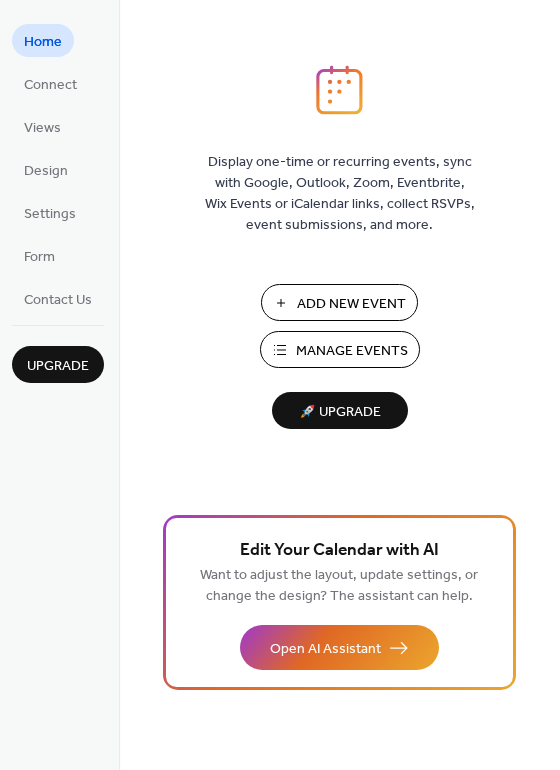 scroll, scrollTop: 0, scrollLeft: 0, axis: both 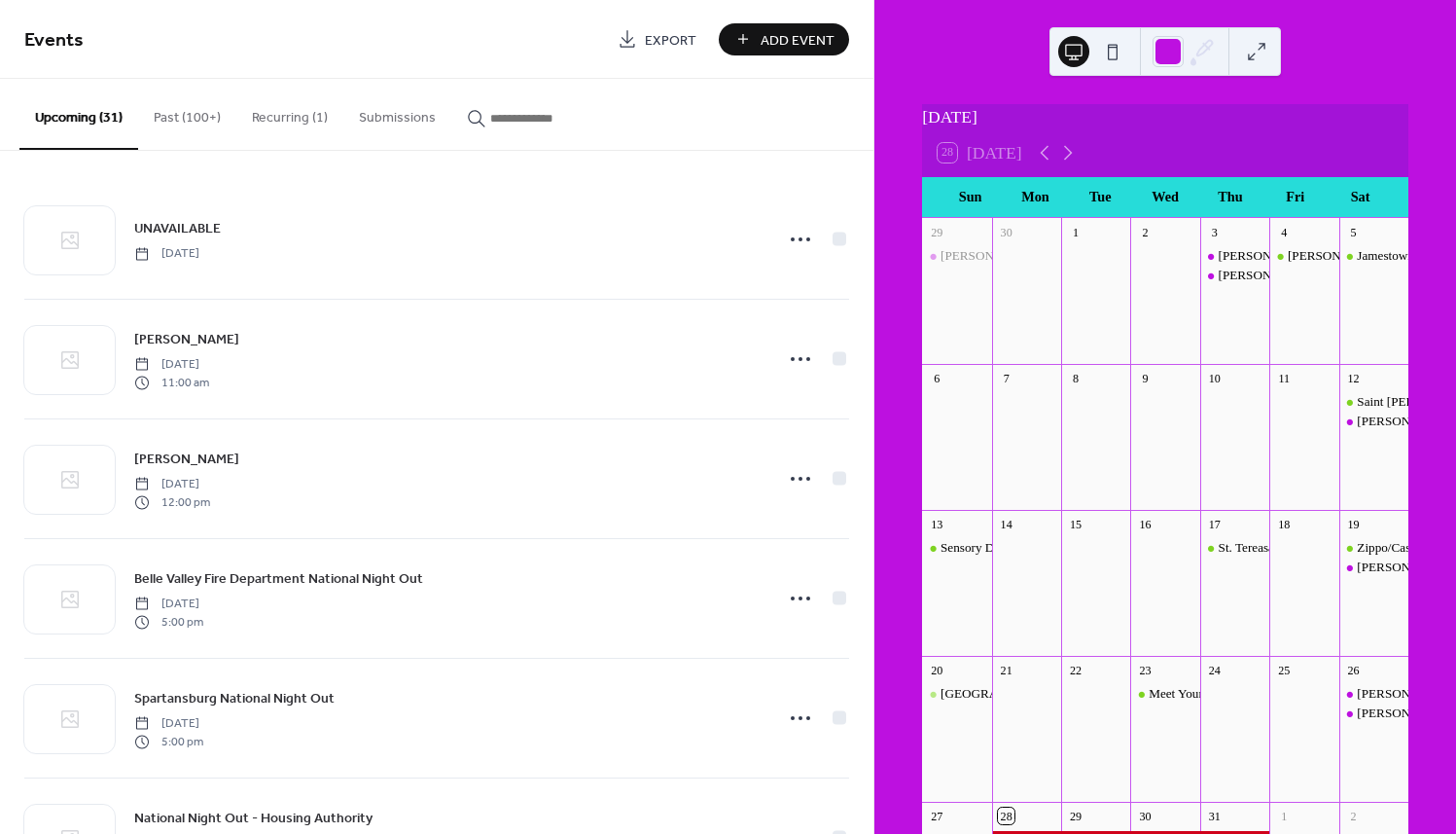 click on "Add Event" at bounding box center [784, 39] 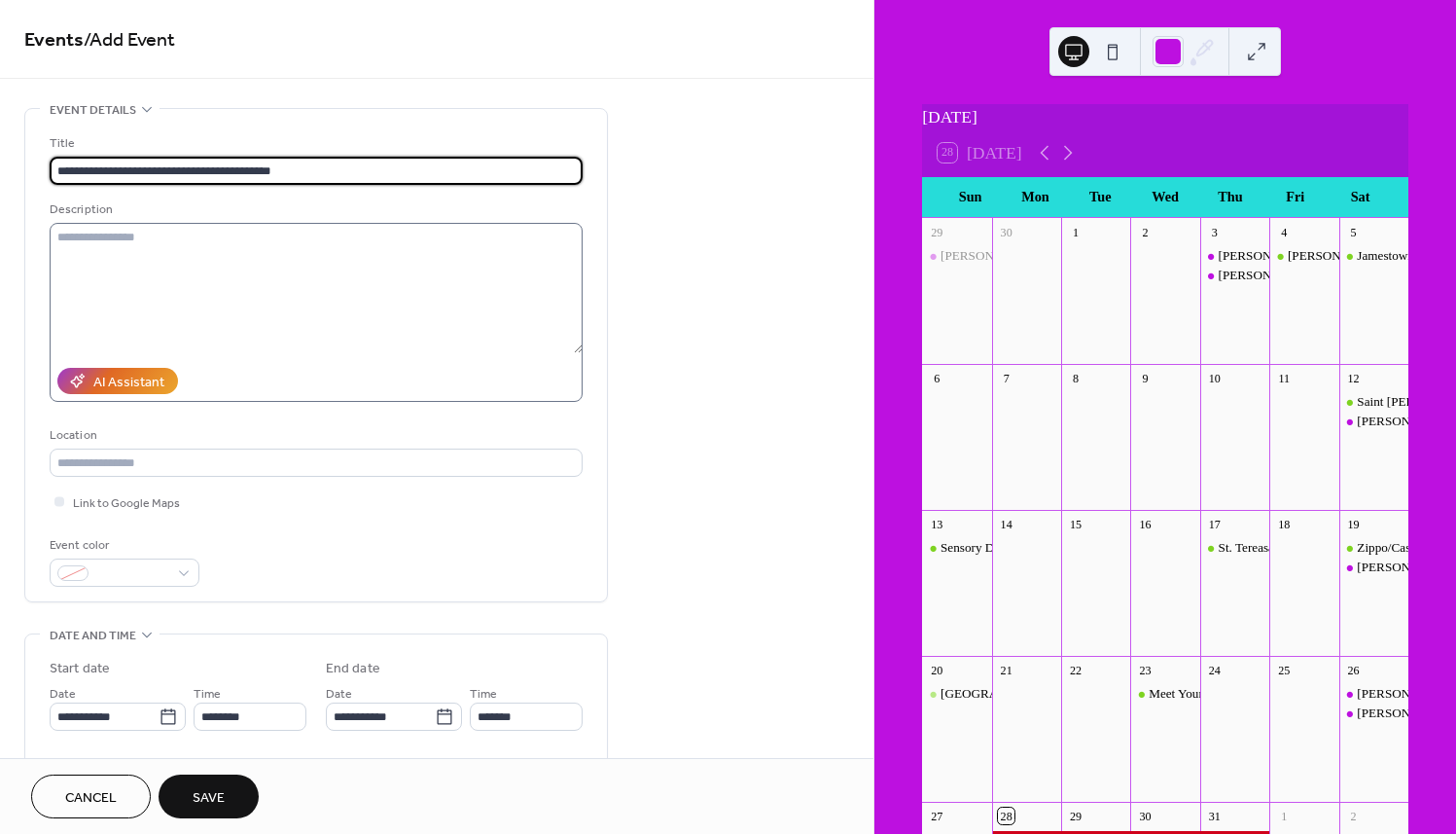 type on "**********" 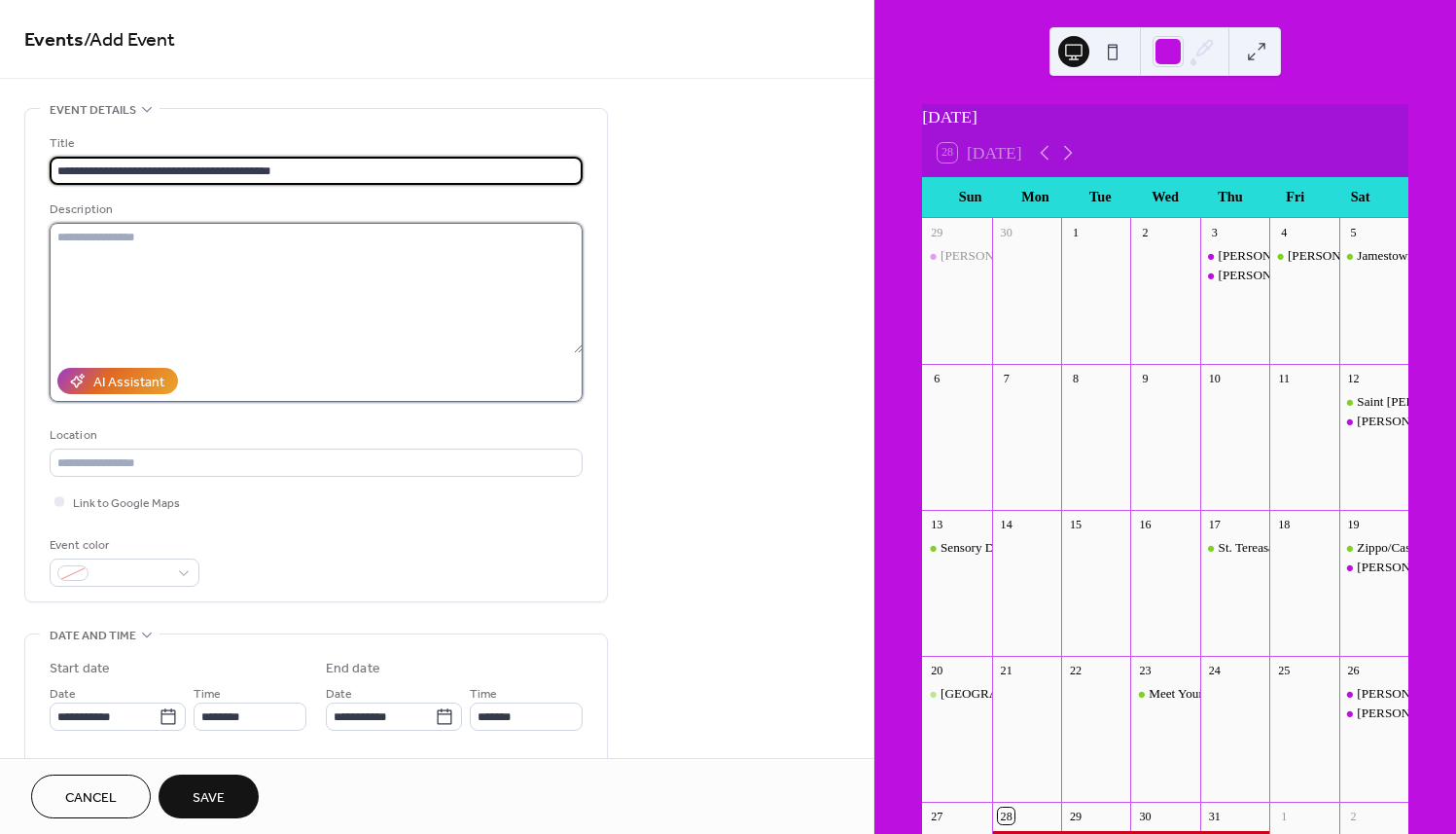 click at bounding box center (316, 288) 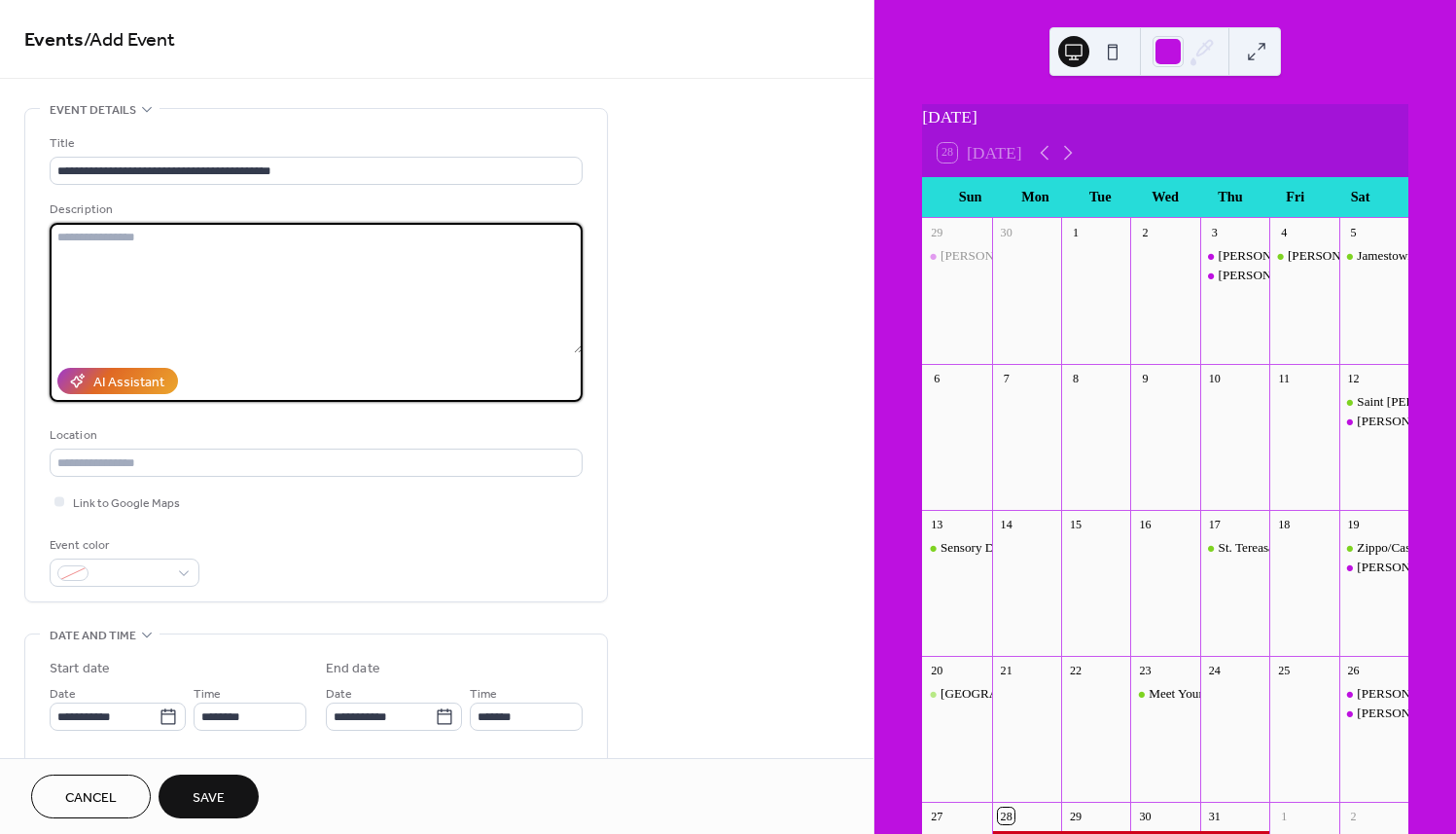 type on "*" 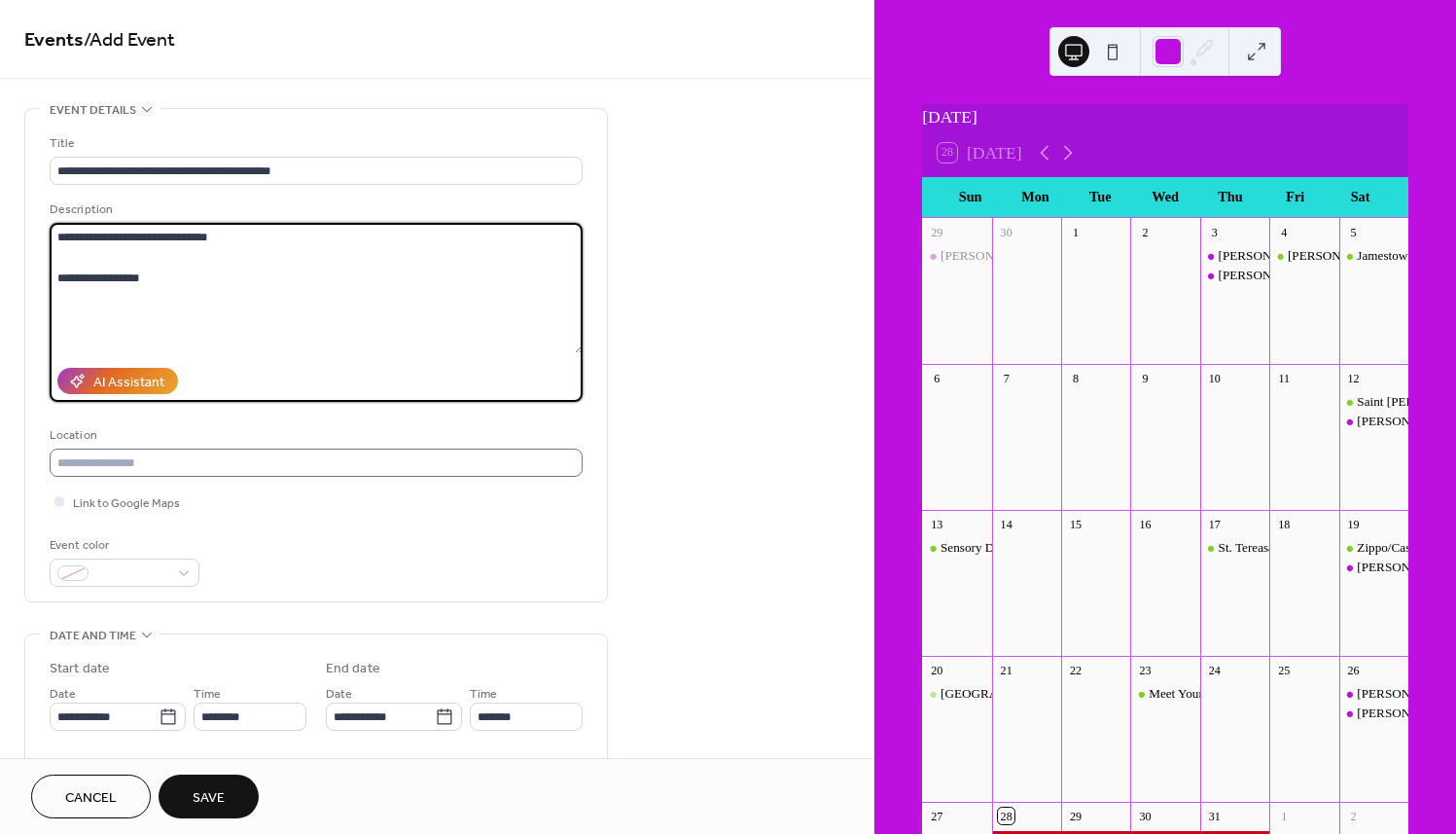 type on "**********" 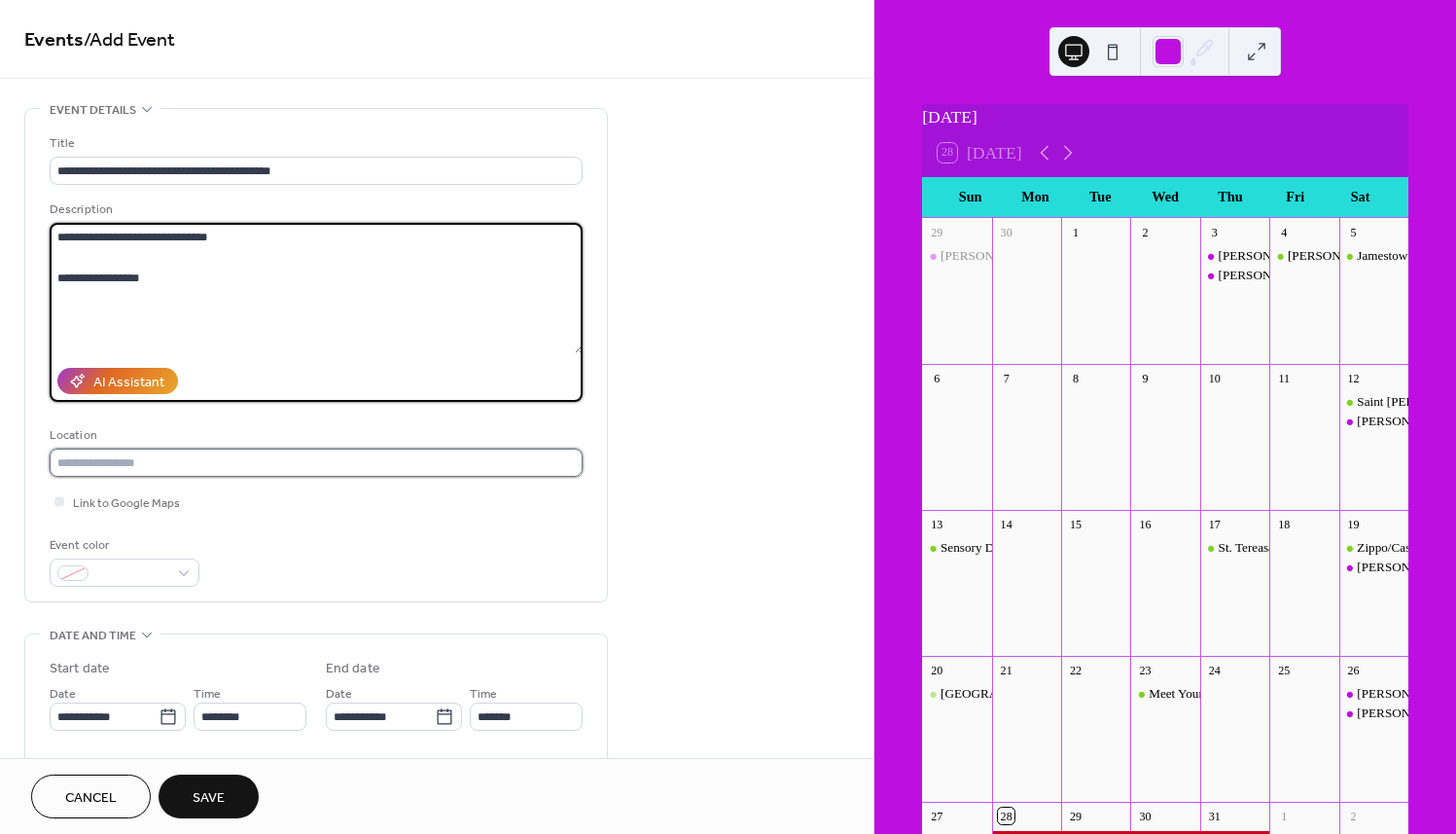 click at bounding box center (316, 462) 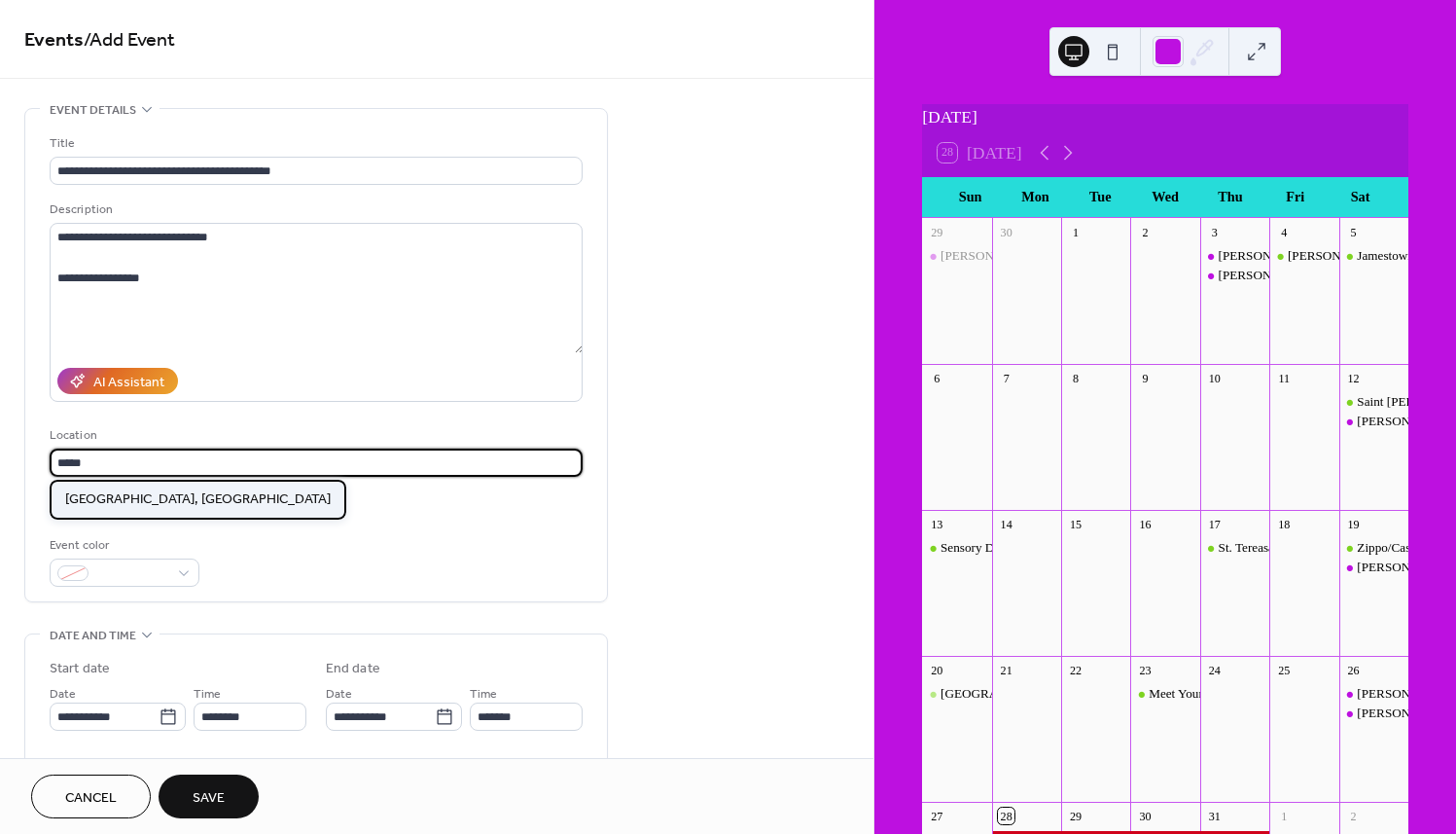 click on "[GEOGRAPHIC_DATA], [GEOGRAPHIC_DATA]" at bounding box center (197, 499) 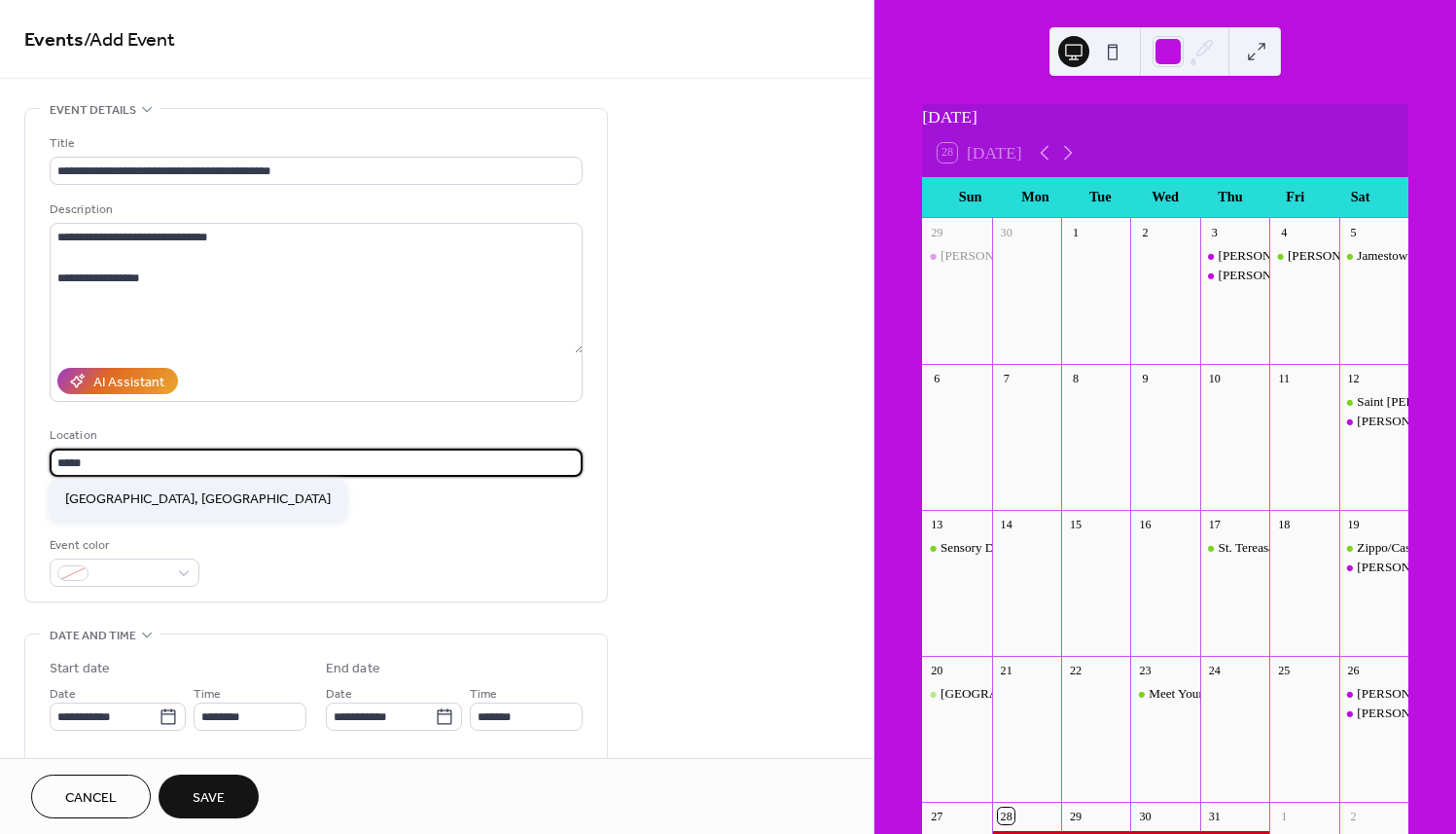 type on "**********" 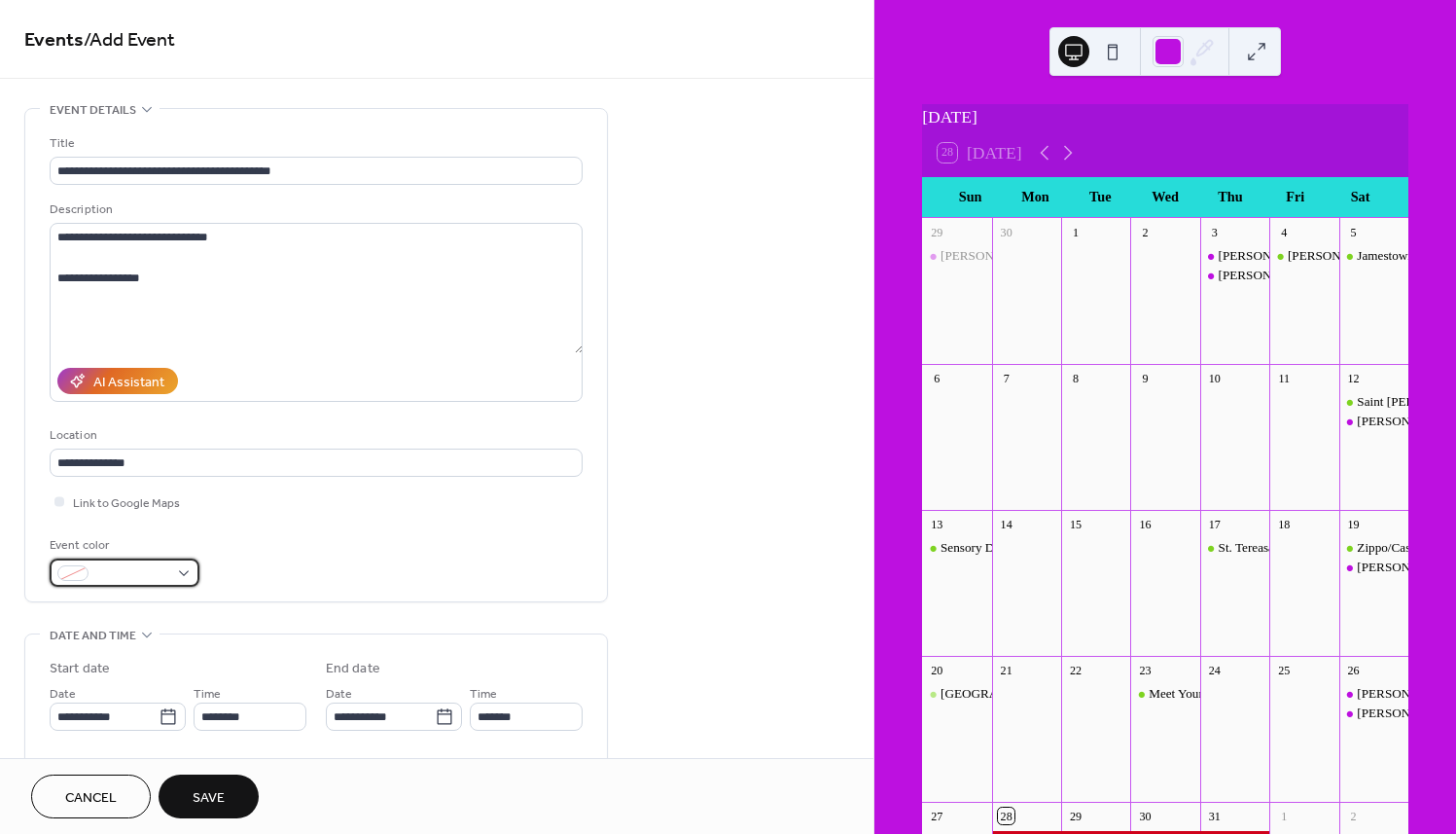 click at bounding box center (124, 572) 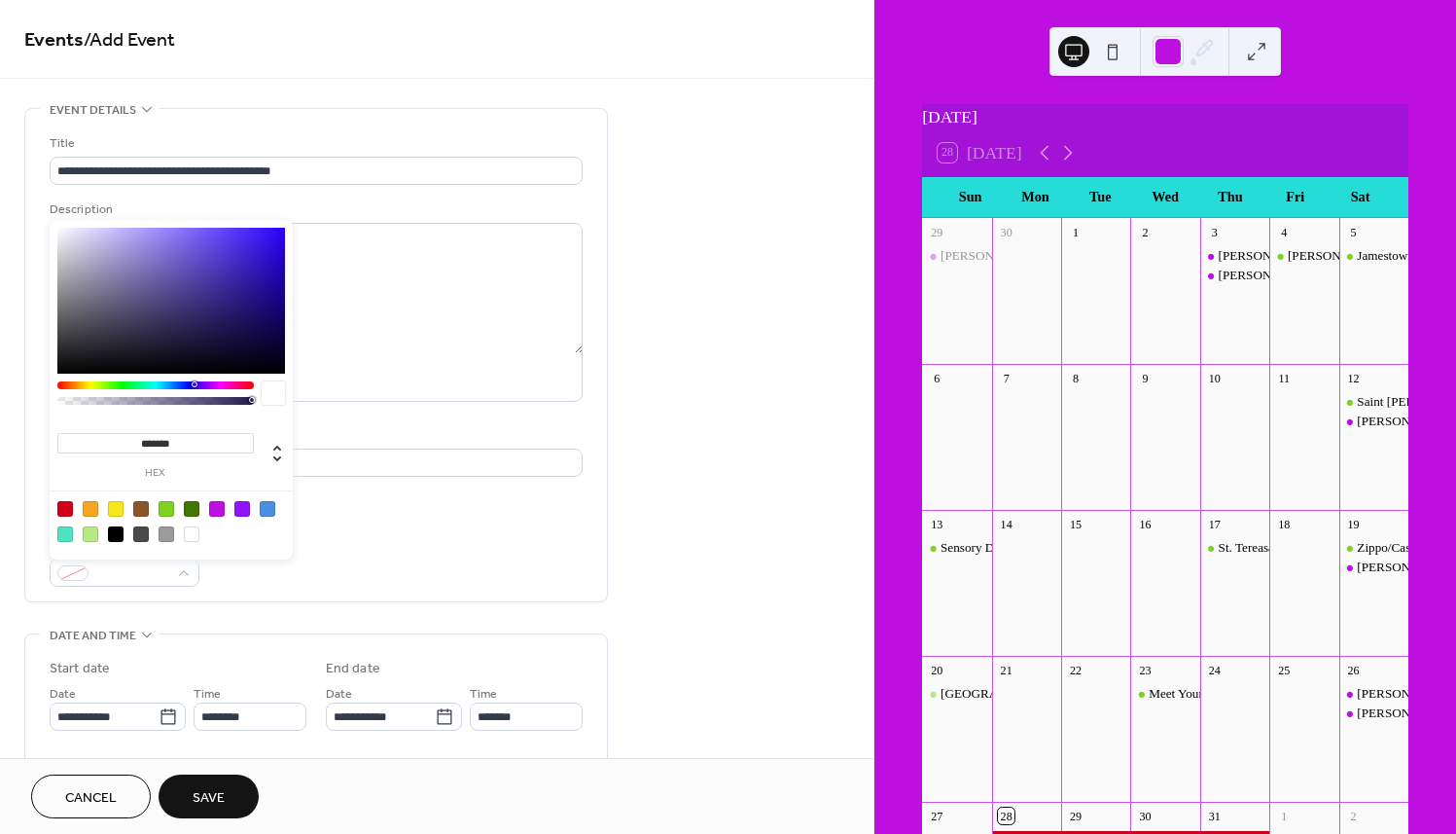click at bounding box center (166, 509) 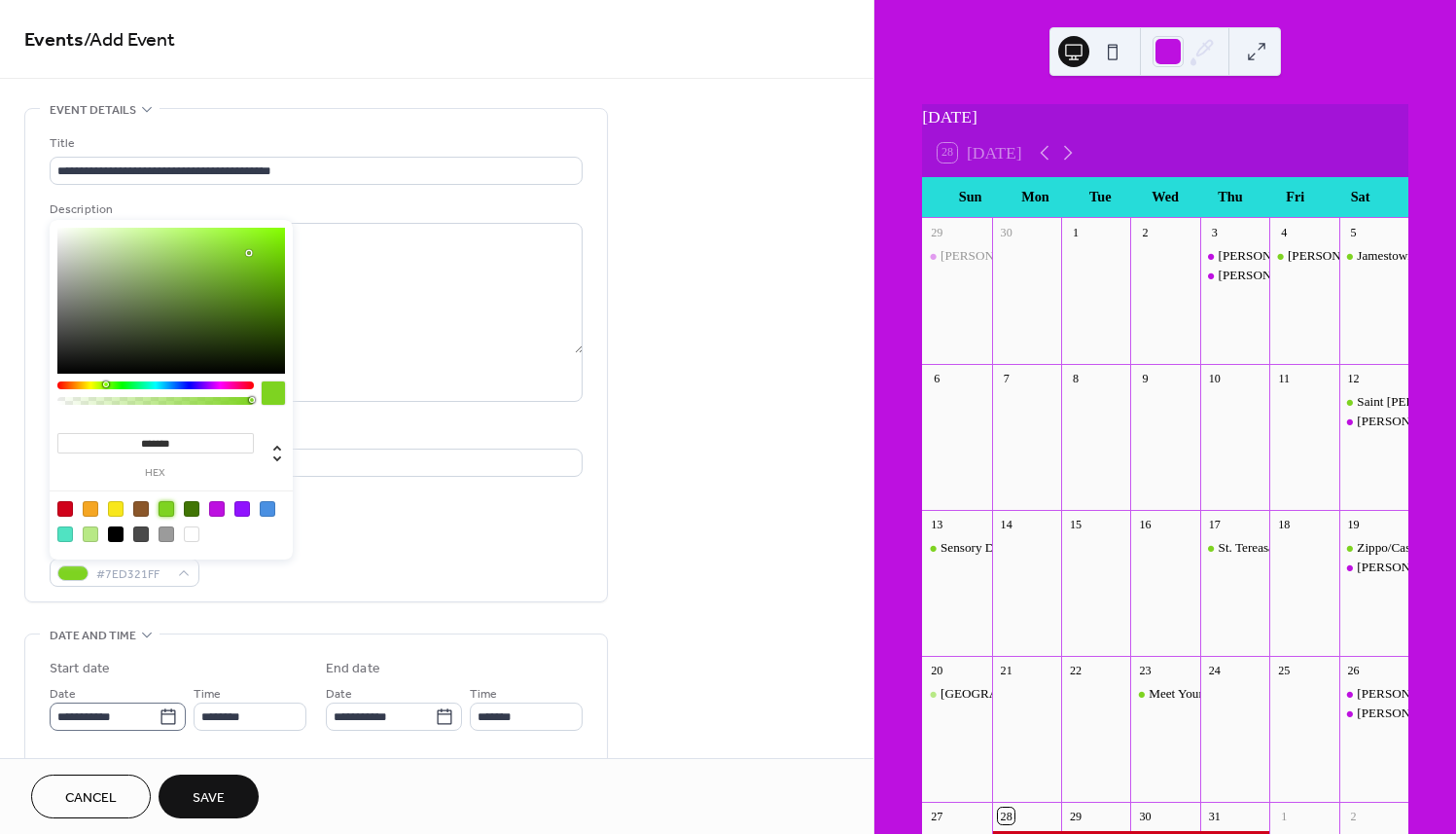 click 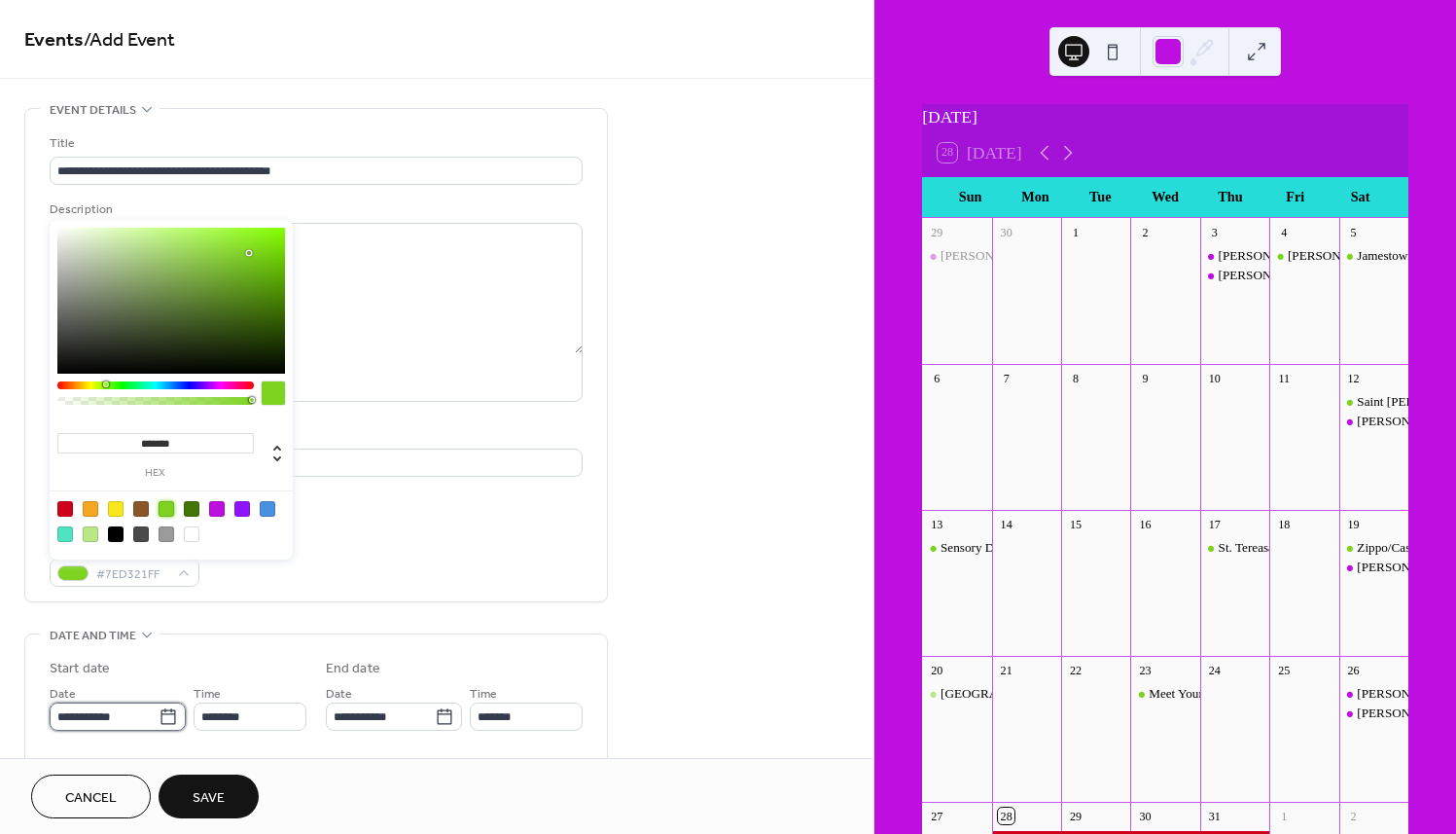 click on "**********" at bounding box center [104, 716] 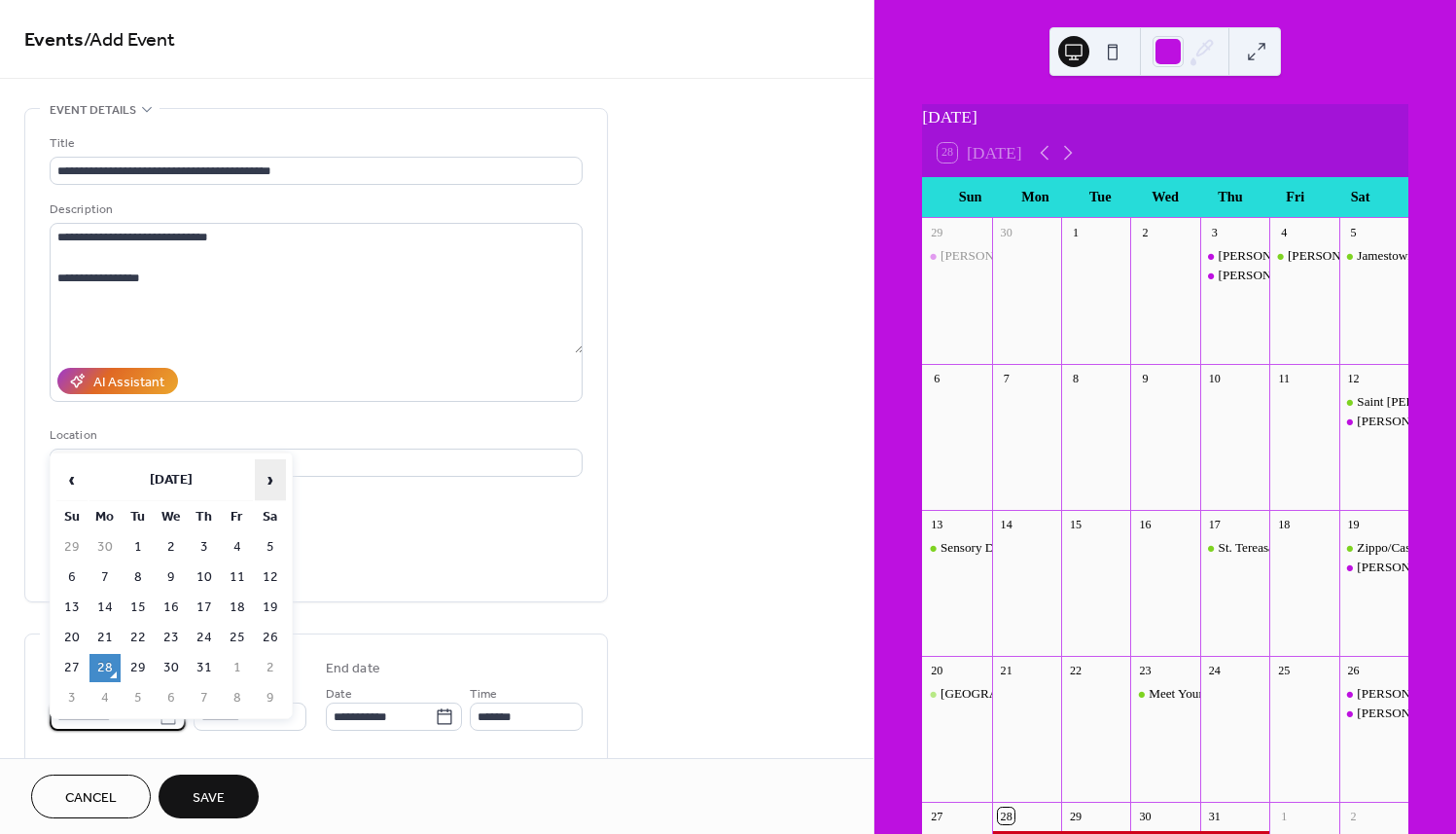 click on "›" at bounding box center [270, 480] 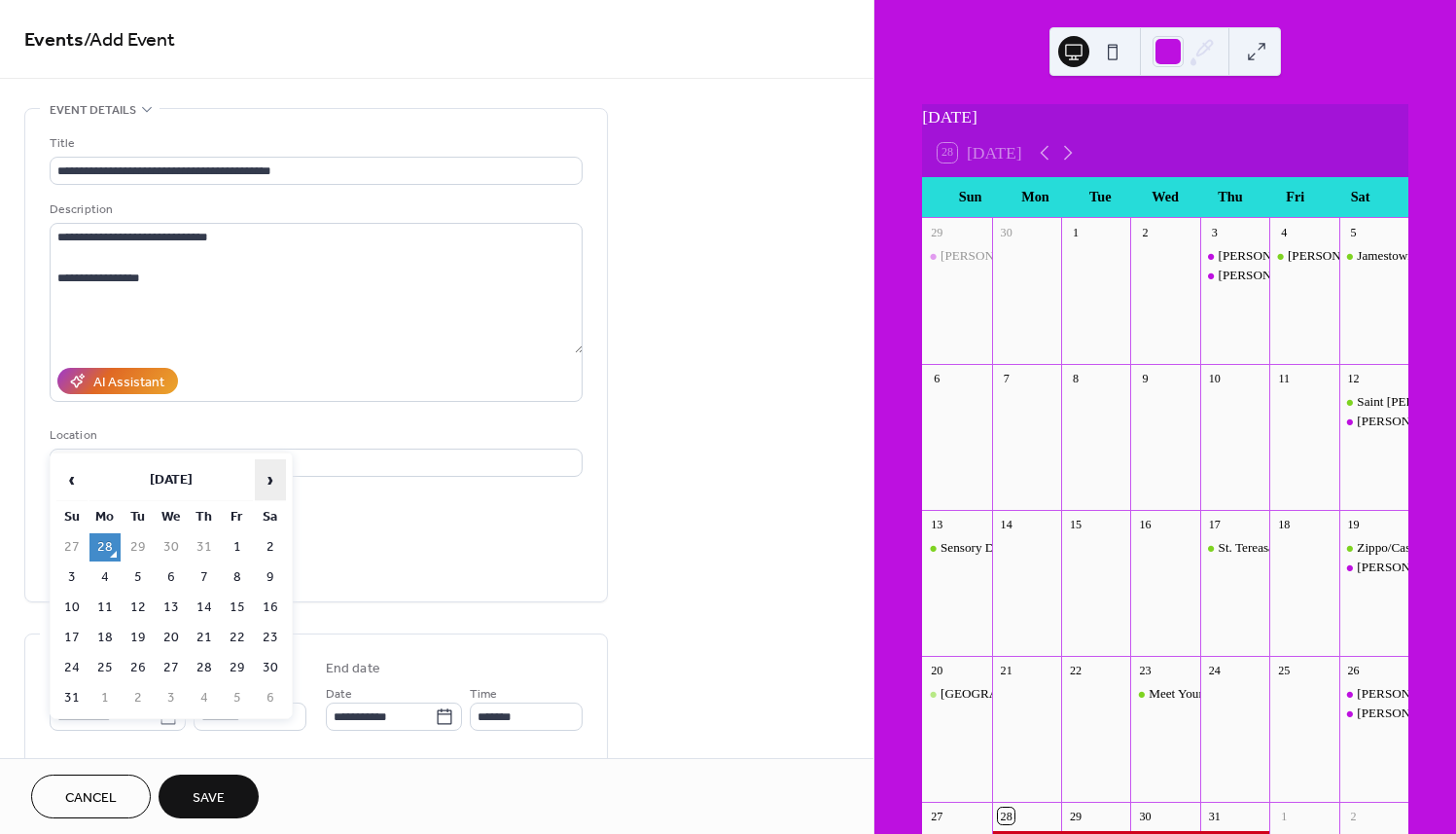 click on "›" at bounding box center [270, 480] 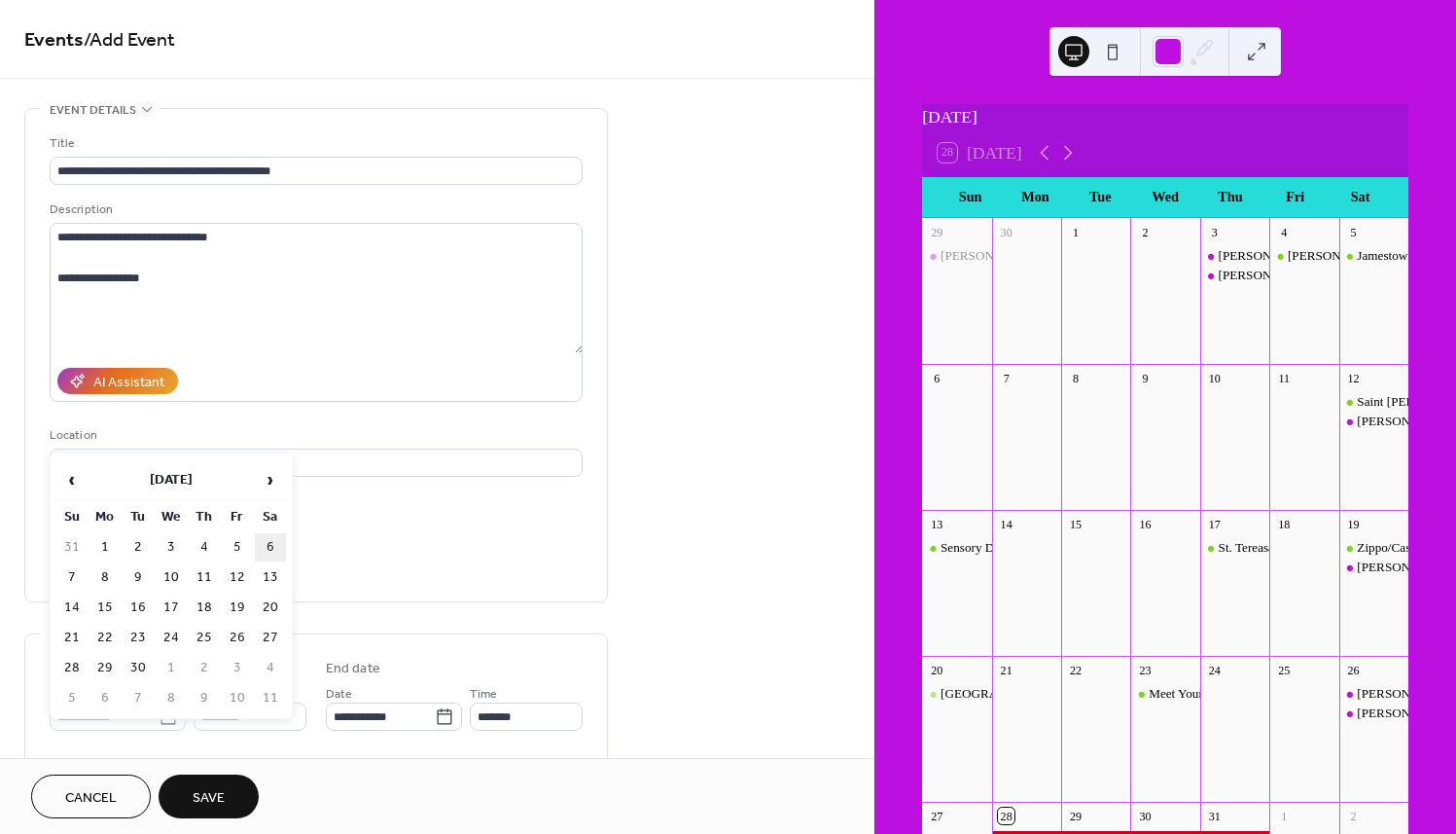 click on "6" at bounding box center [270, 547] 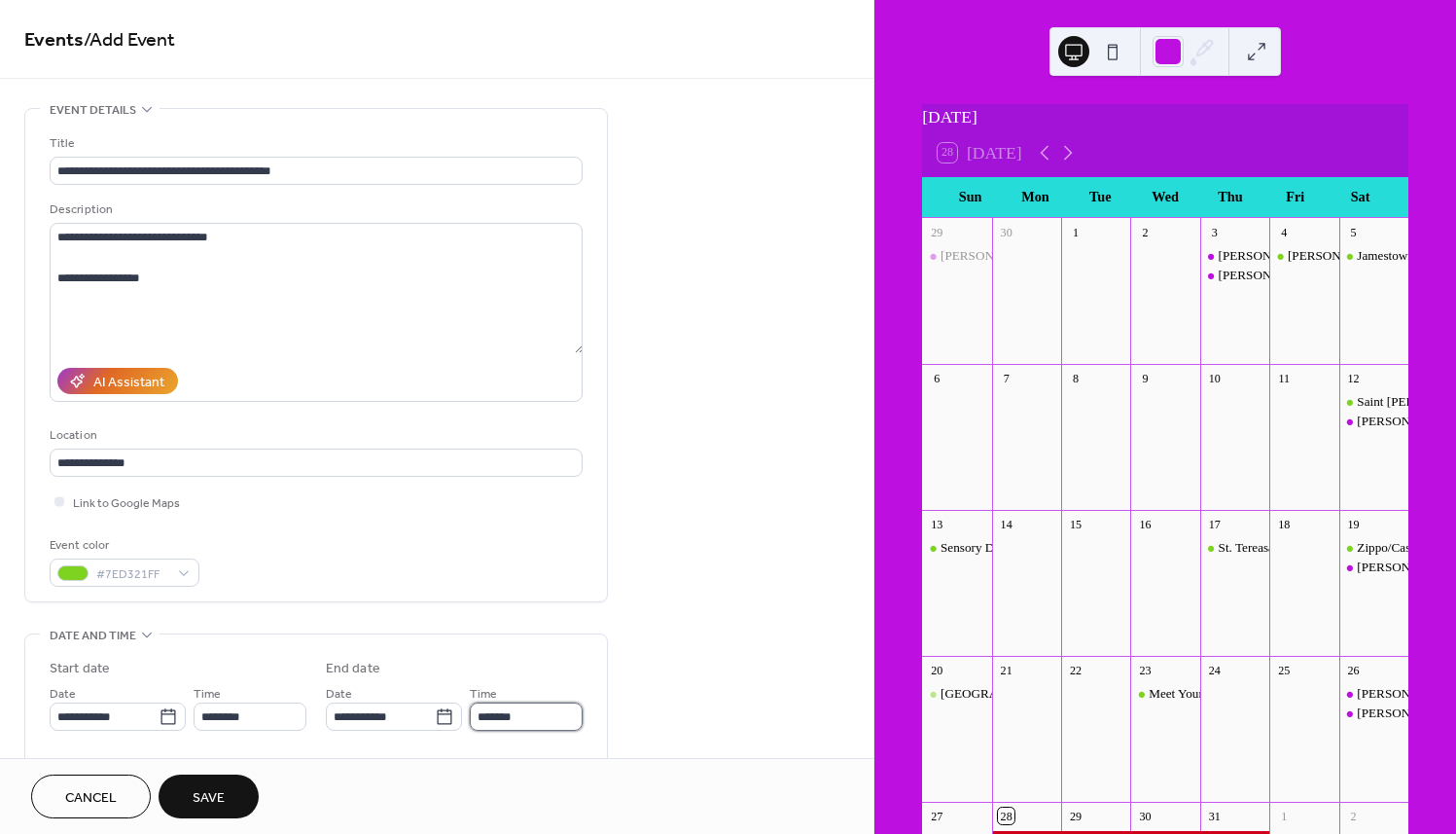 click on "*******" at bounding box center (526, 716) 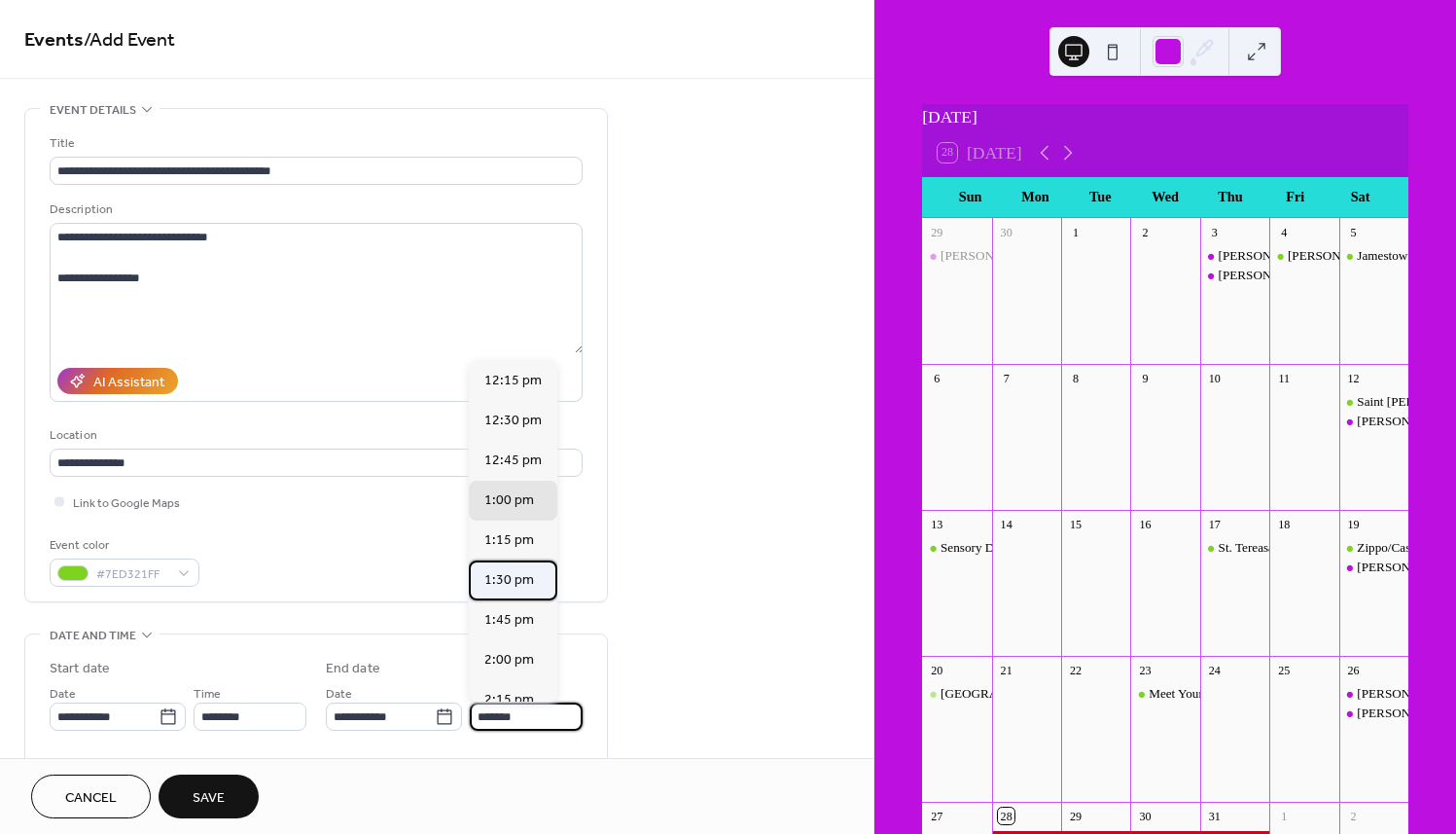 click on "1:30 pm" at bounding box center (513, 580) 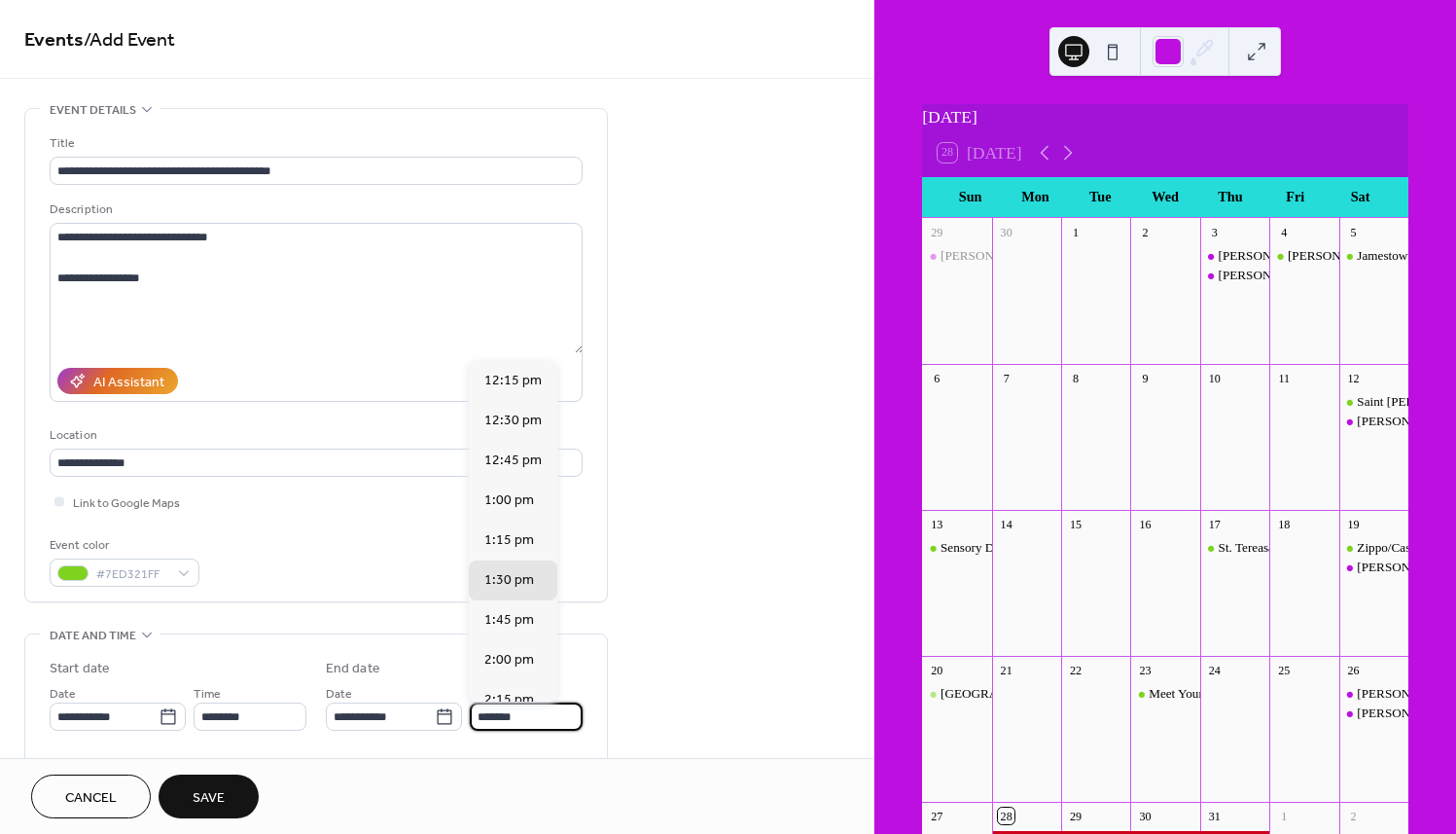 click on "*******" at bounding box center [526, 716] 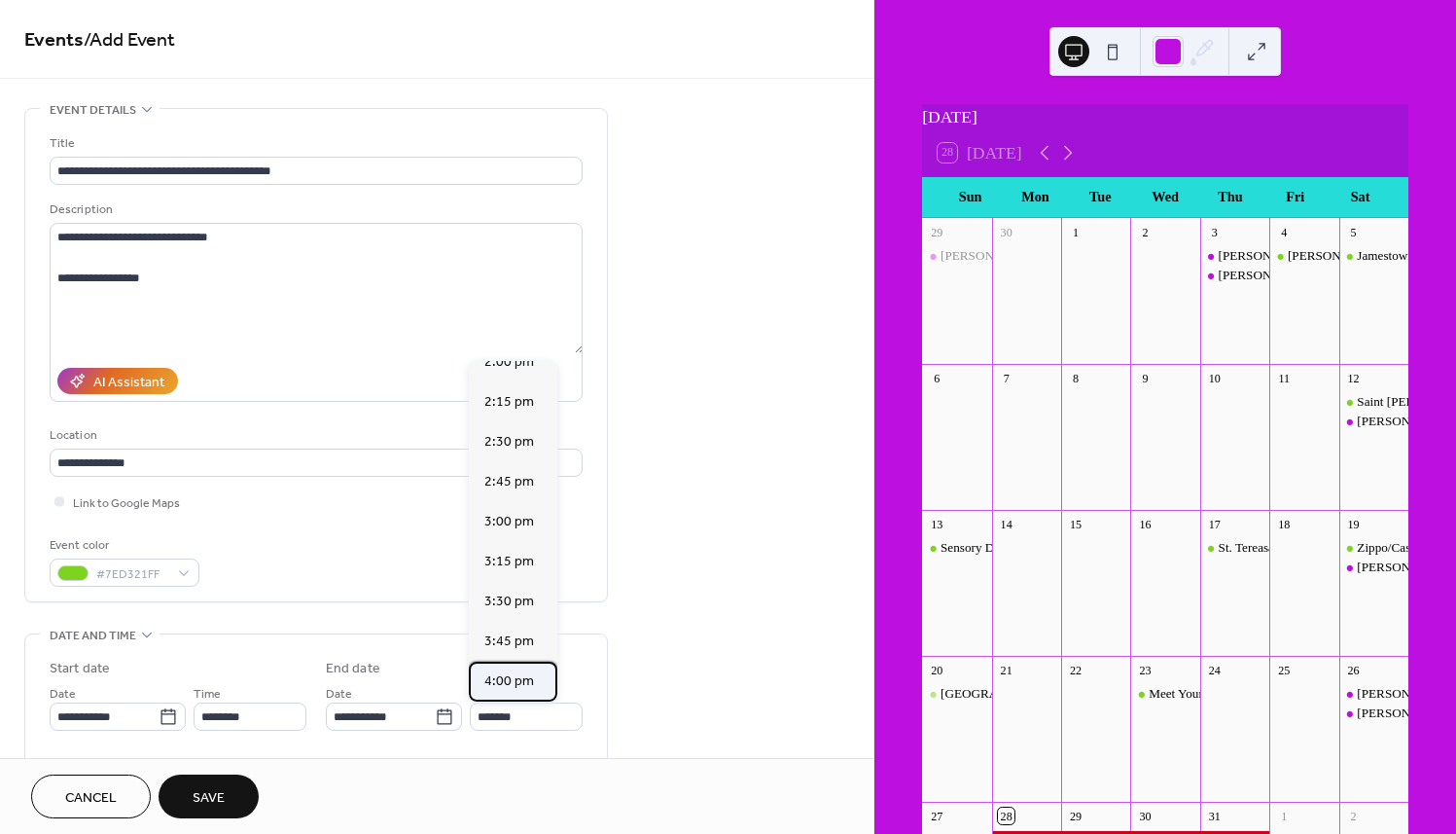 click on "4:00 pm" at bounding box center [509, 680] 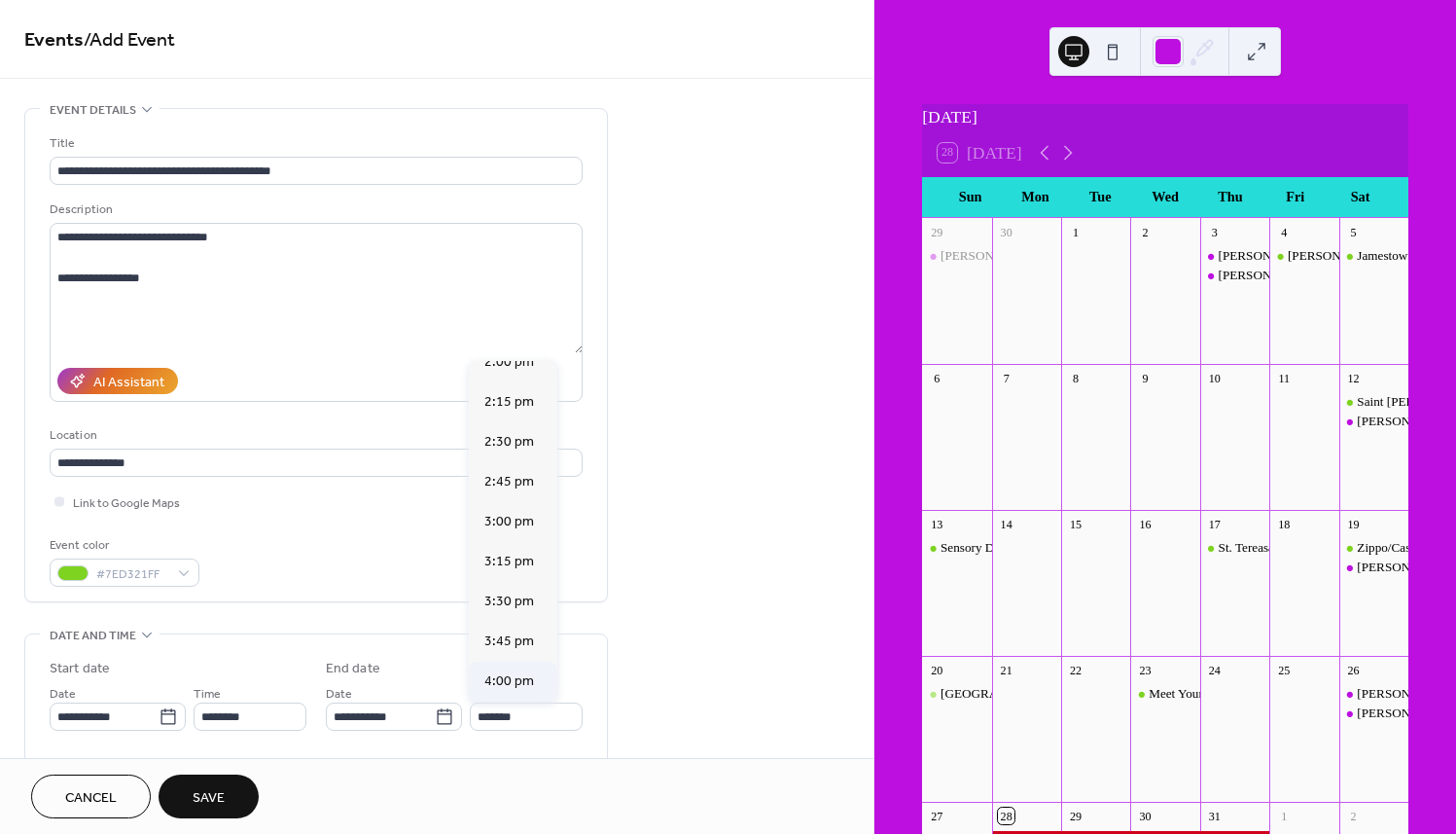 type on "*******" 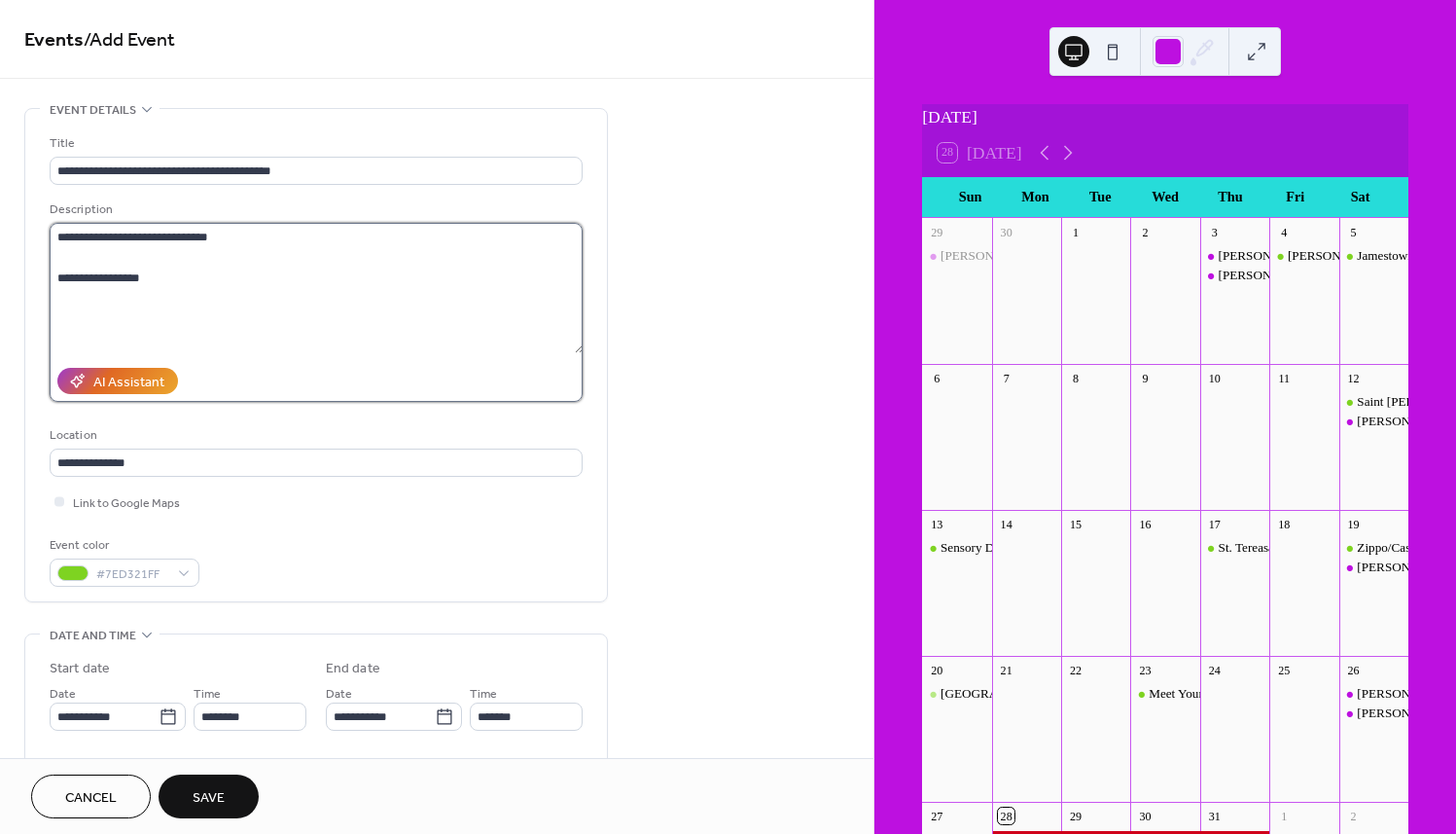 click on "**********" at bounding box center [316, 288] 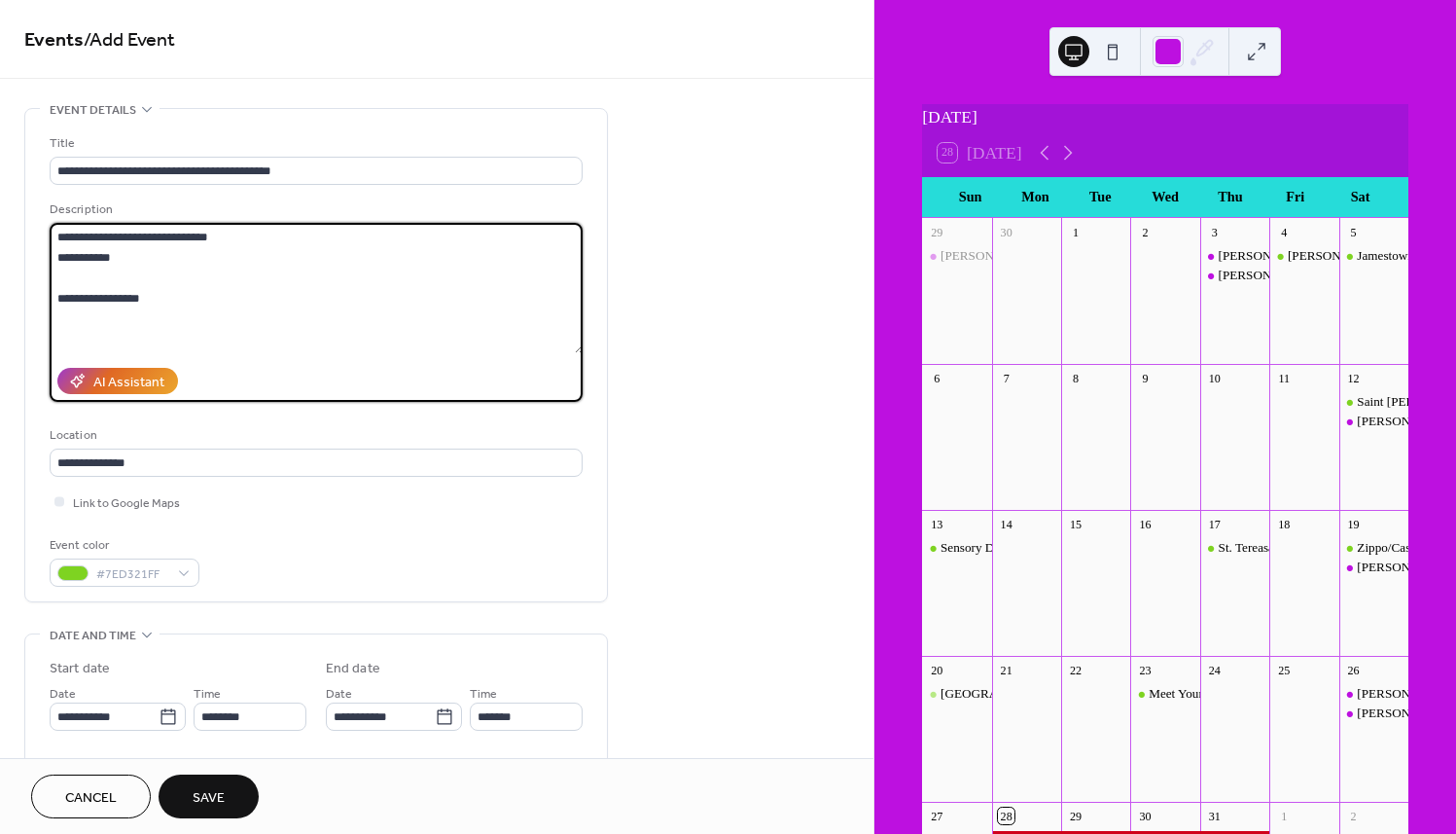 click on "**********" at bounding box center [316, 288] 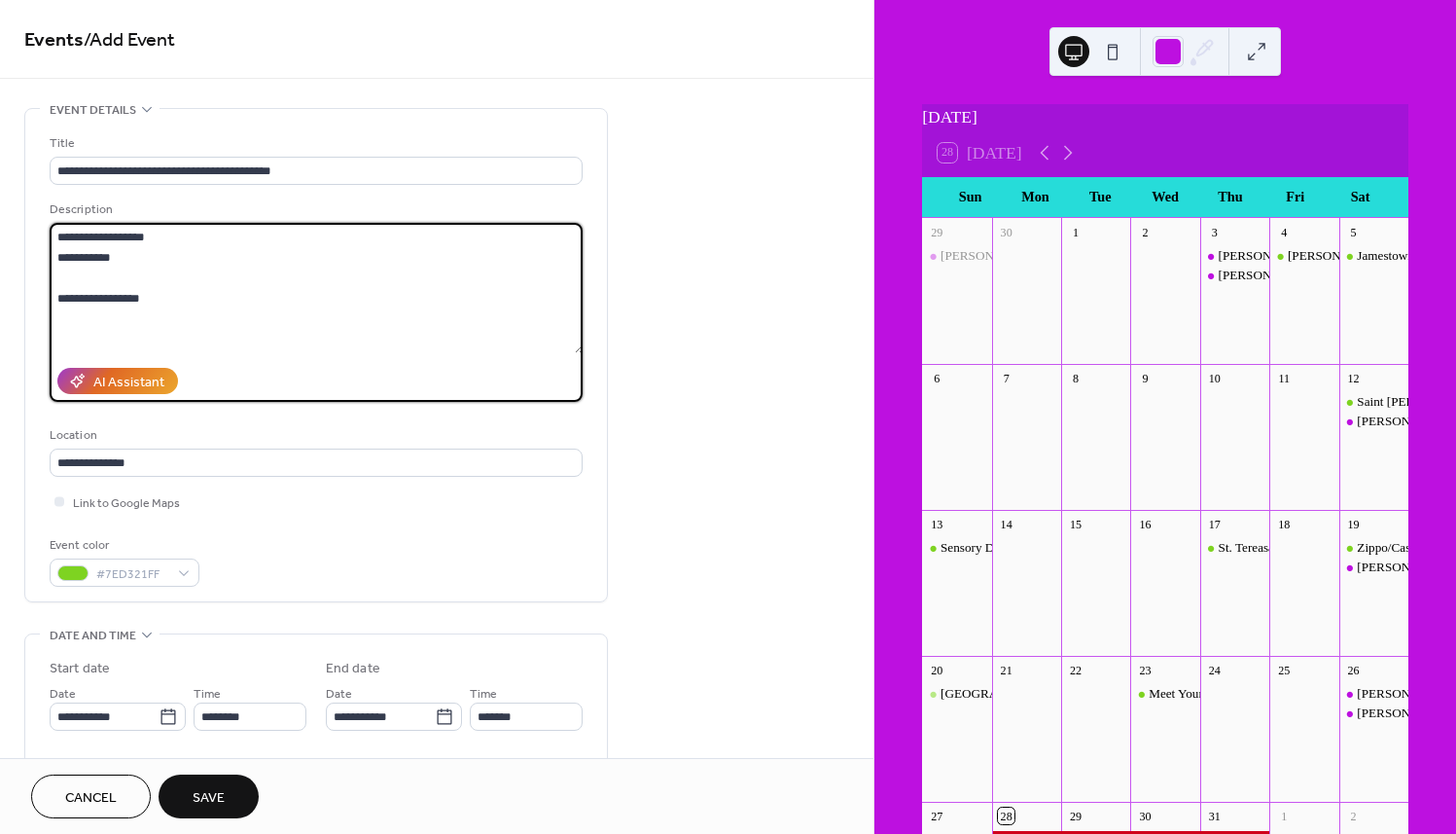 click on "**********" at bounding box center (316, 288) 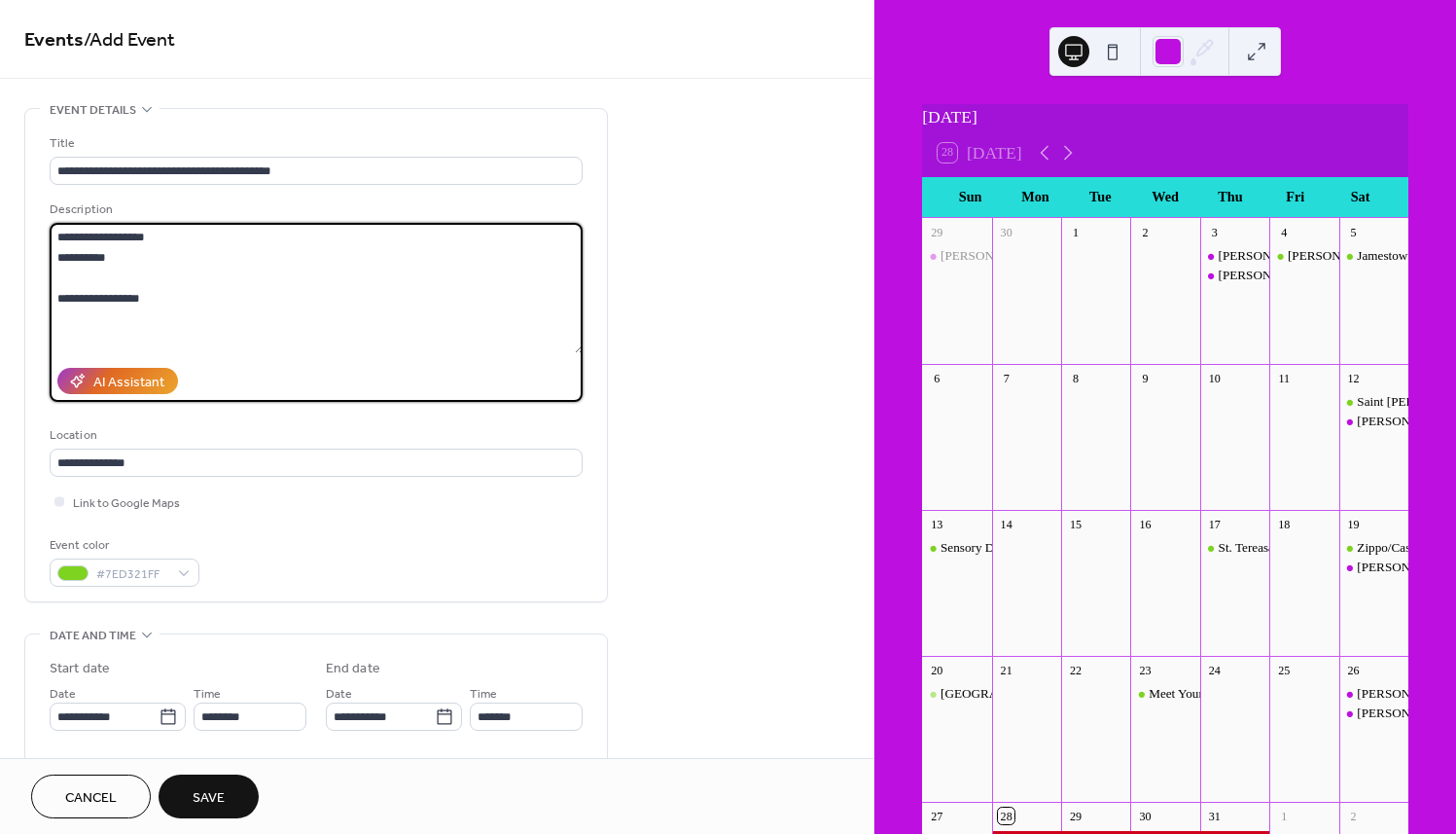 click on "**********" at bounding box center (316, 288) 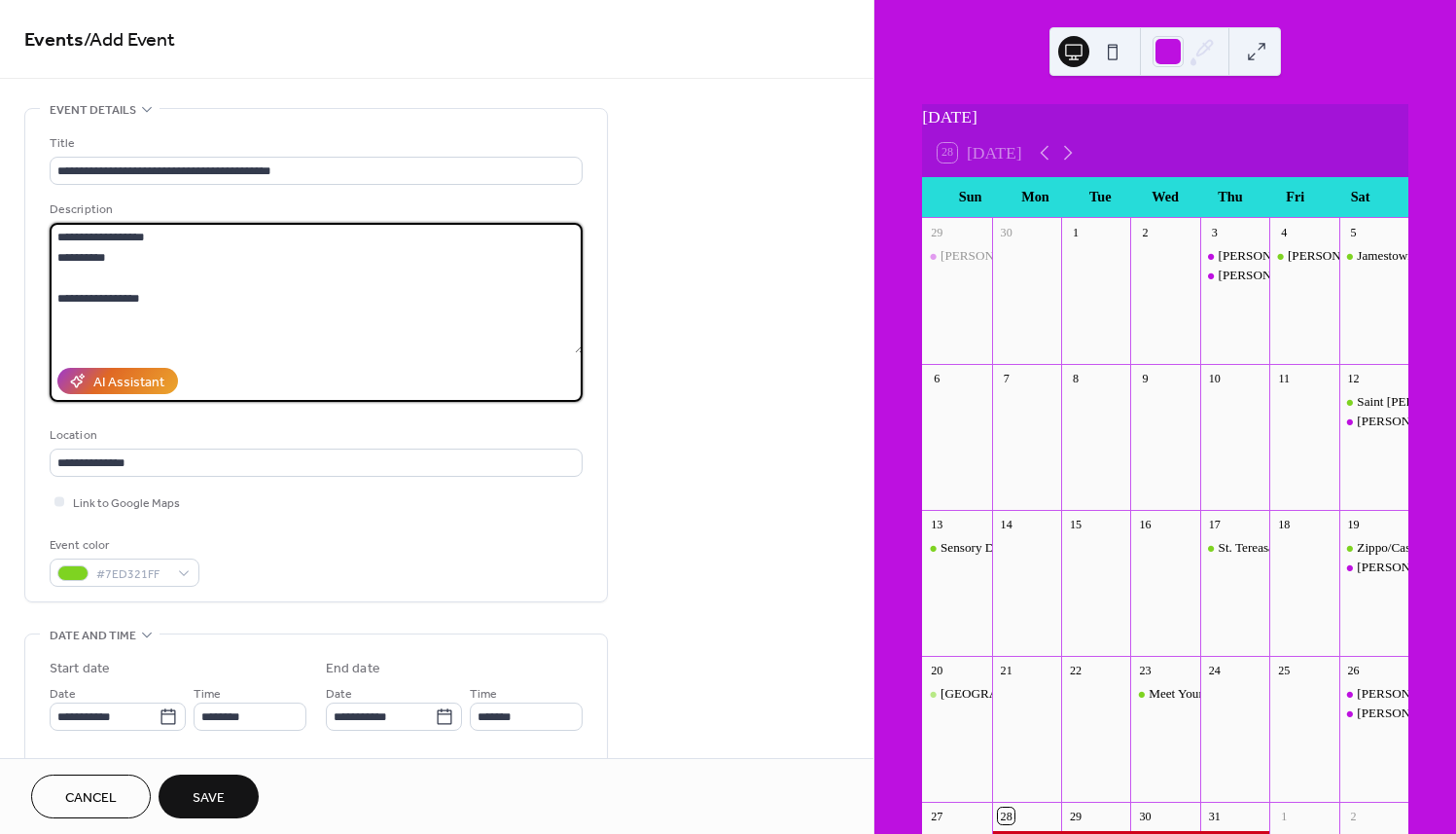 click on "Save" at bounding box center (208, 796) 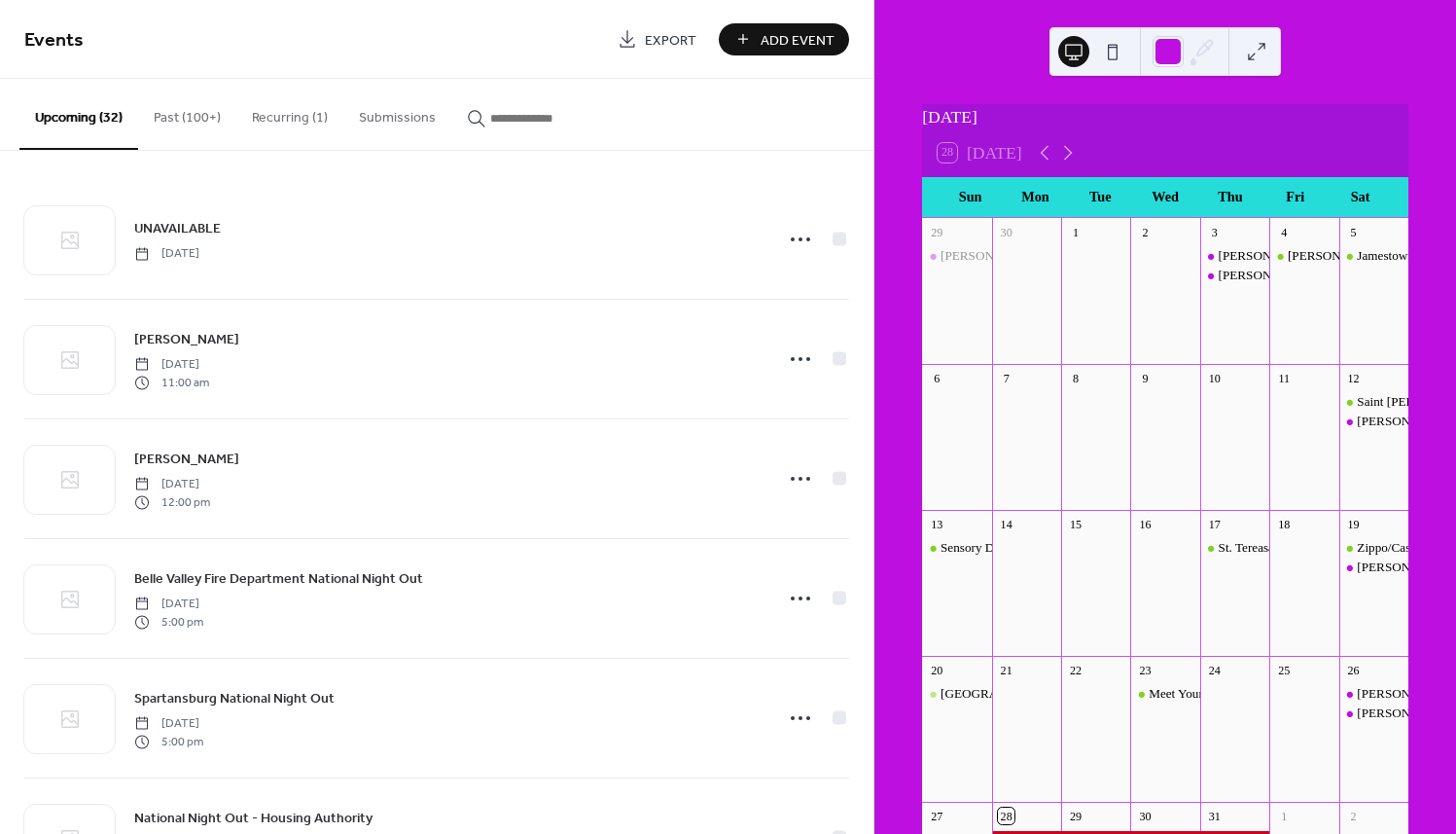 click on "Add Event" at bounding box center [784, 39] 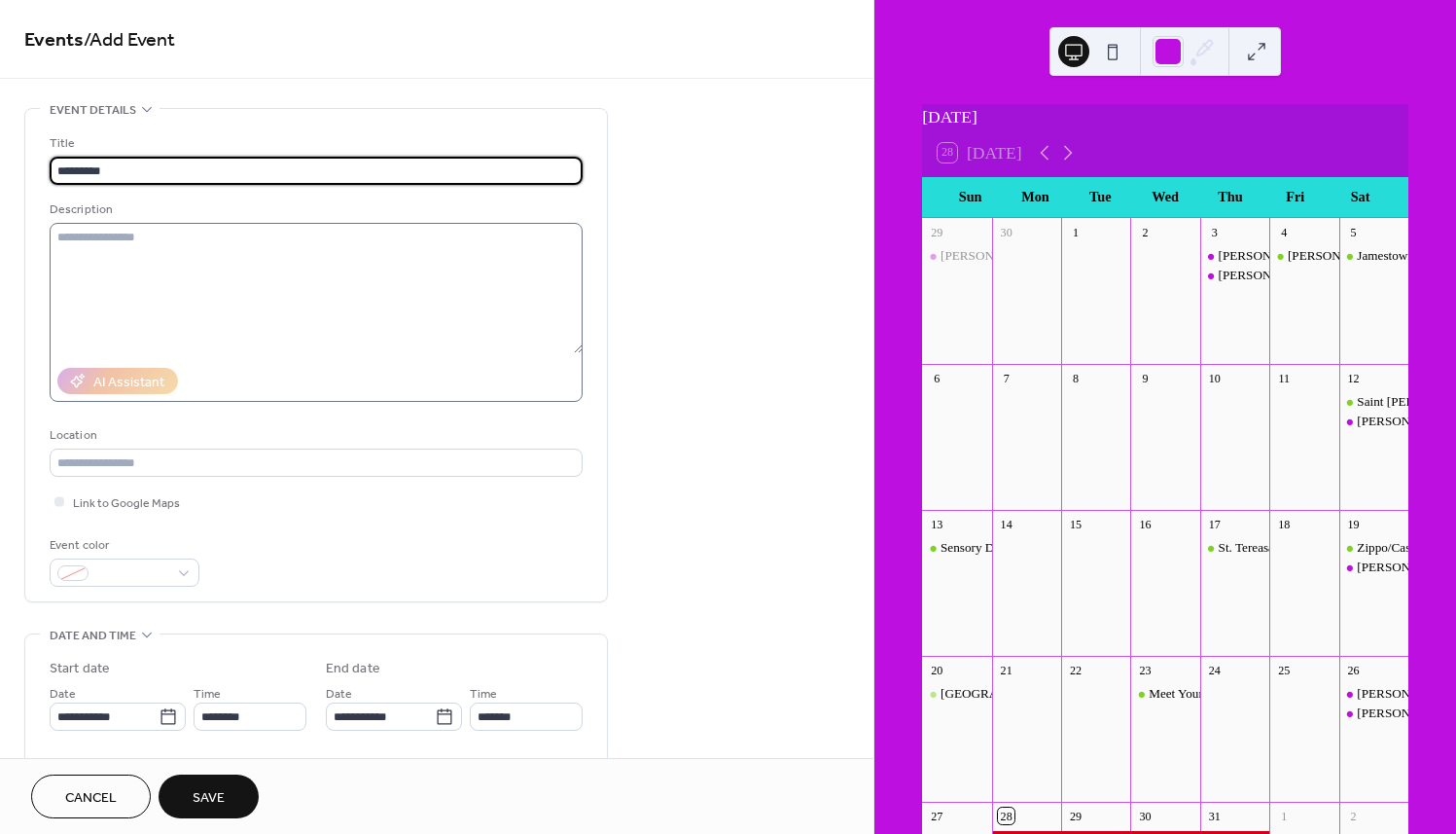 type on "********" 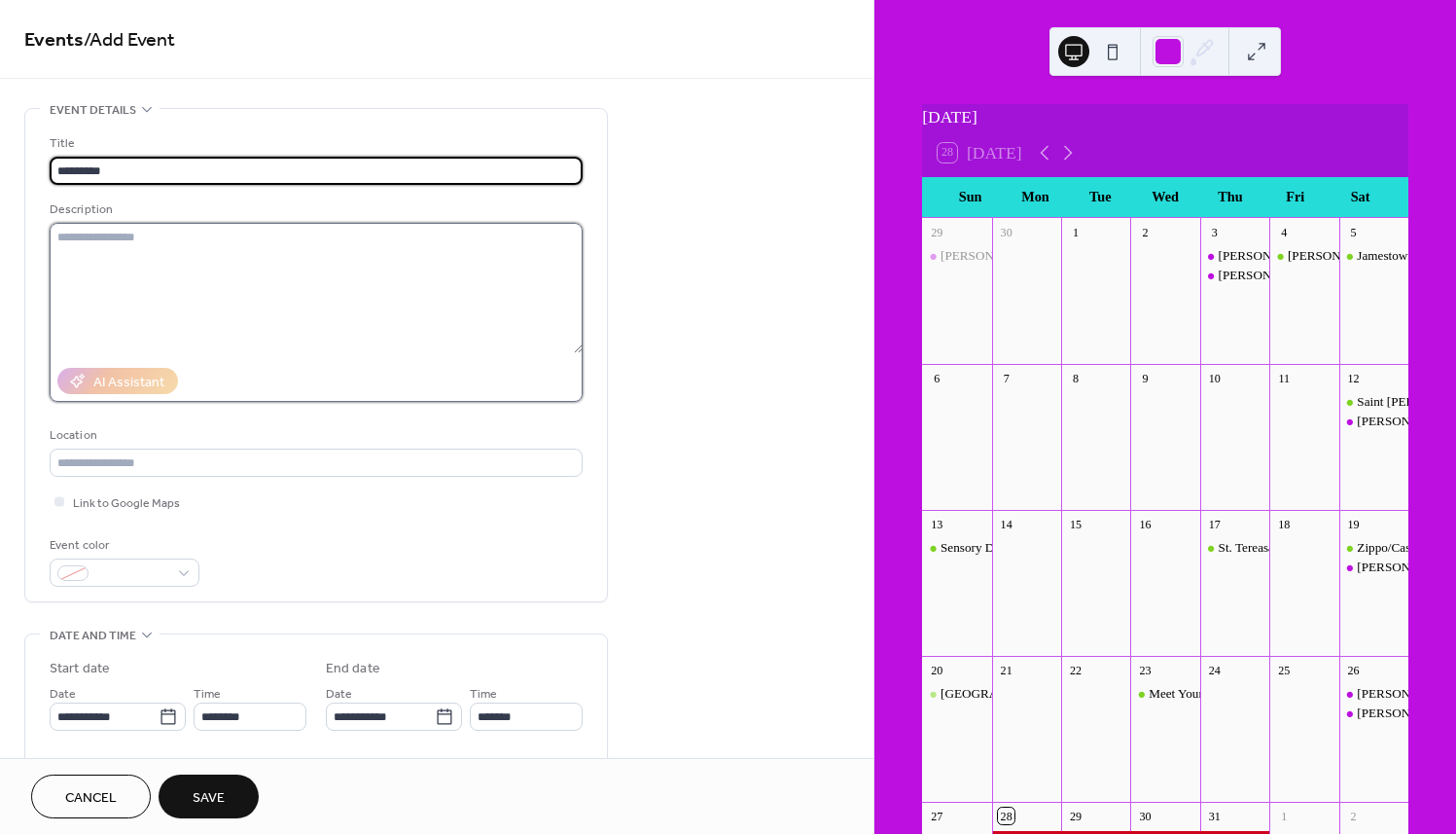 click at bounding box center [316, 288] 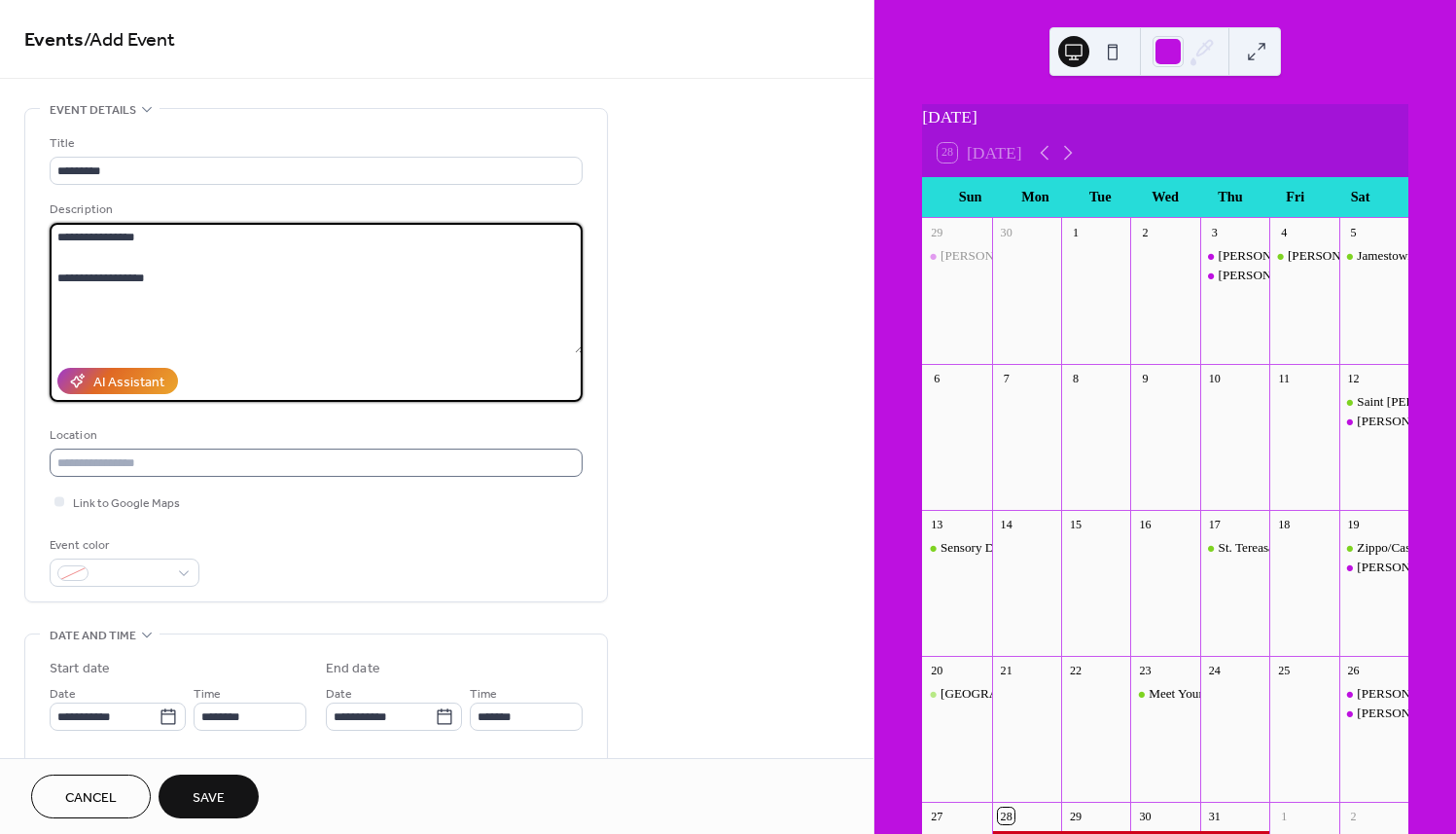 type on "**********" 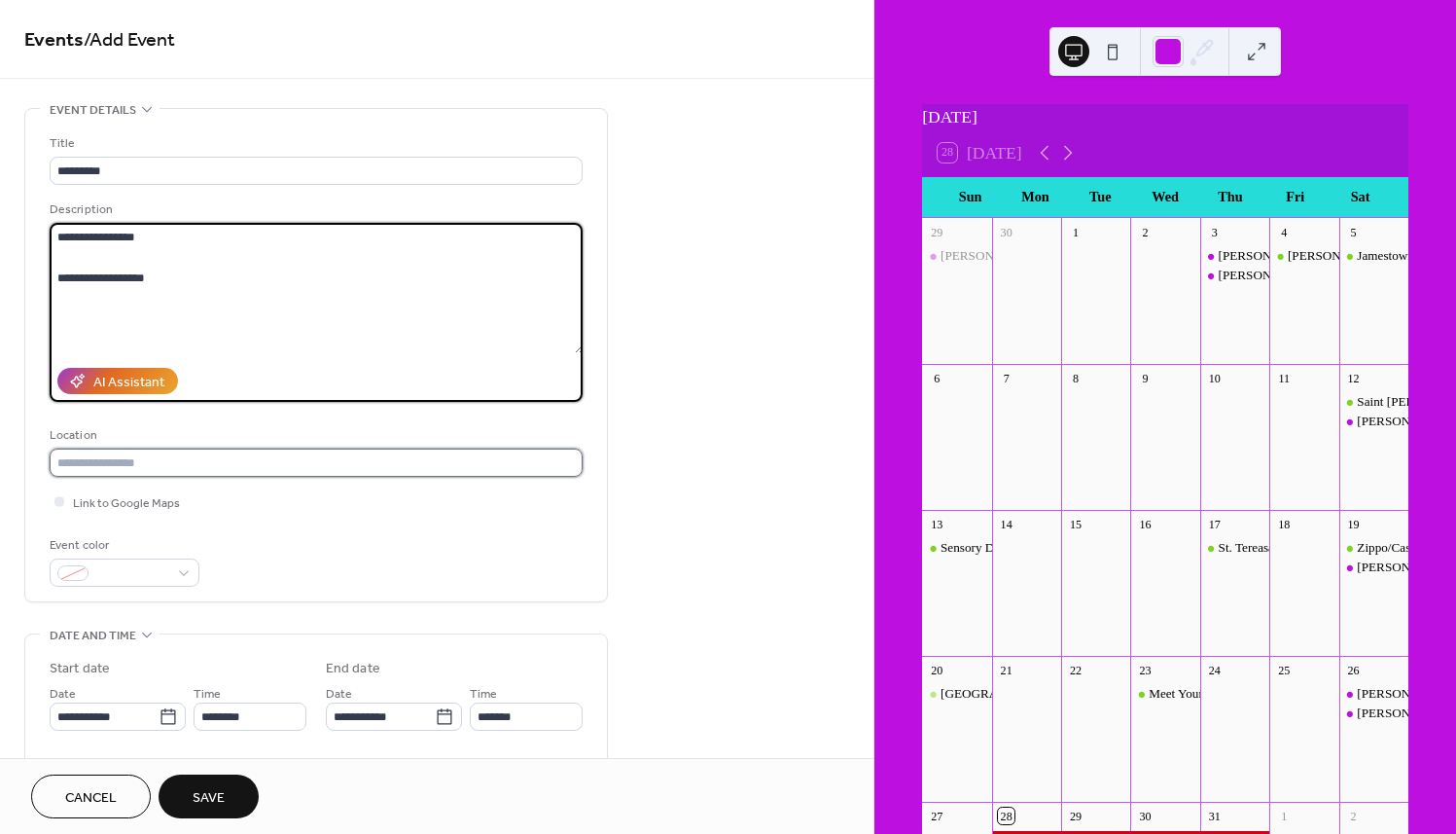 click at bounding box center (316, 462) 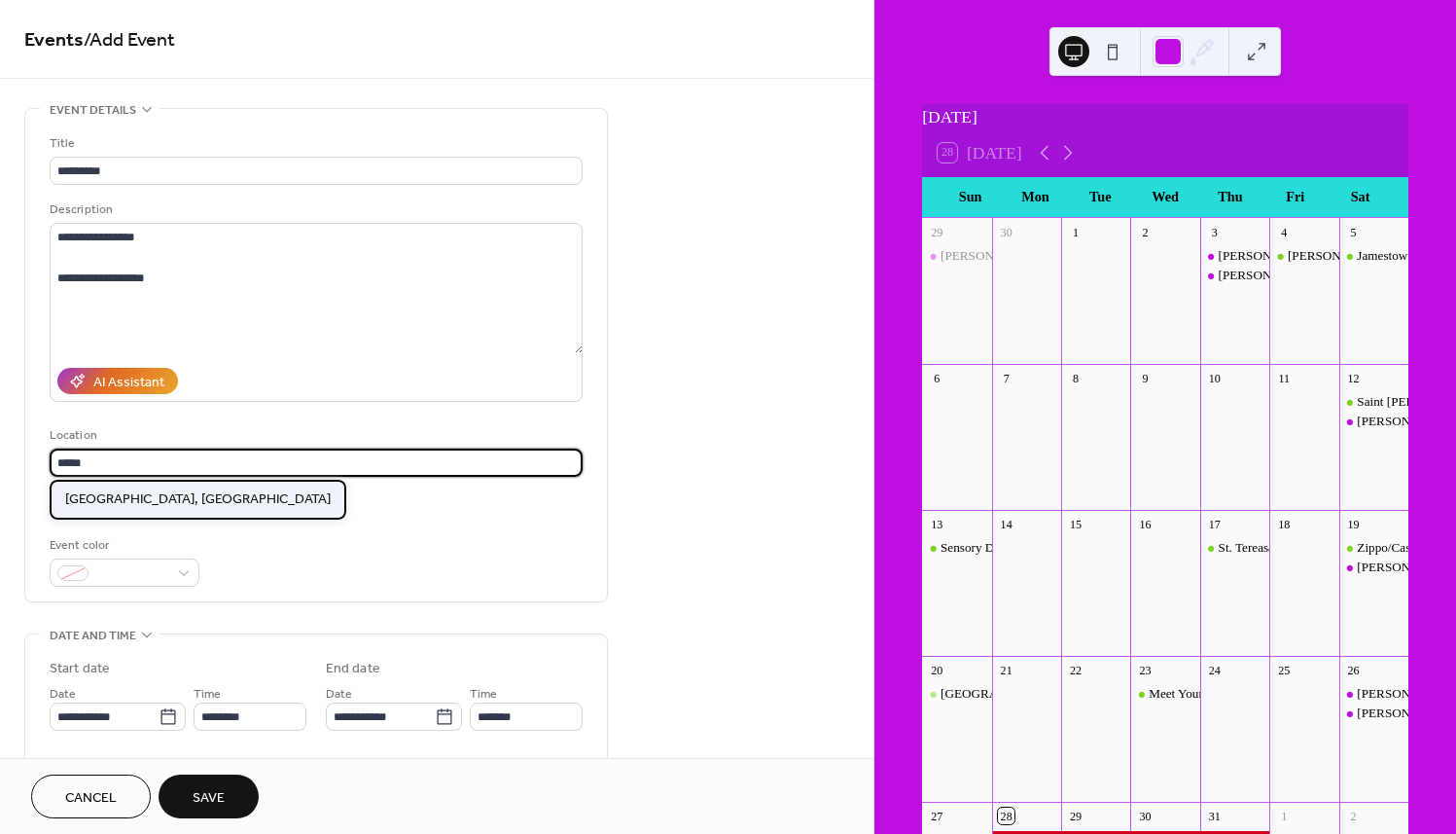 click on "[GEOGRAPHIC_DATA], [GEOGRAPHIC_DATA]" at bounding box center (197, 499) 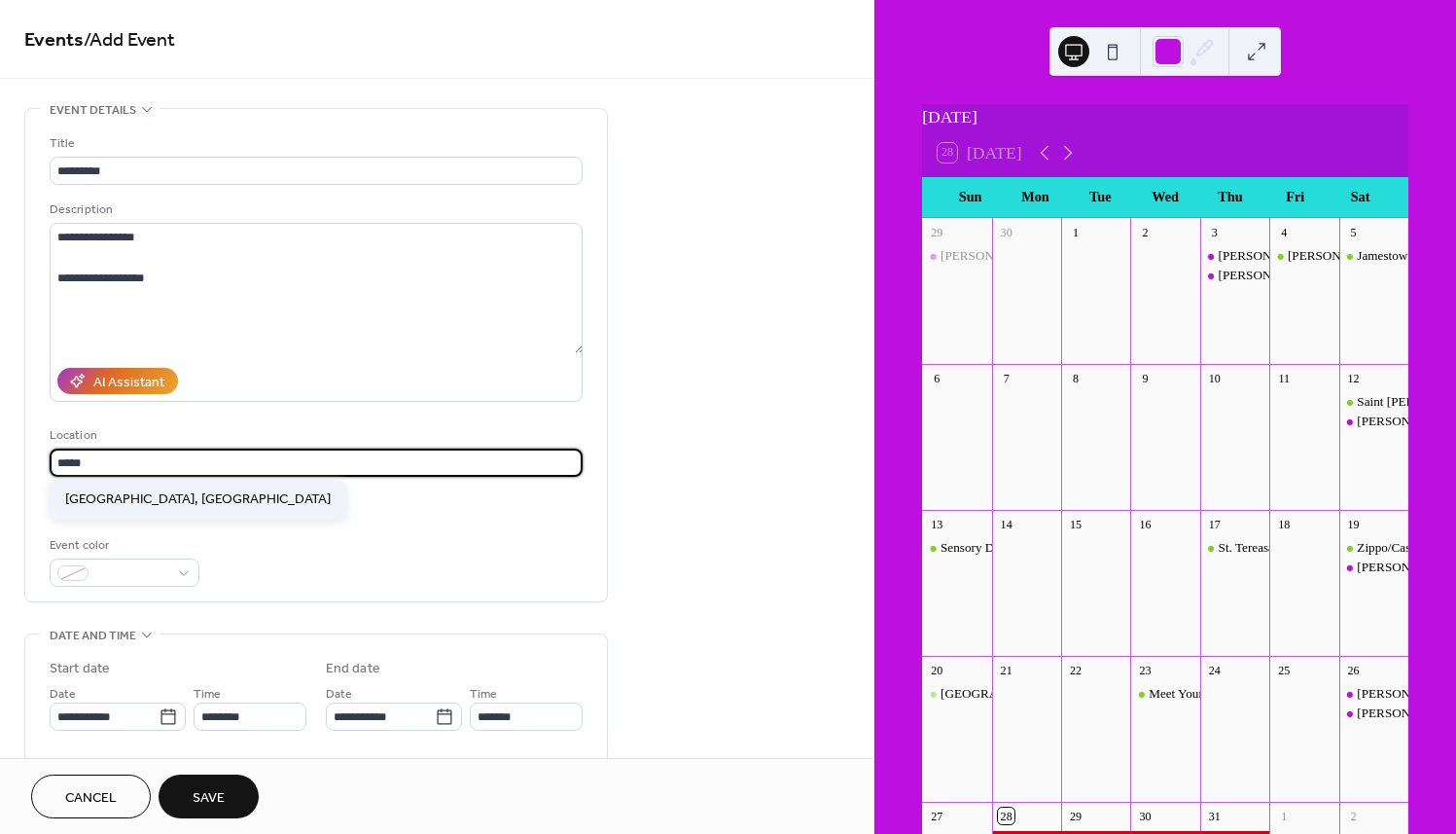 type on "**********" 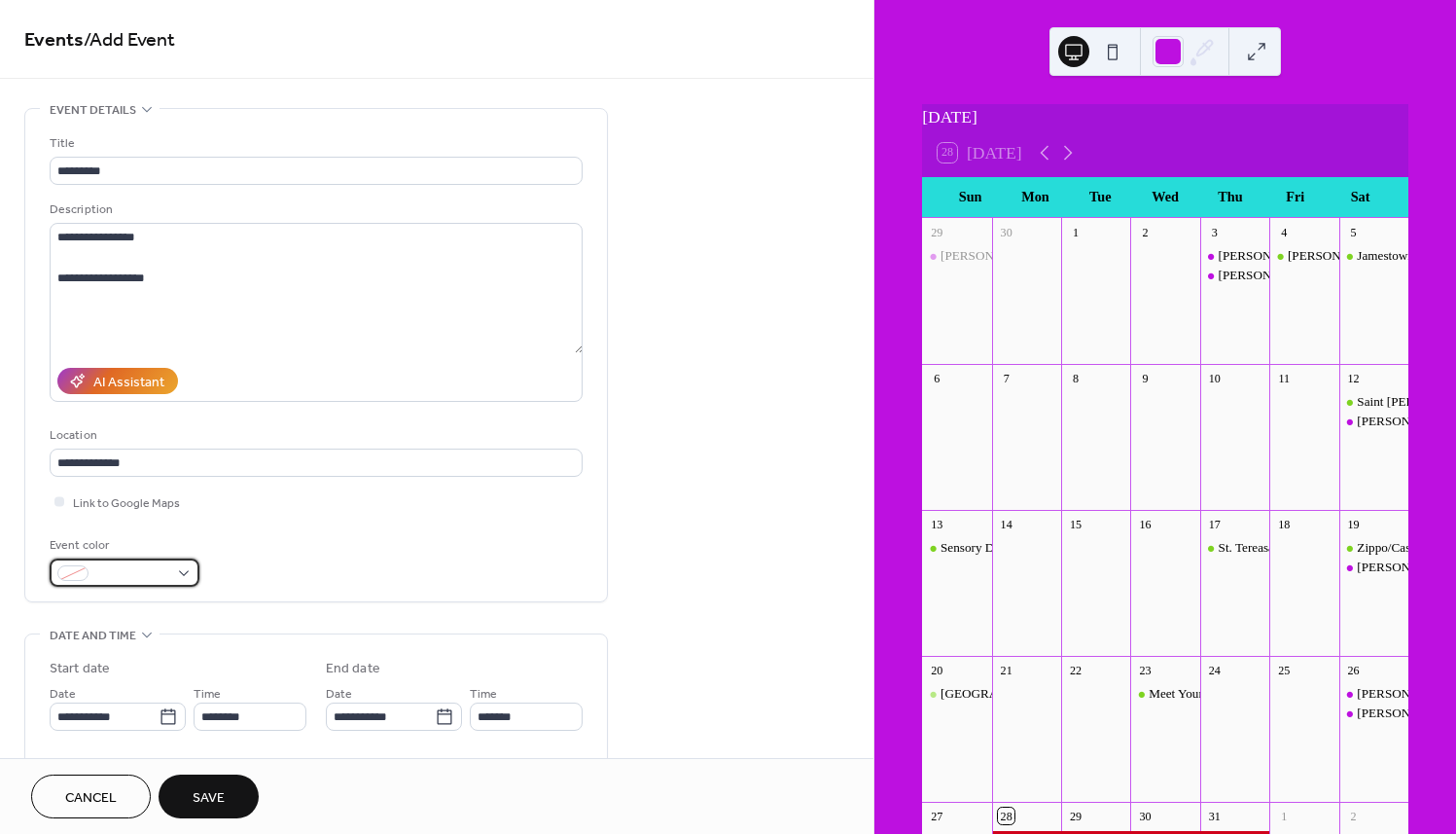 click at bounding box center (132, 574) 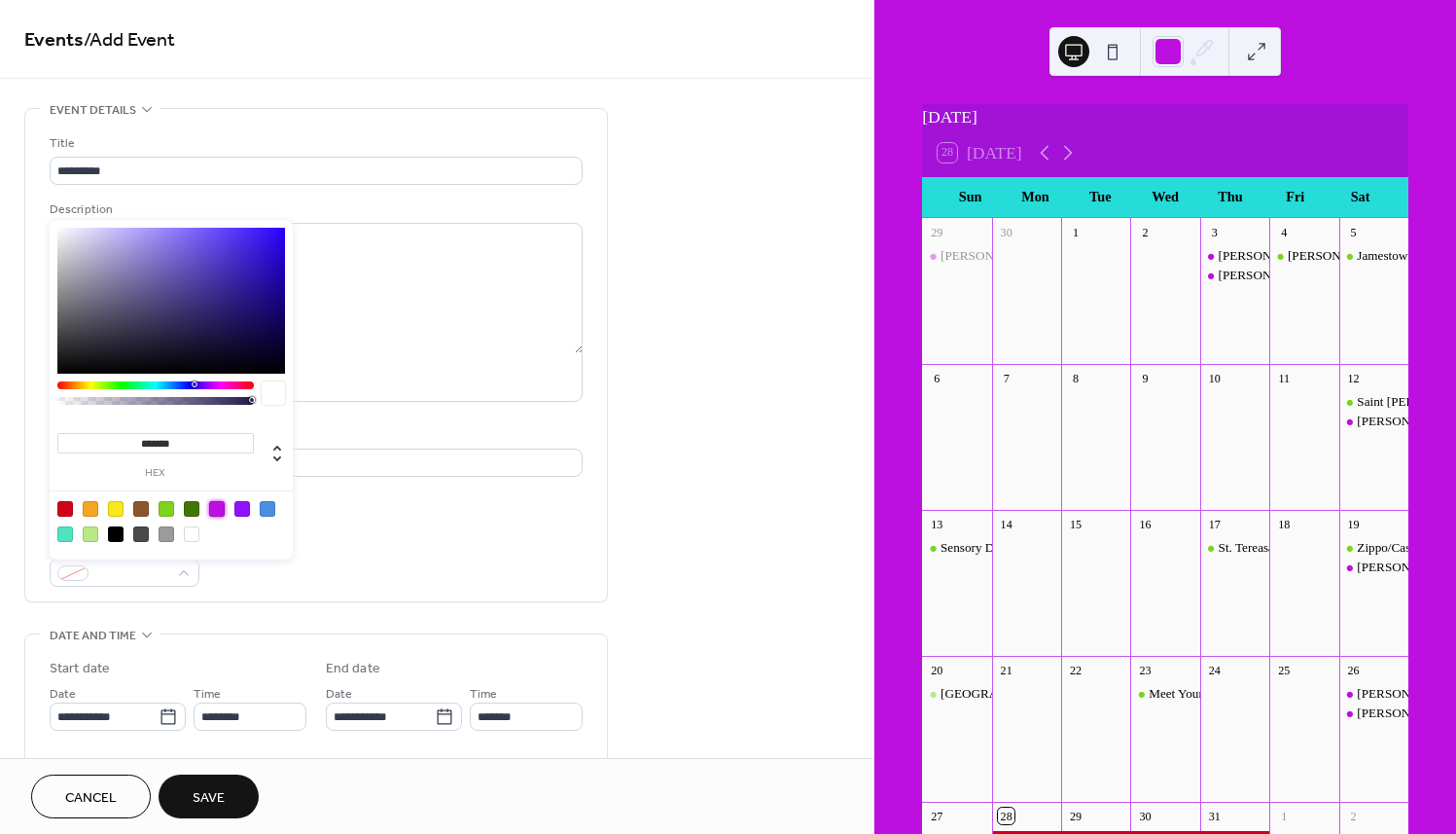click at bounding box center (217, 509) 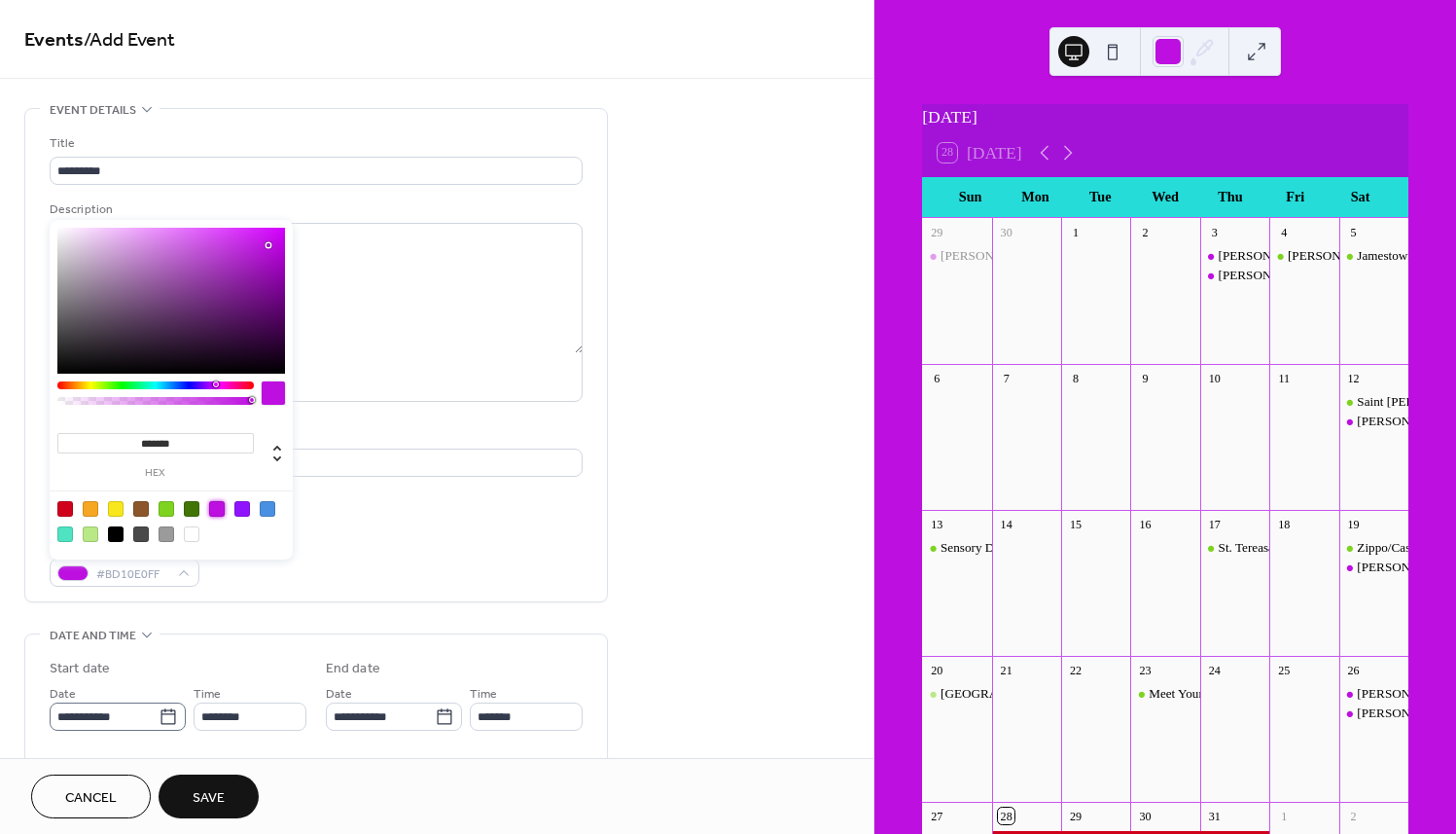click 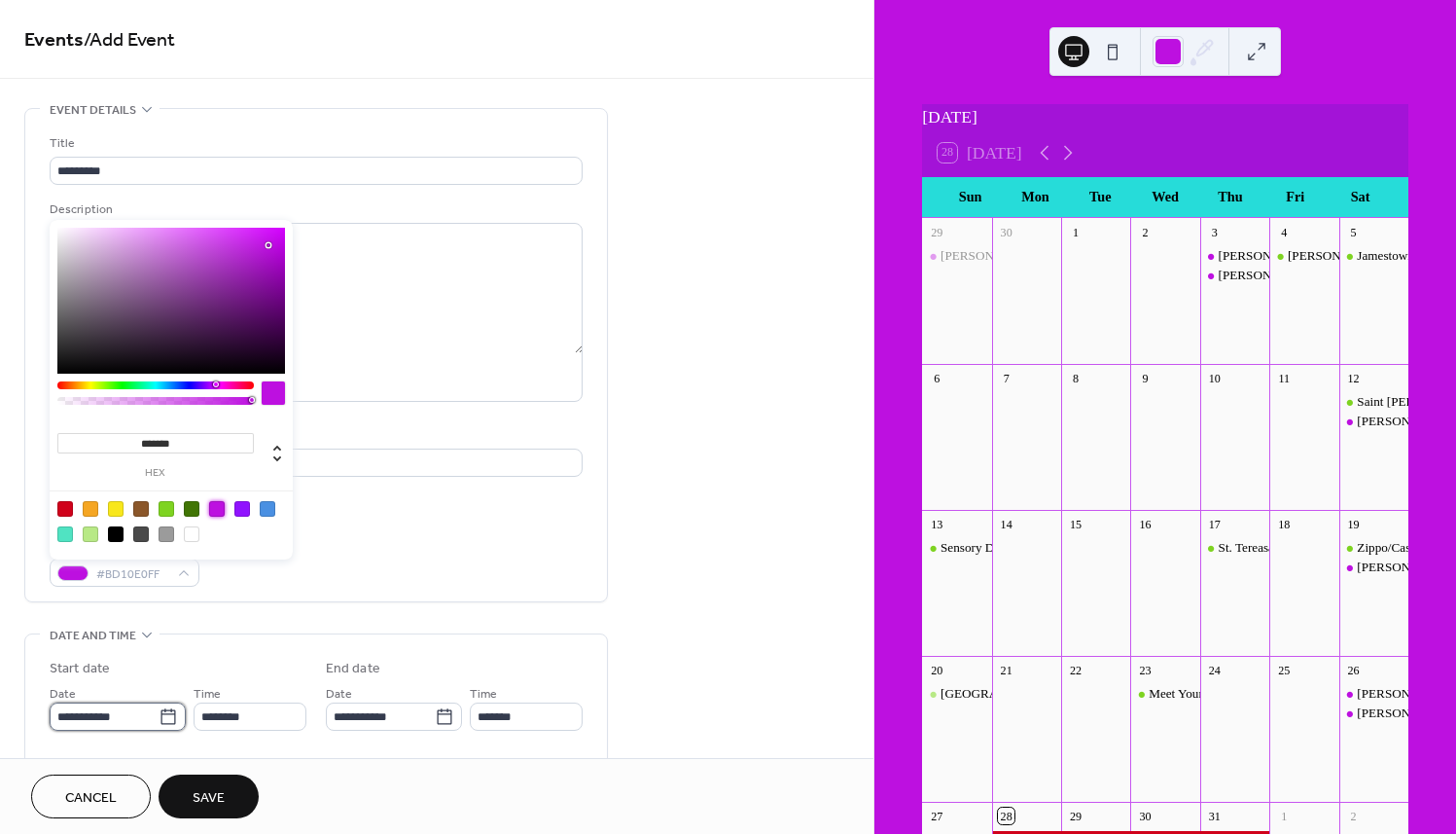 click on "**********" at bounding box center [104, 716] 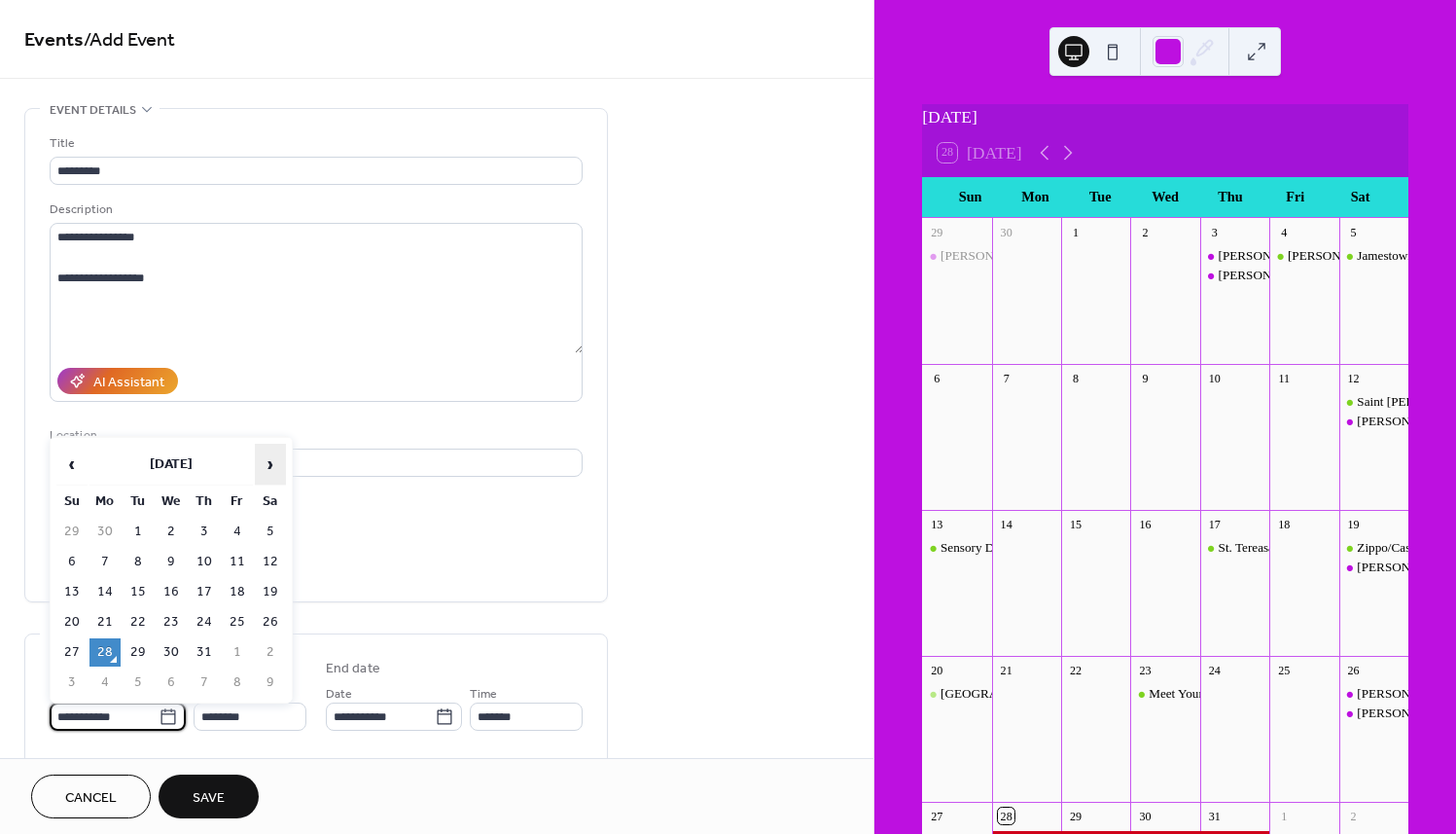 click on "›" at bounding box center [270, 464] 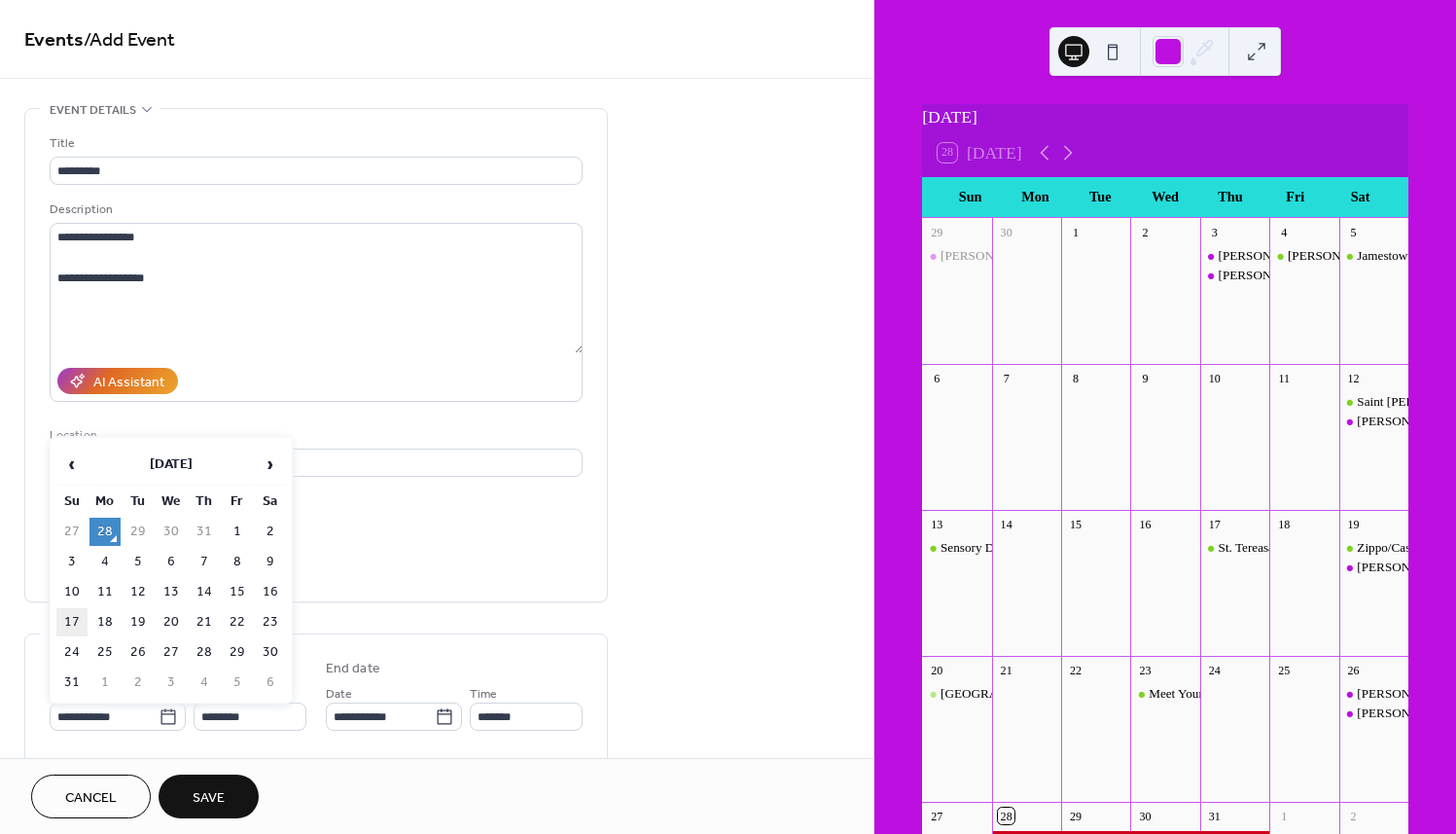 click on "17" at bounding box center (72, 622) 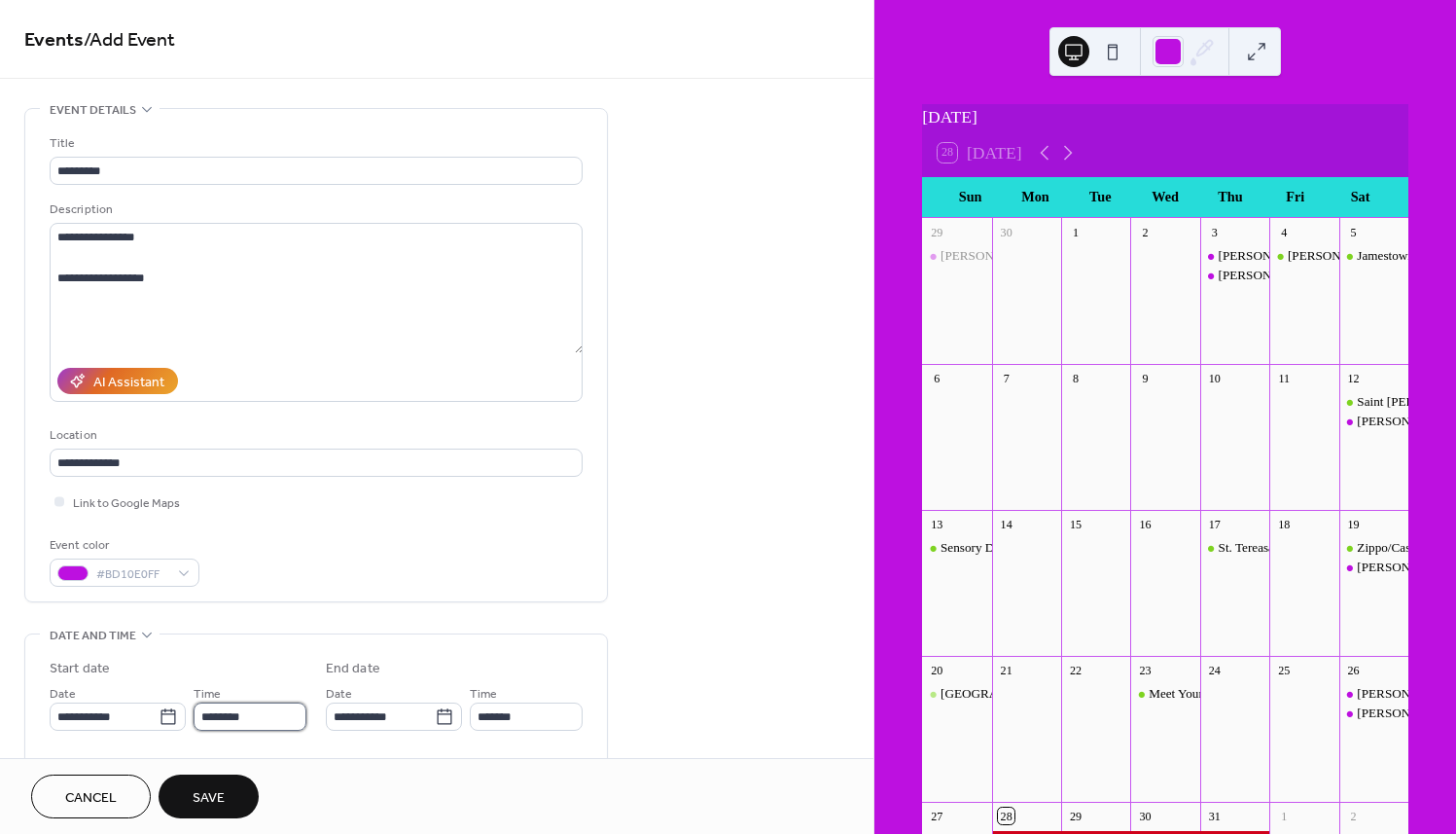click on "********" at bounding box center (250, 716) 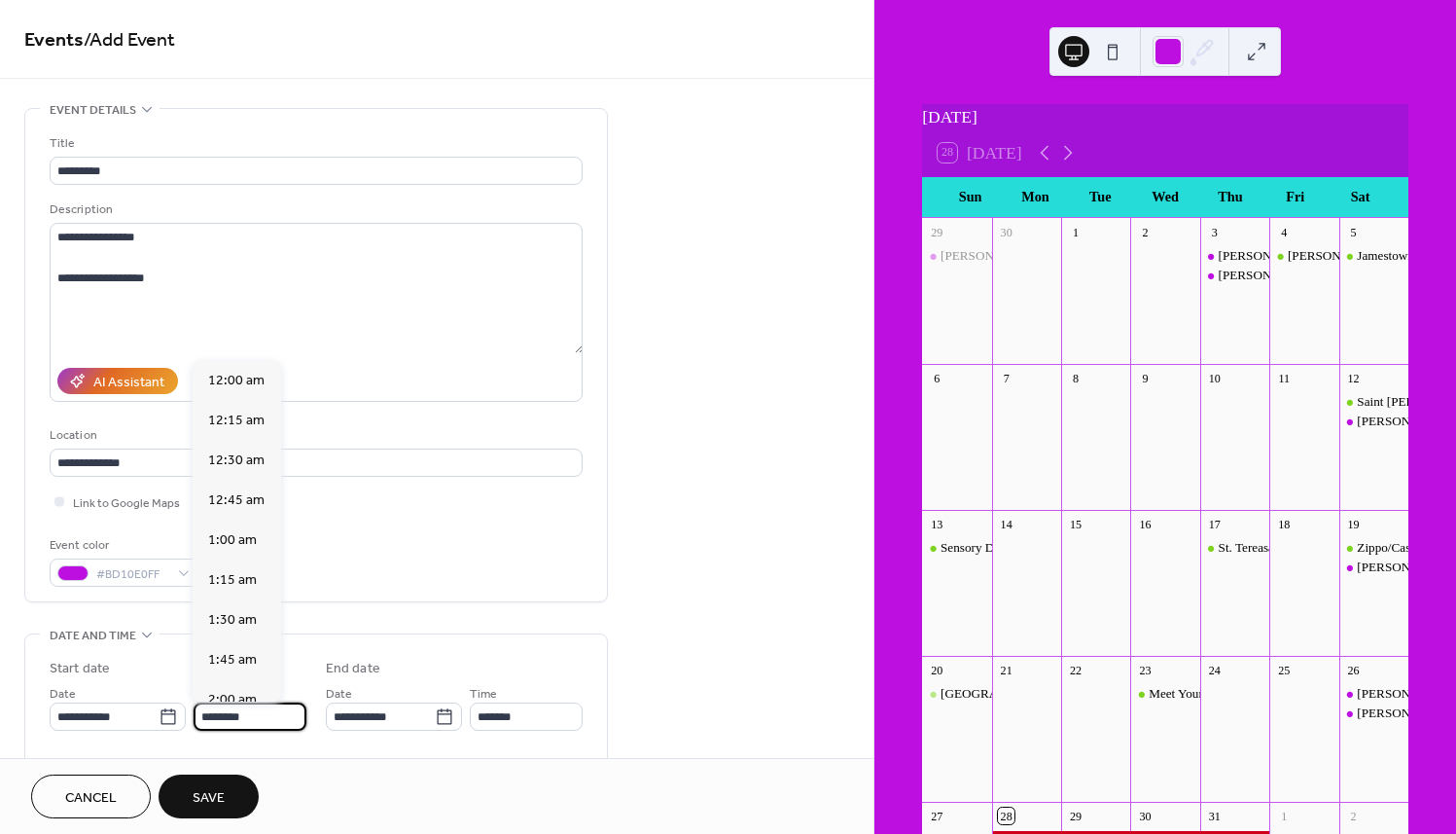 scroll, scrollTop: 1915, scrollLeft: 0, axis: vertical 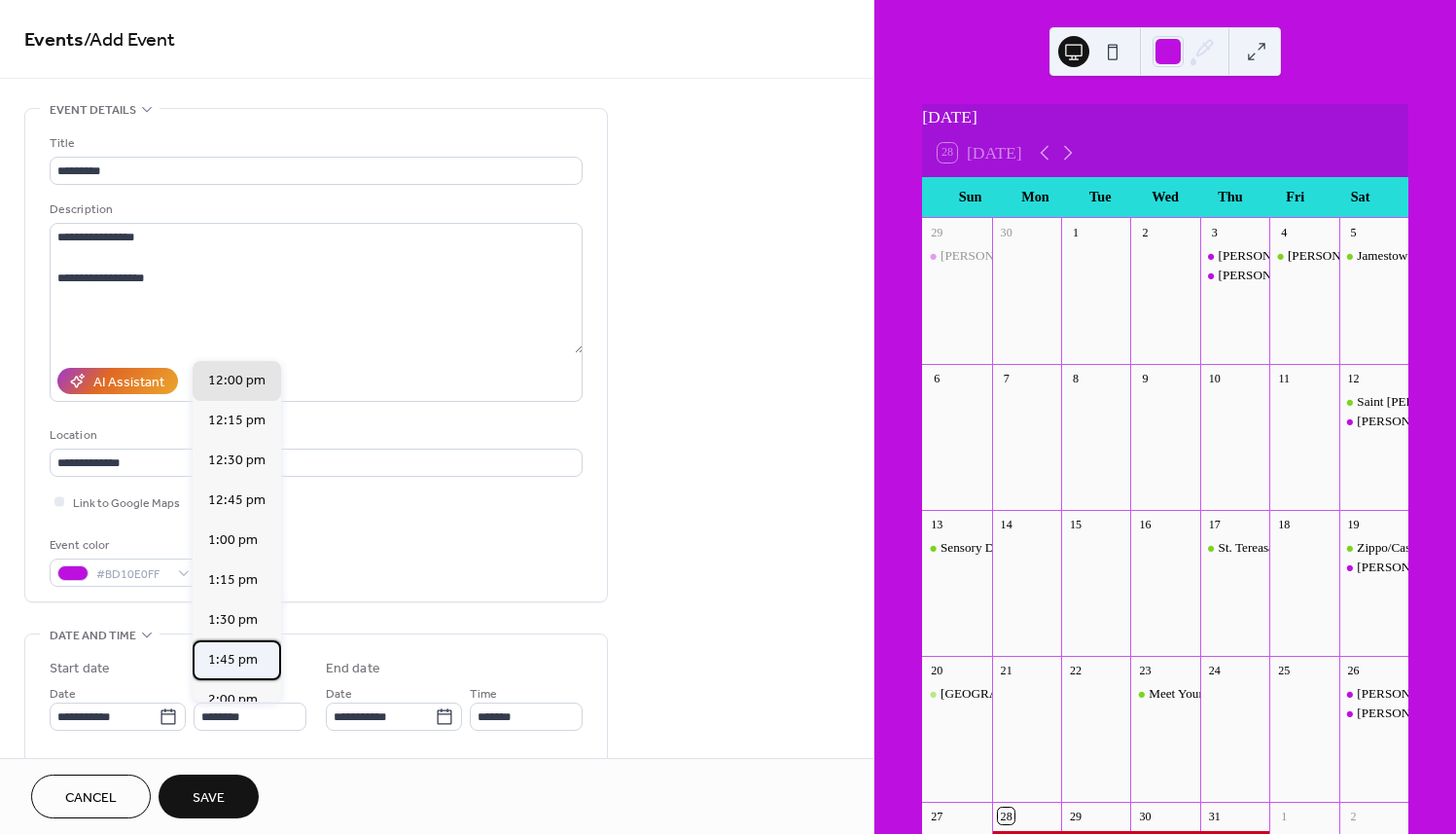 click on "1:45 pm" at bounding box center [236, 660] 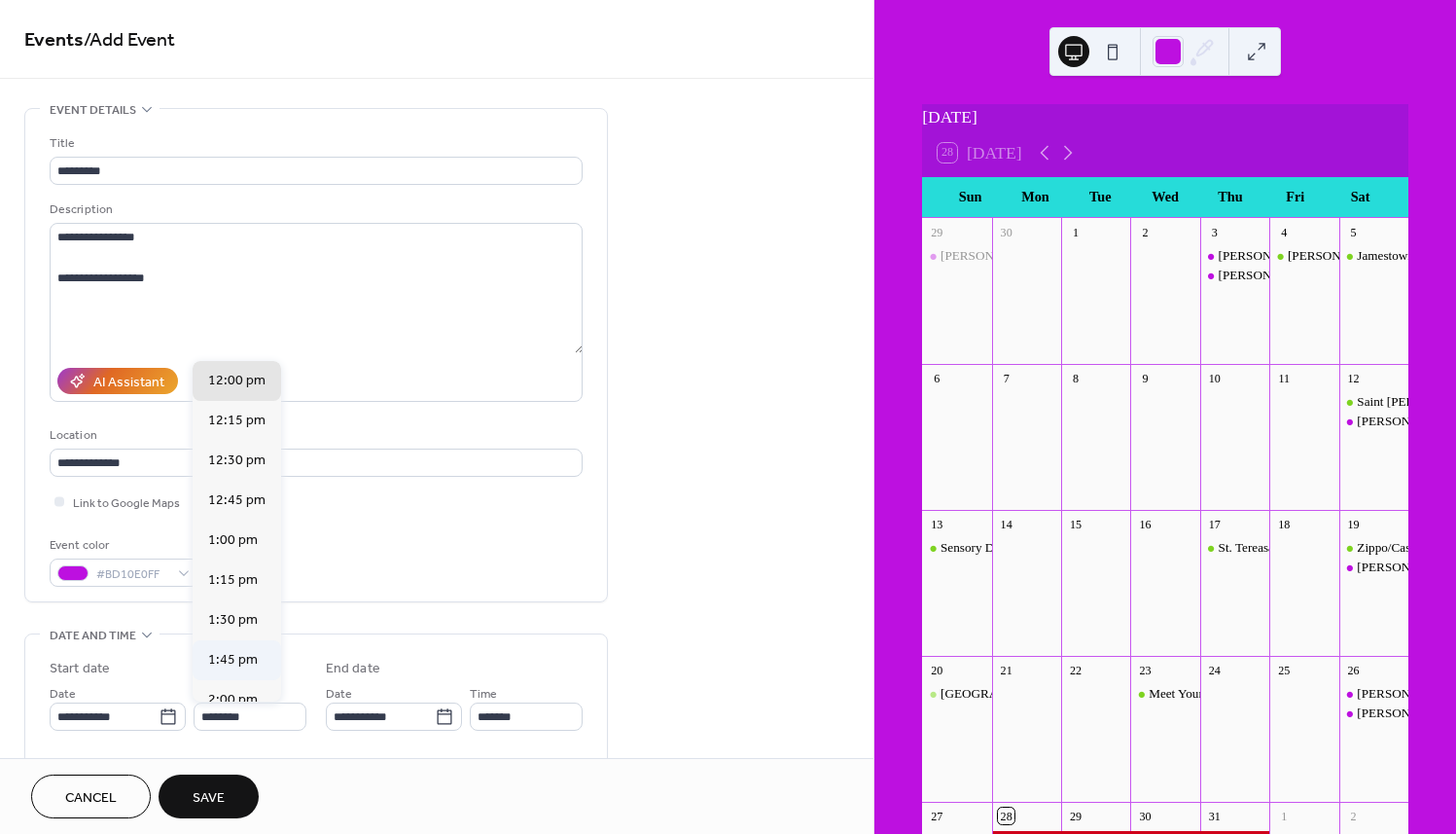 type on "*******" 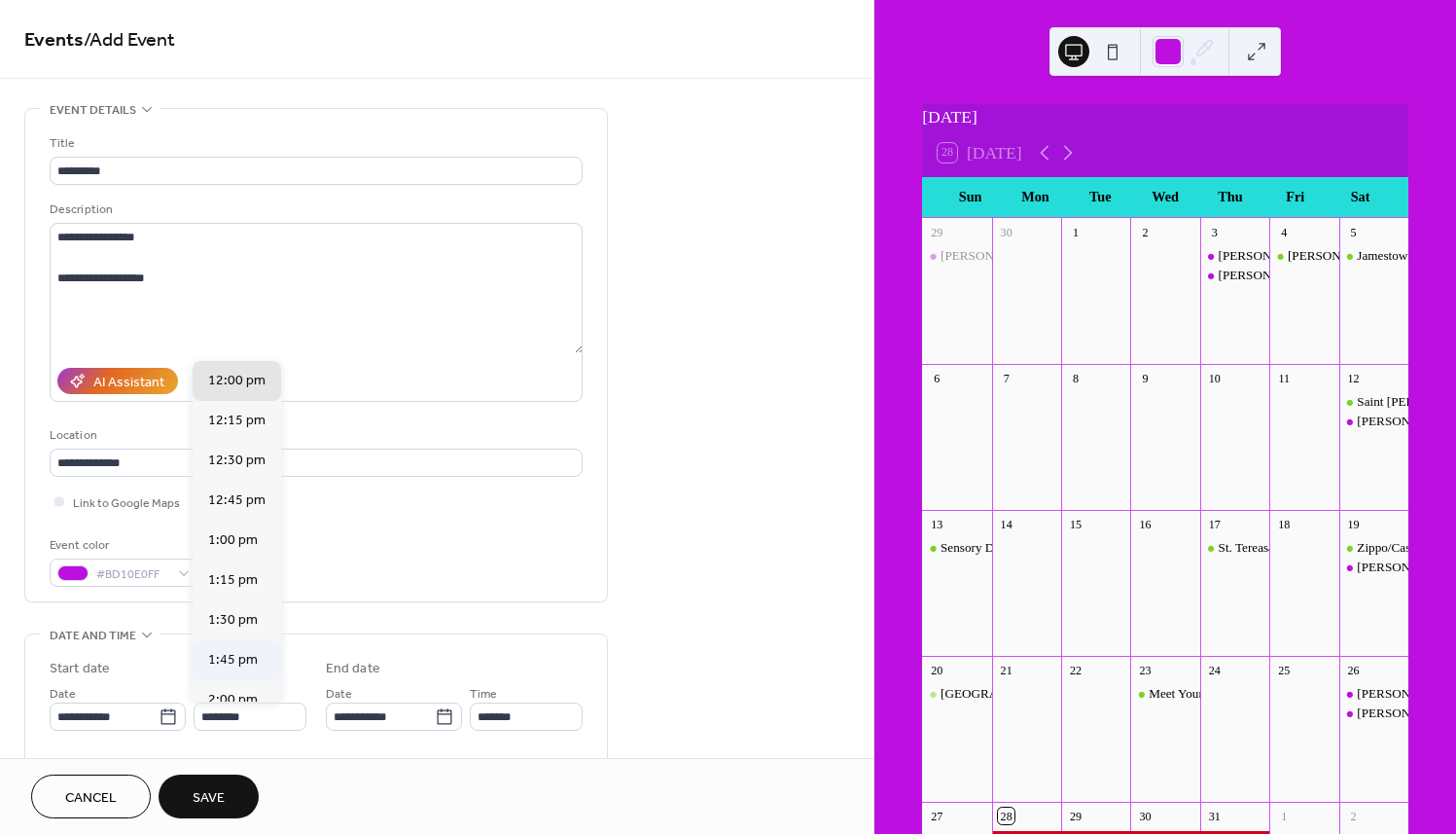 type on "*******" 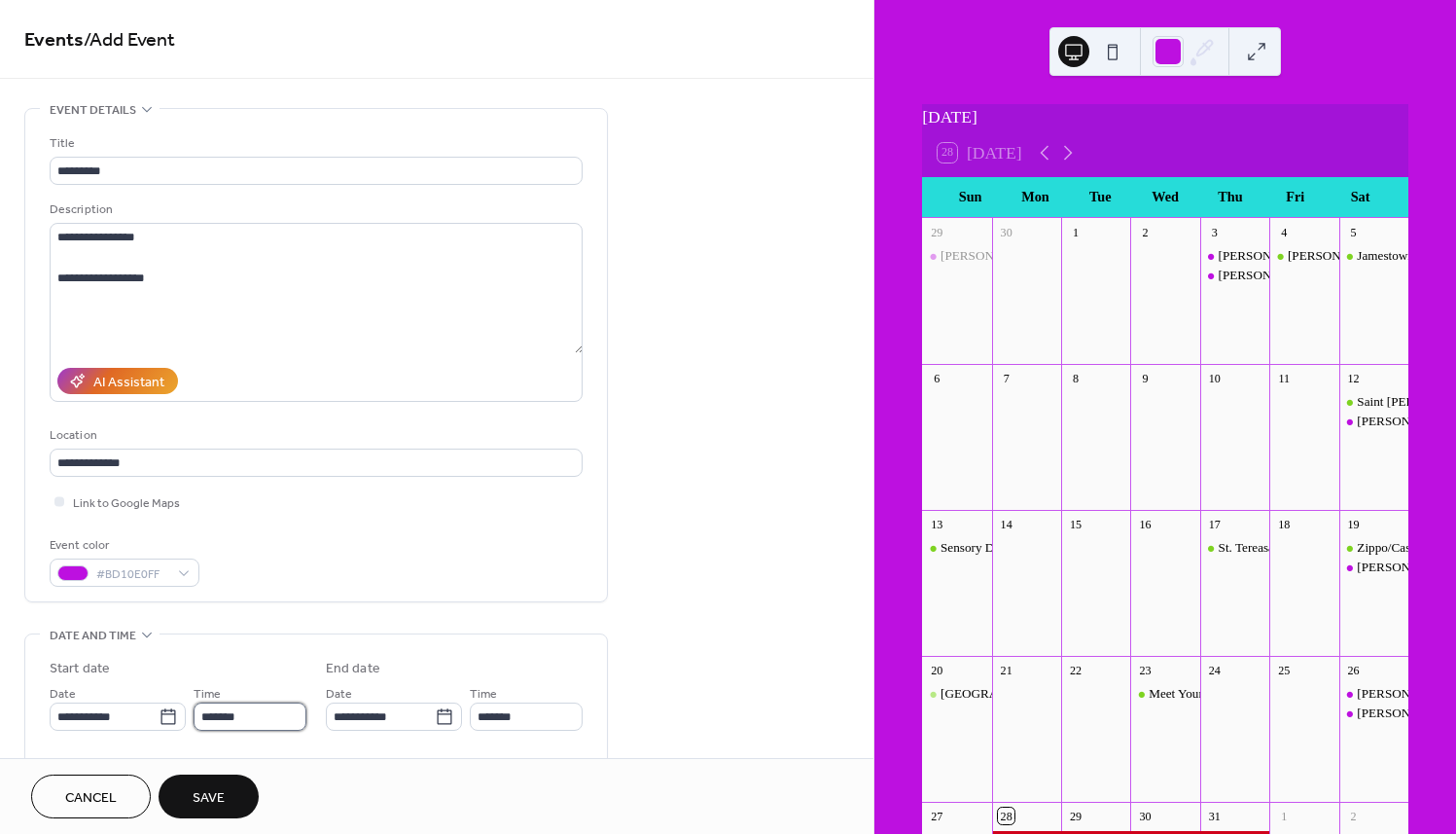 click on "*******" at bounding box center [250, 716] 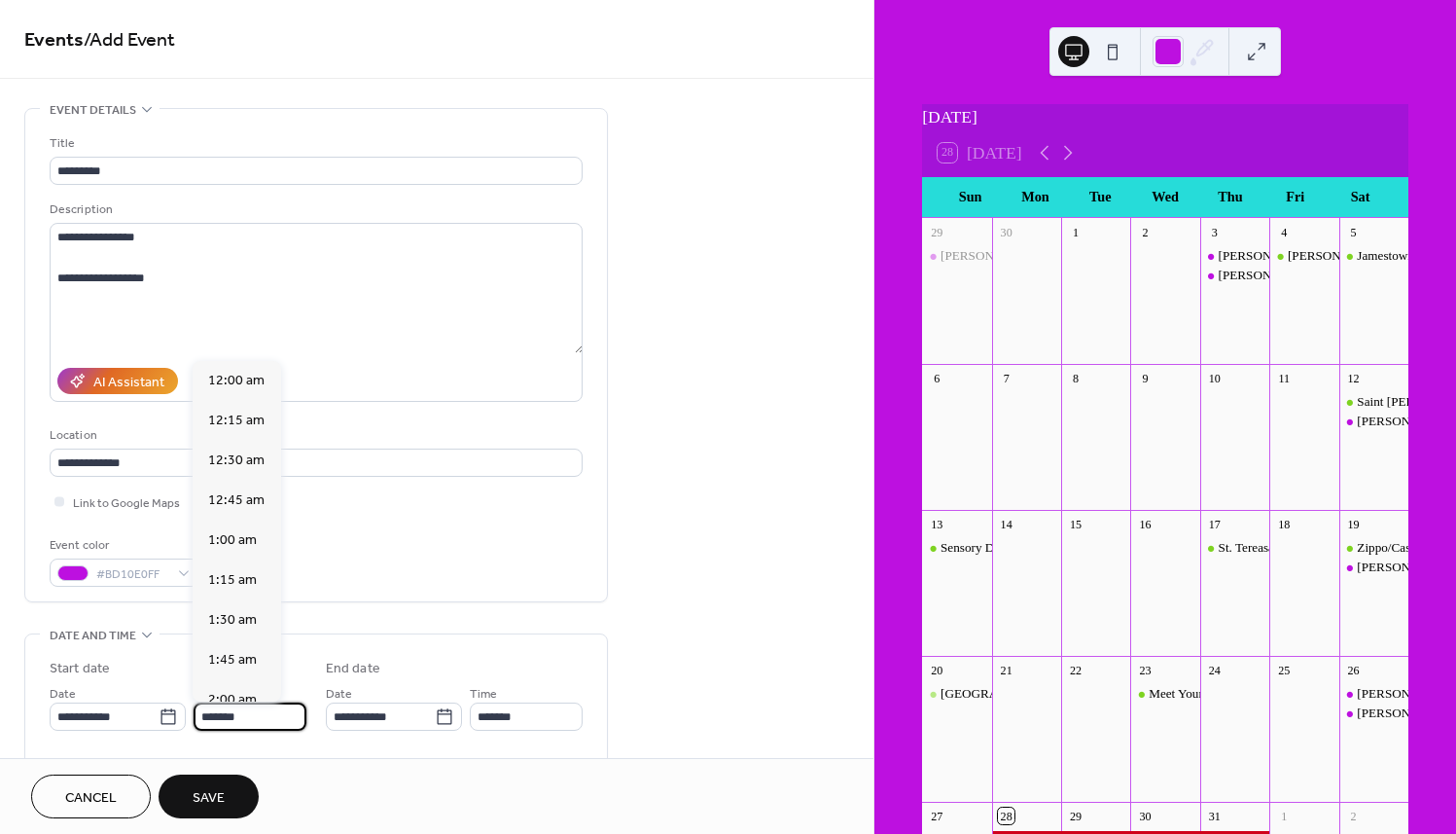 scroll, scrollTop: 2194, scrollLeft: 0, axis: vertical 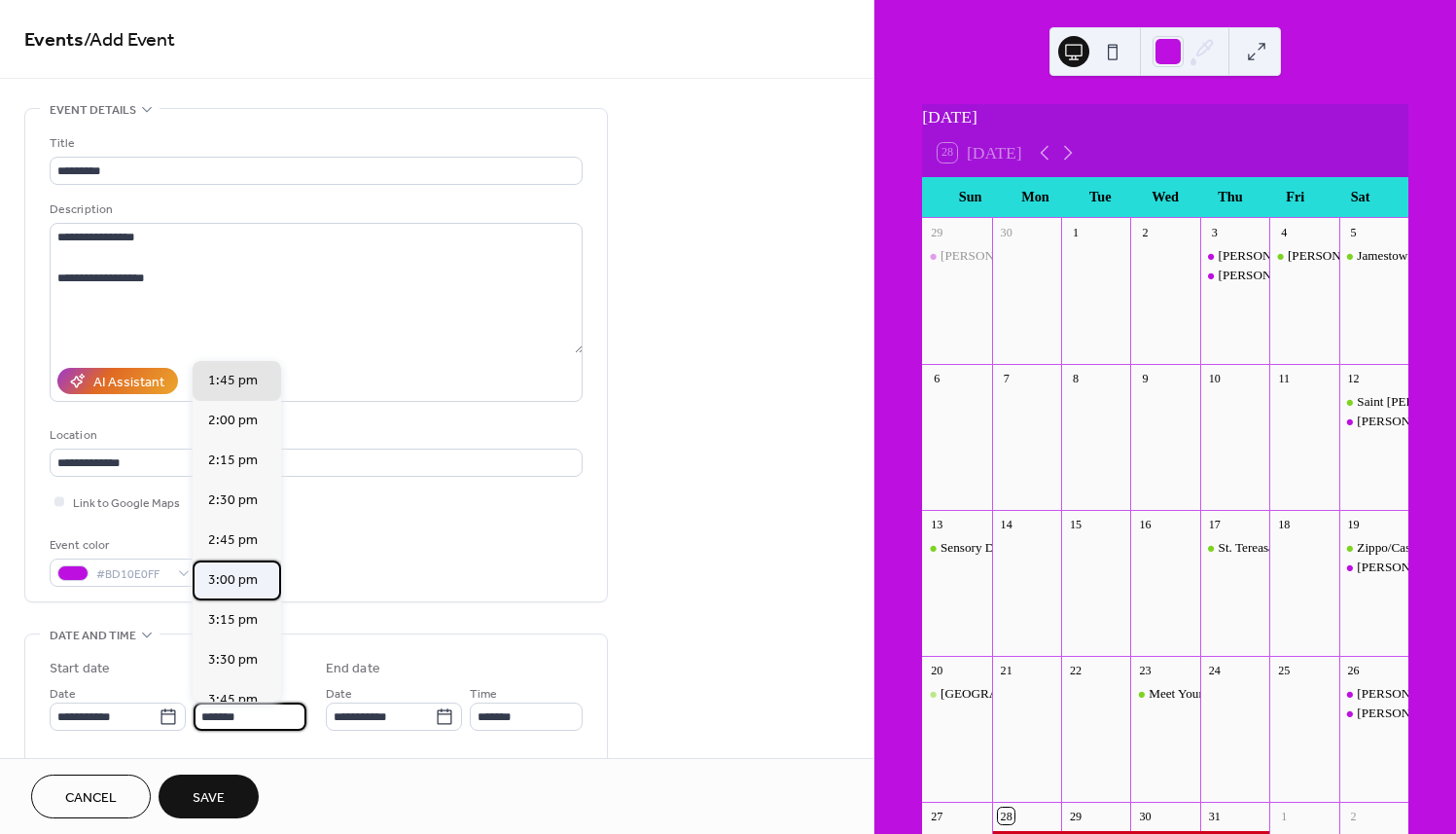 click on "3:00 pm" at bounding box center (232, 579) 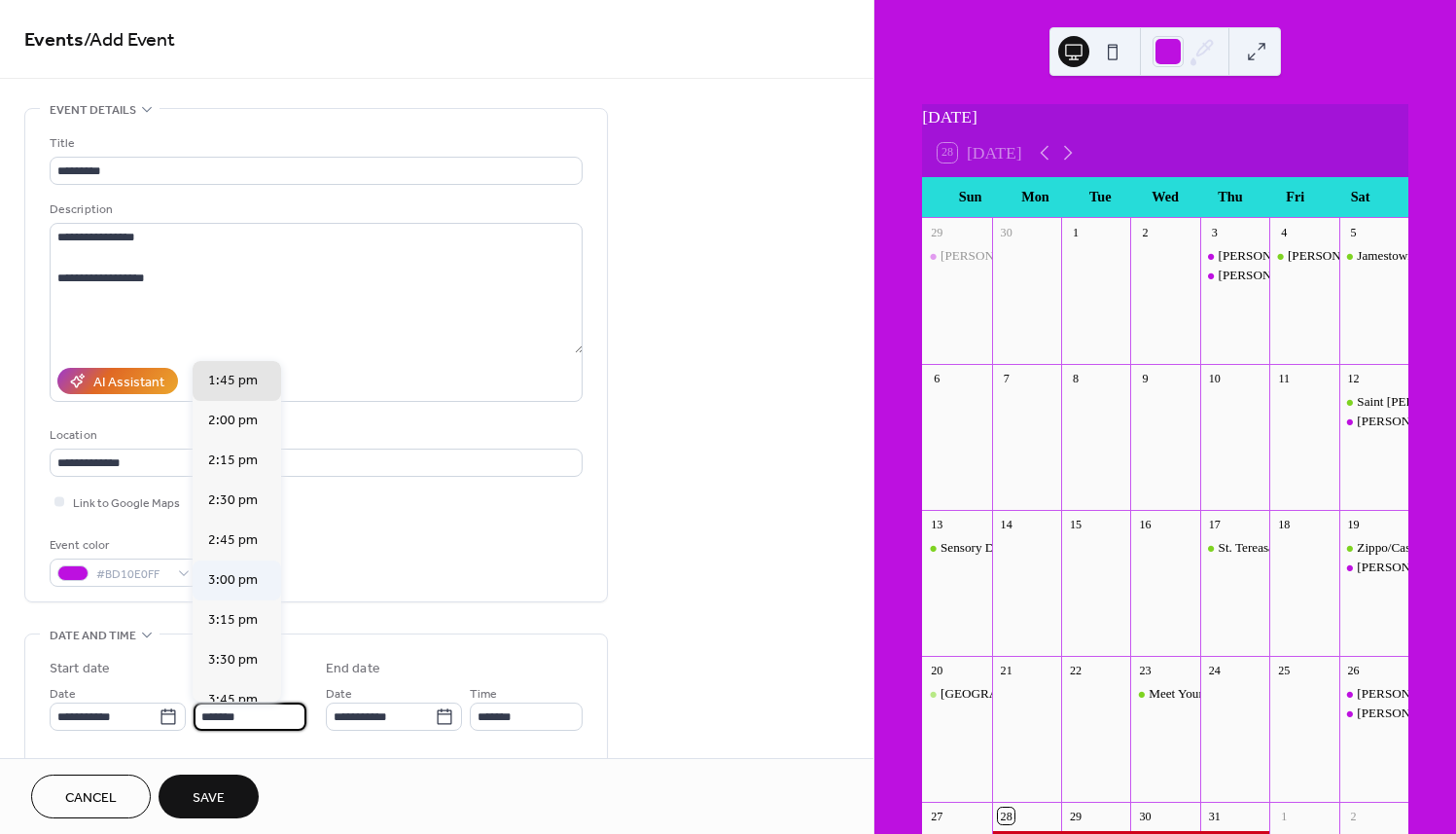 type on "*******" 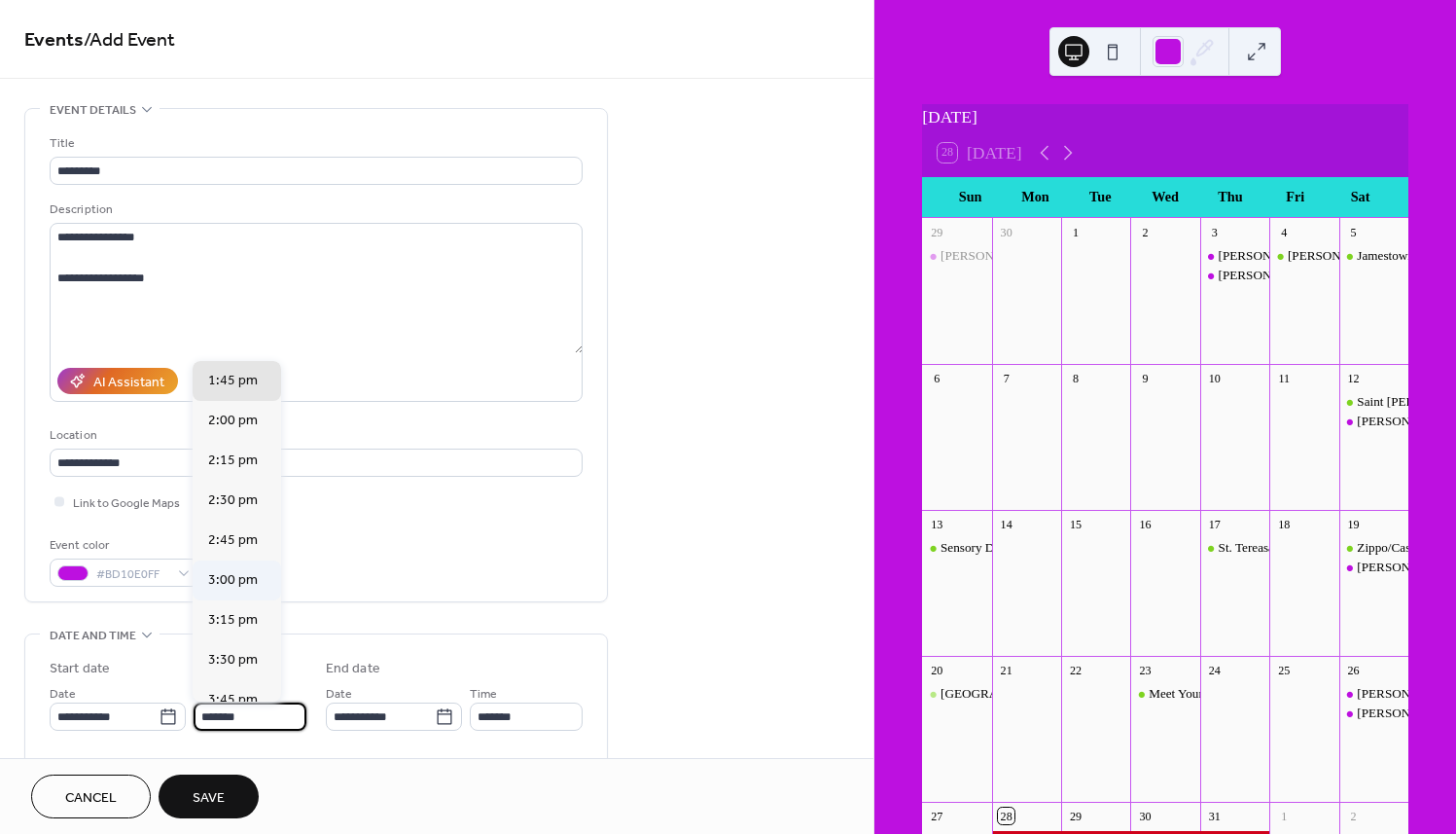 type on "*******" 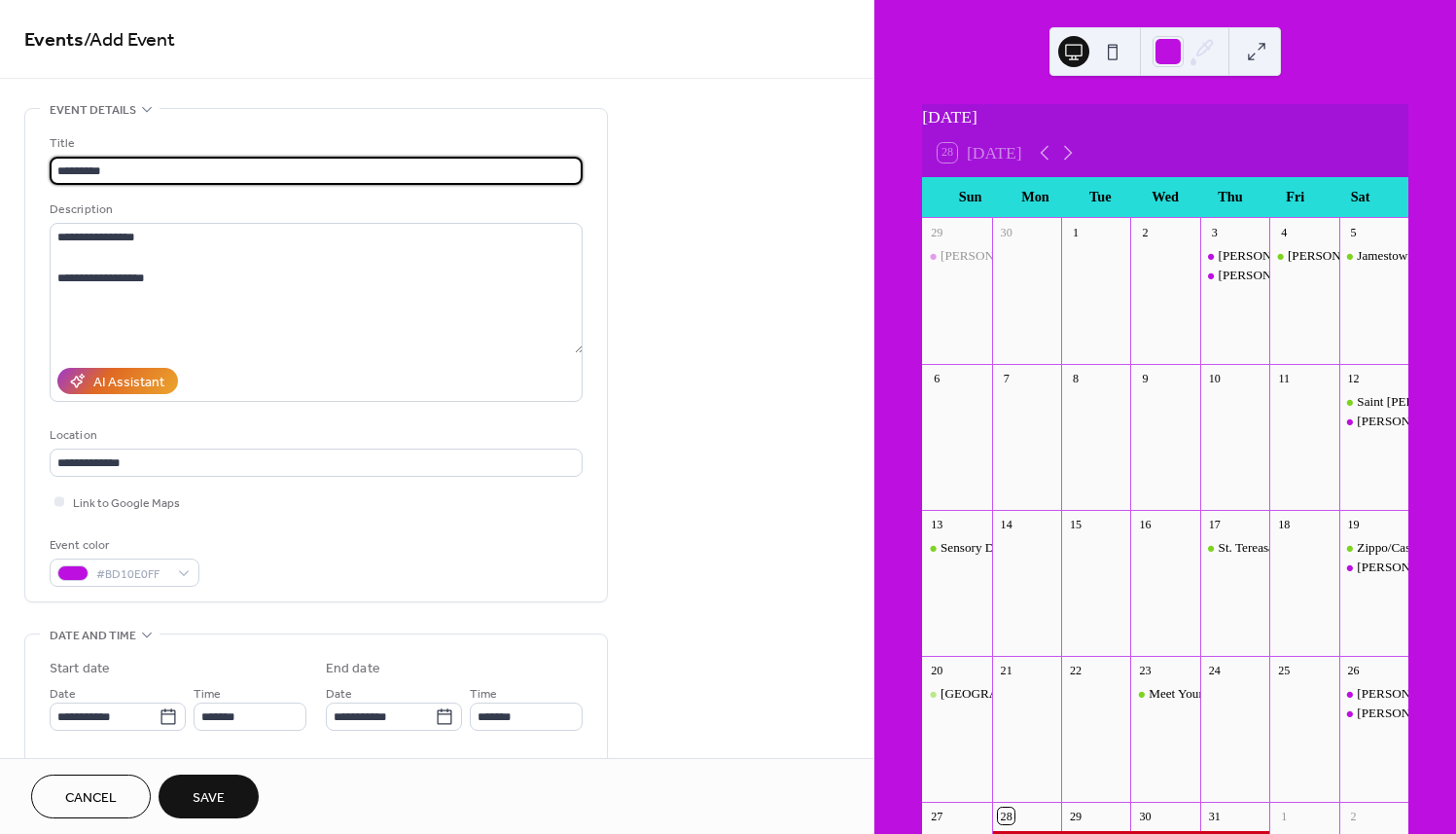 click on "********" at bounding box center [316, 170] 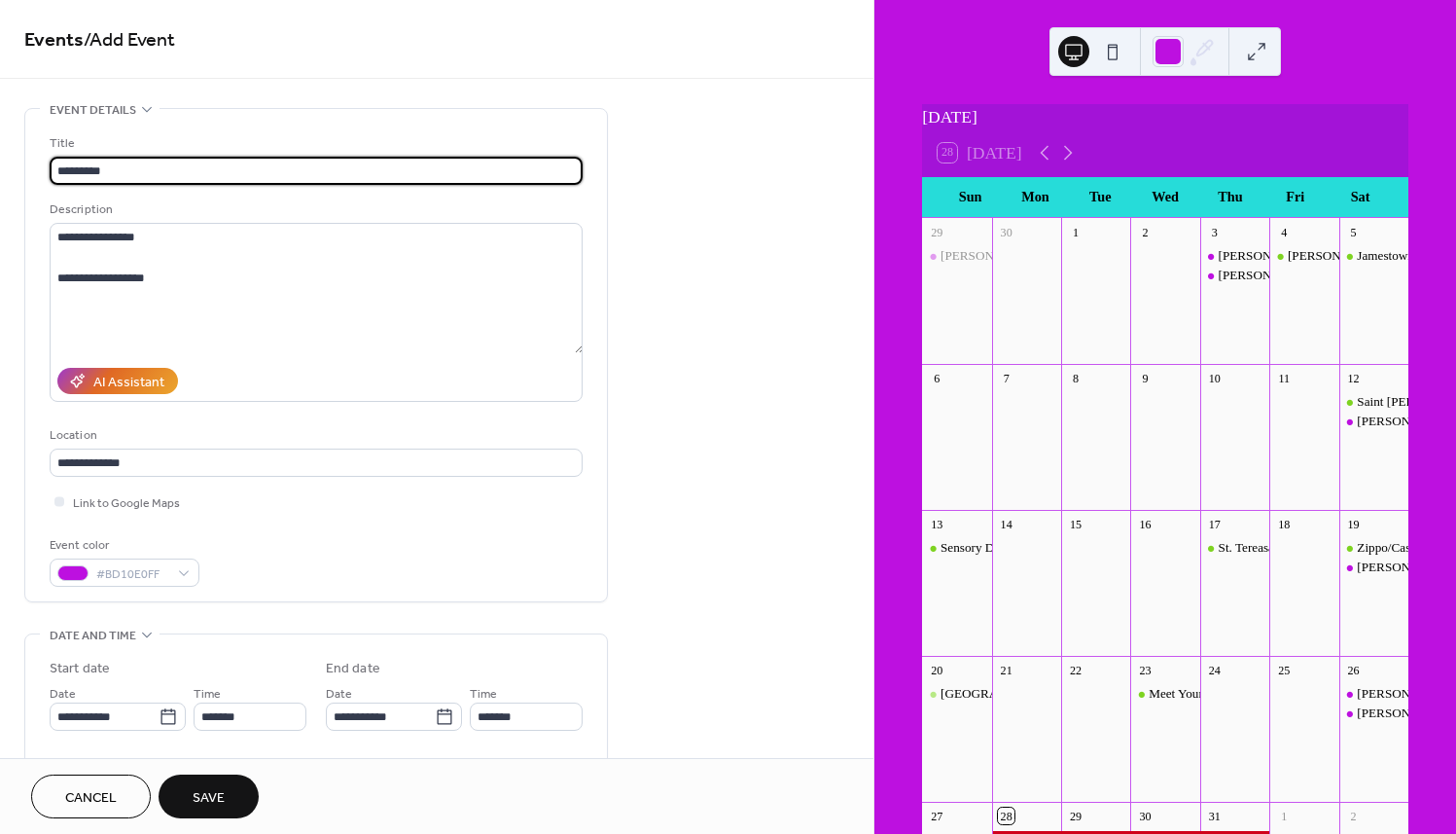 type on "**********" 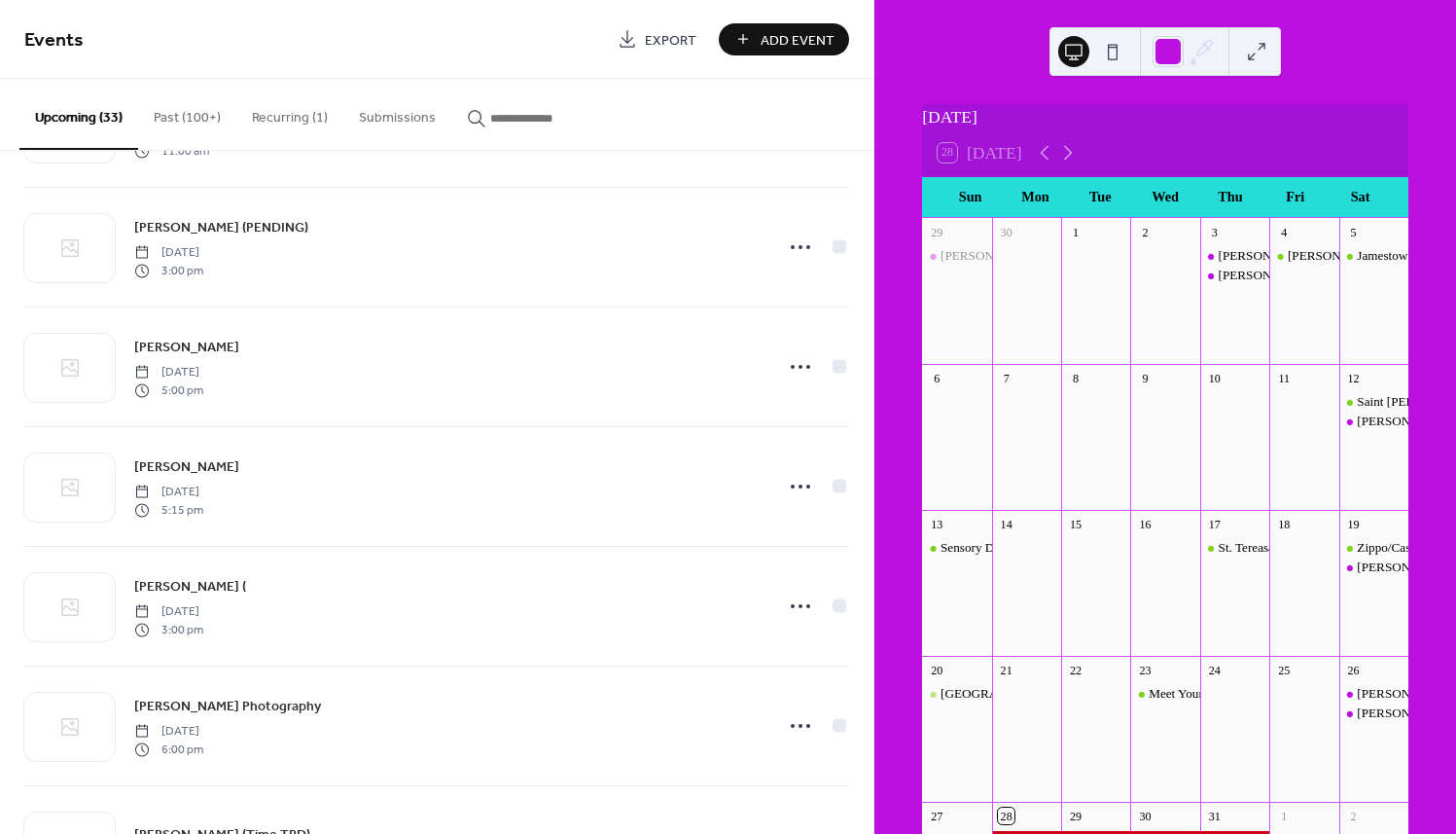 scroll, scrollTop: 1197, scrollLeft: 0, axis: vertical 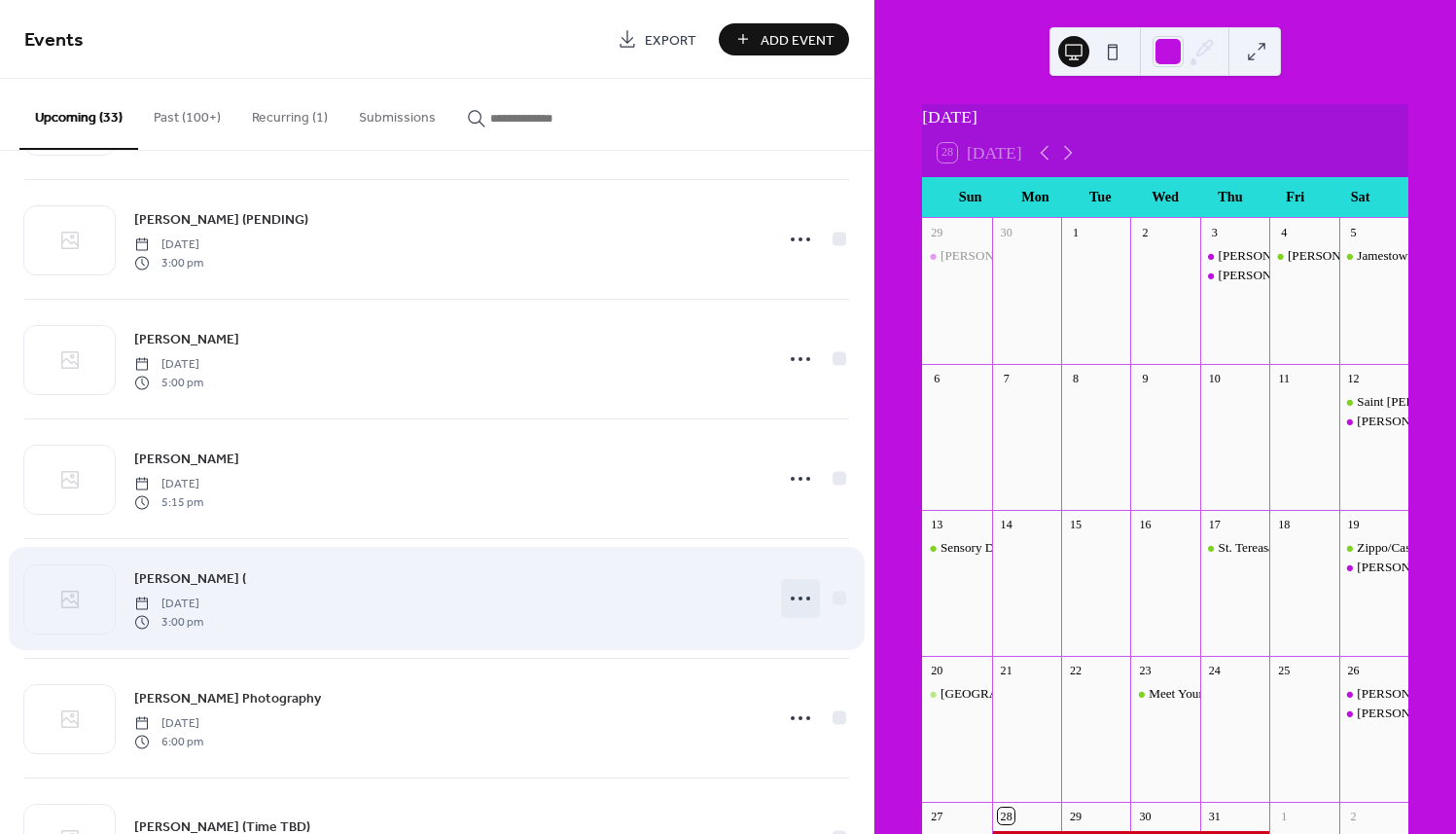 click 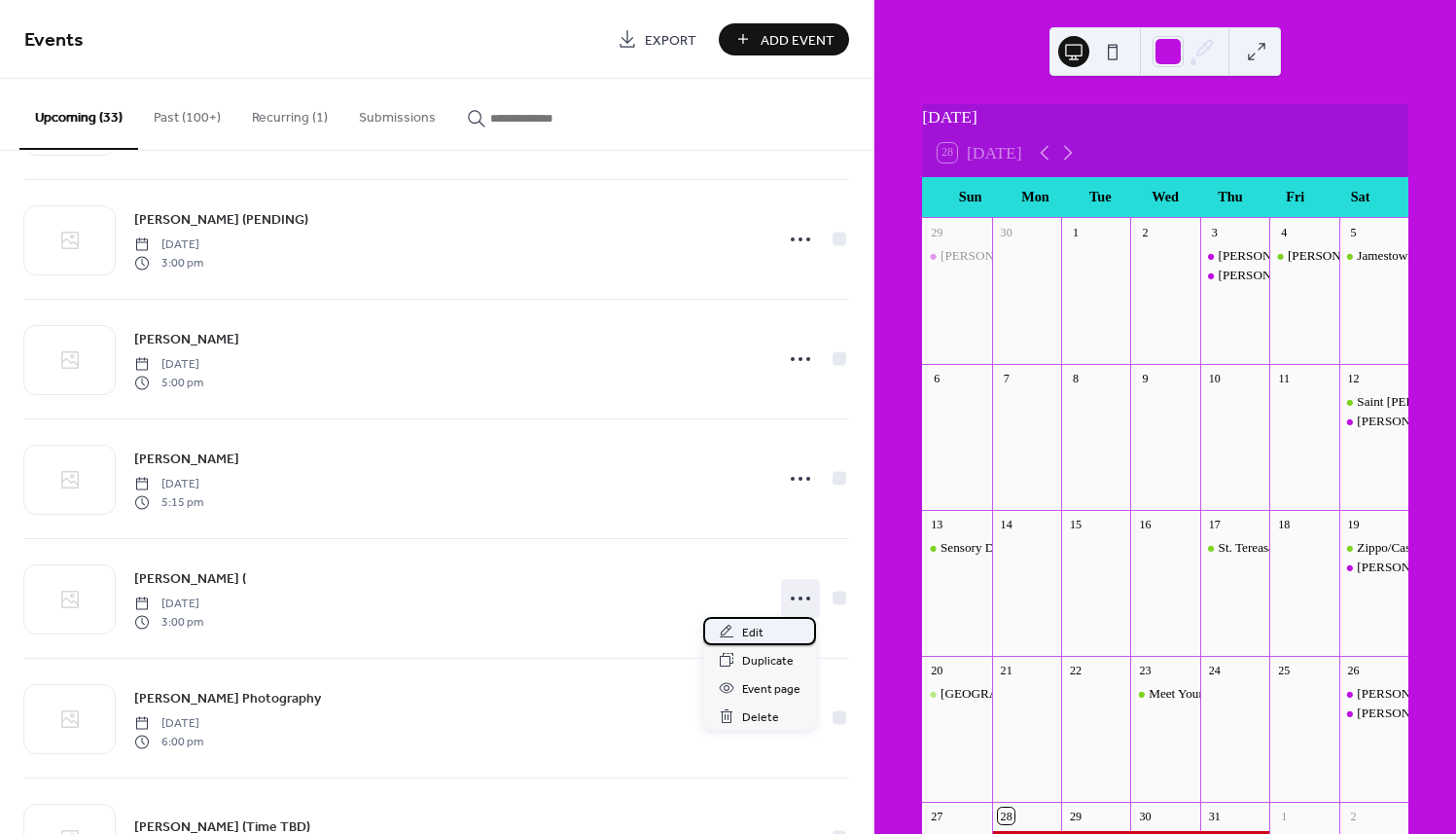click on "Edit" at bounding box center (760, 631) 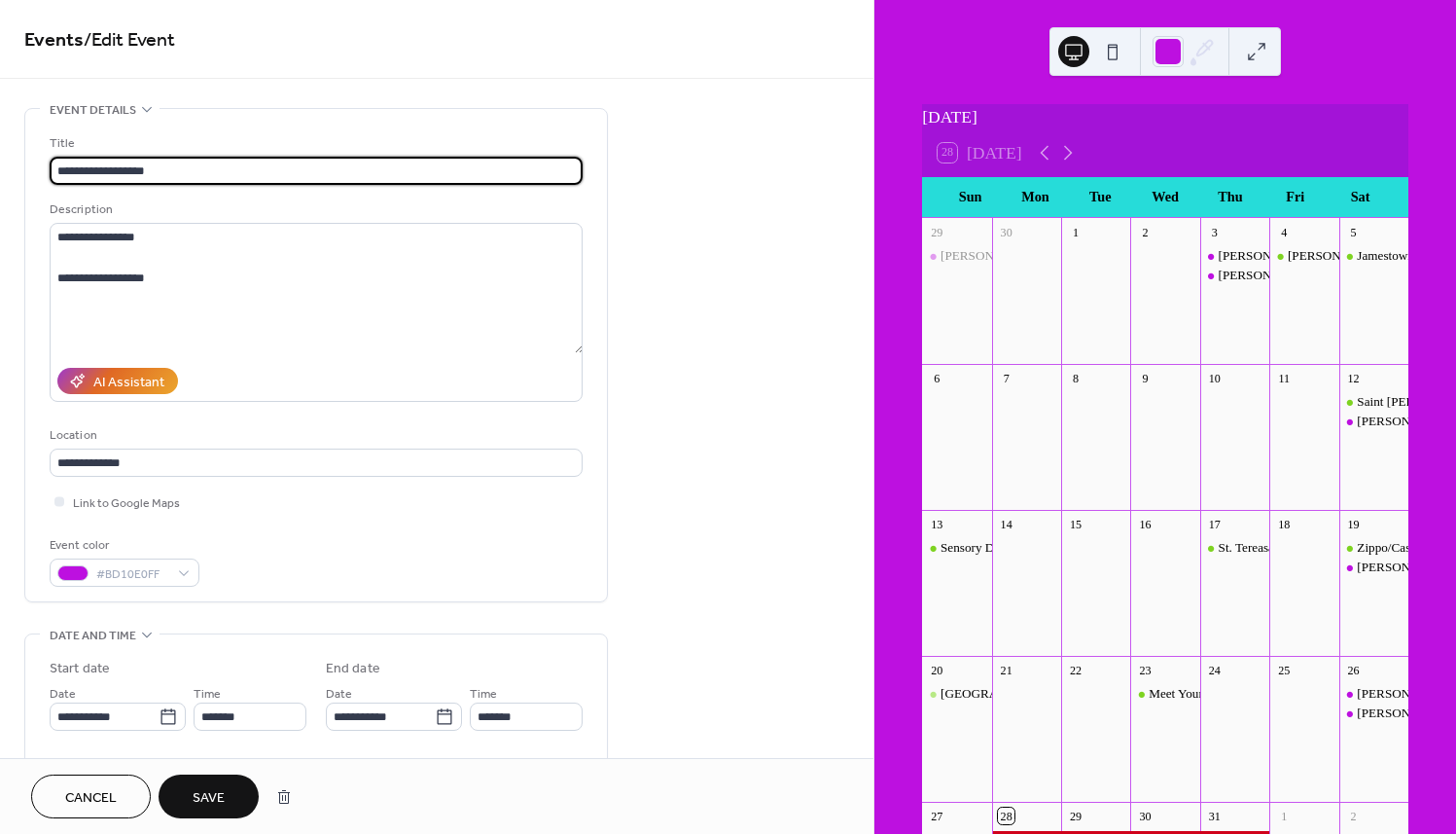 type on "**********" 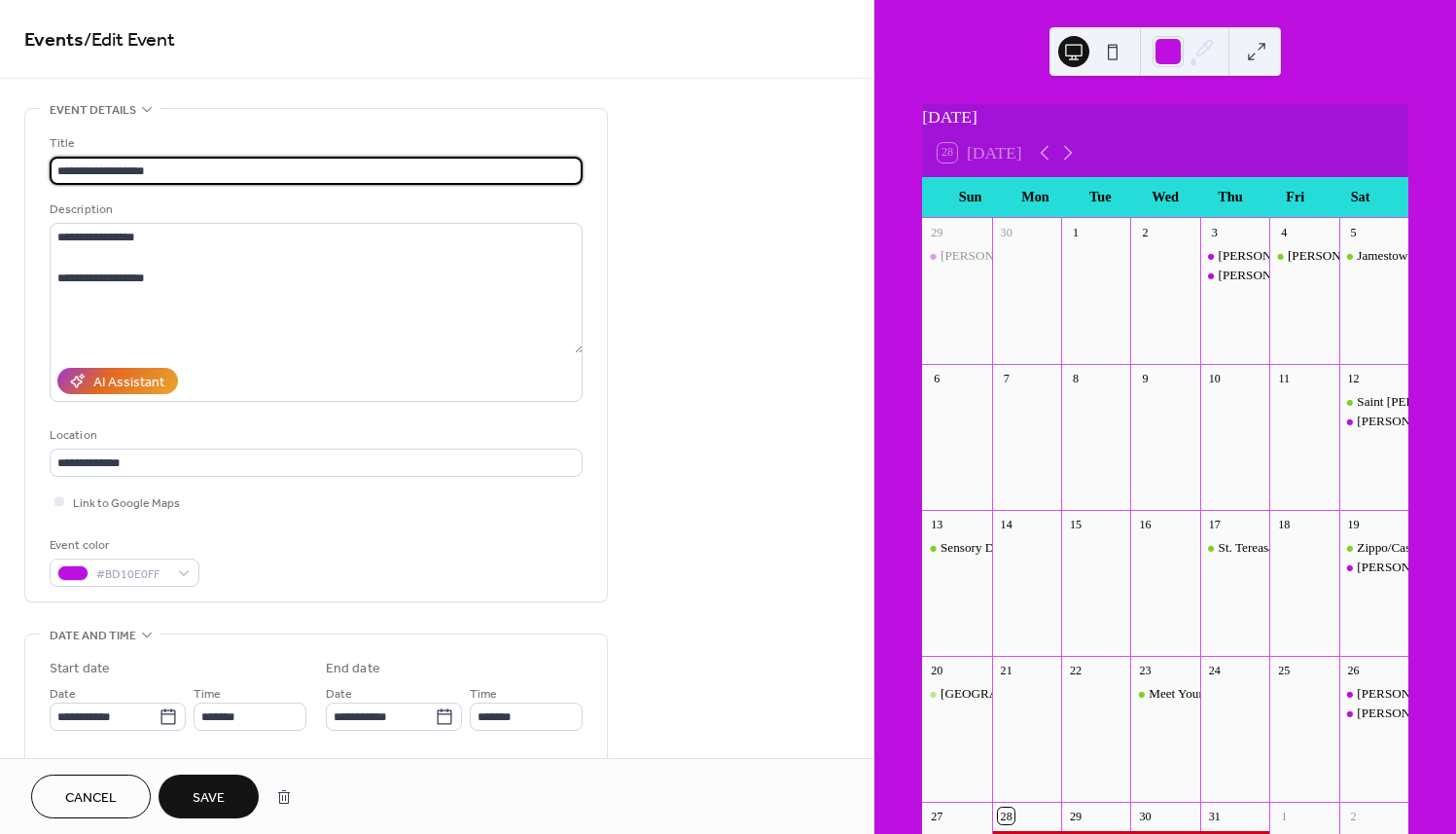 click on "Save" at bounding box center [208, 796] 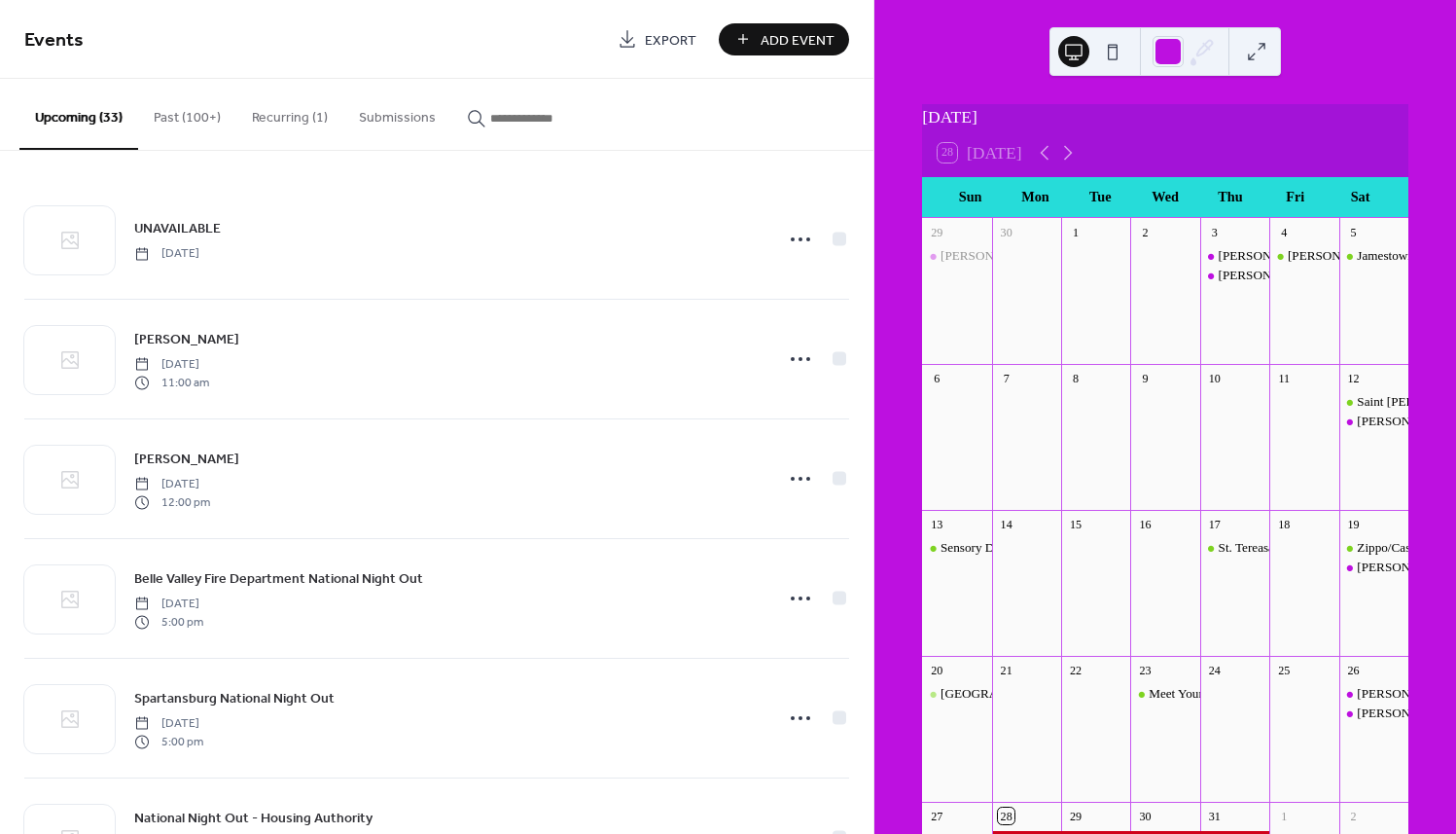 click on "UNAVAILABLE [DATE] [PERSON_NAME] [DATE] 11:00 am [PERSON_NAME]  [DATE] 12:00 pm Belle Valley Fire Department National Night Out  [DATE] 5:00 pm [GEOGRAPHIC_DATA] National Night Out  [DATE] 5:00 pm National Night Out - Housing Authority  [DATE] 5:30 pm Kerrtown Community [DATE][DATE][DATE] 12:00 pm Saint [PERSON_NAME]'s Italian Festival  [DATE] 2:00 pm [GEOGRAPHIC_DATA] for Women [DATE] 2:00 pm [GEOGRAPHIC_DATA]  [DATE] 11:00 am [PERSON_NAME] (PENDING) [DATE] 3:00 pm [PERSON_NAME] [DATE] 5:00 pm [PERSON_NAME]  [DATE] 5:15 pm [PERSON_NAME] (PENDING) [DATE] 3:00 pm [PERSON_NAME] Photography  [DATE] 6:00 pm [PERSON_NAME] (Time TBD) [DATE] UNAVAILABLE  [DATE] St. [PERSON_NAME]'s Back to School [DATE] (PENDING) [DATE] 12:00 pm" at bounding box center [437, 492] 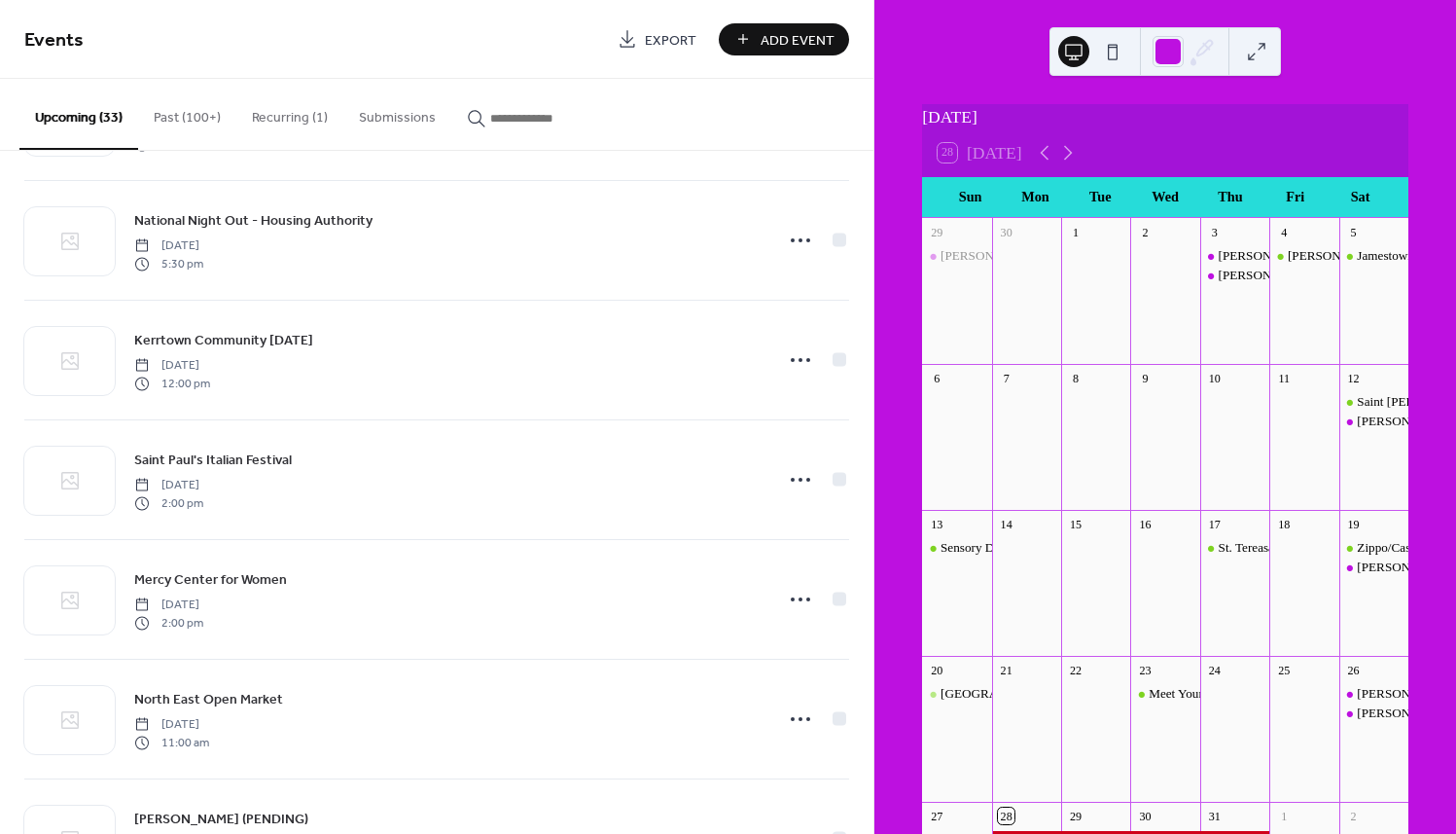 scroll, scrollTop: 1197, scrollLeft: 0, axis: vertical 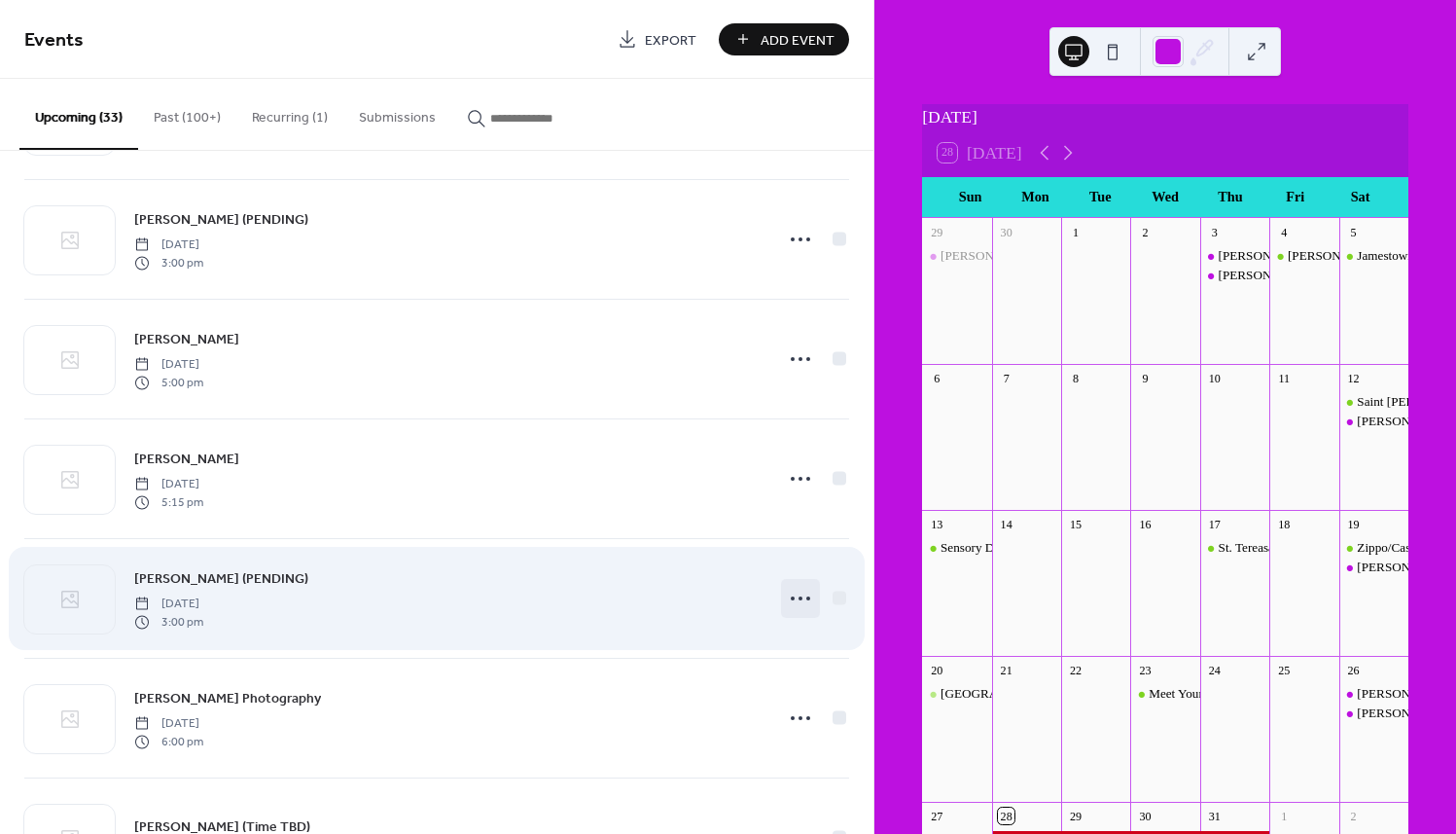 click 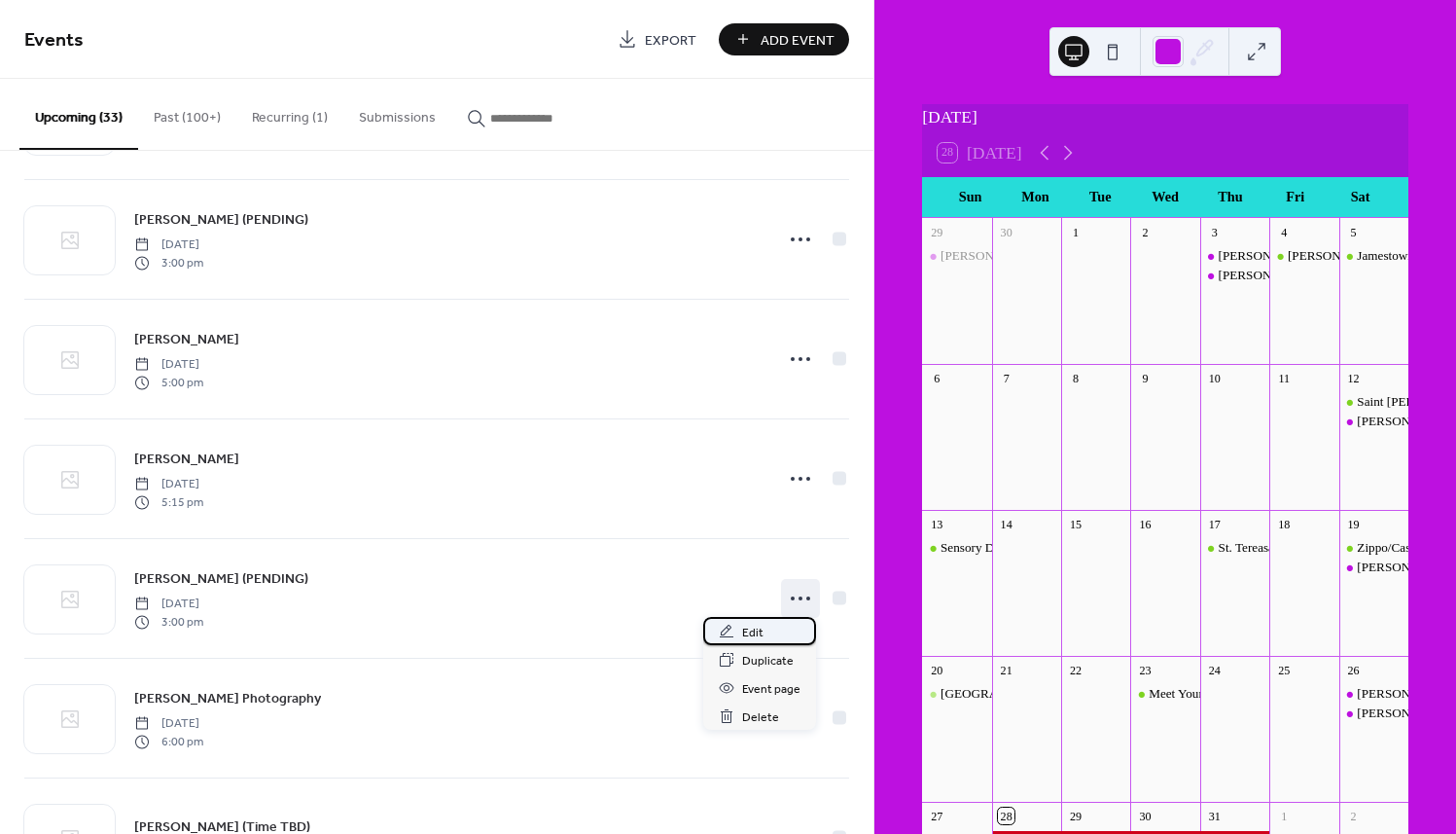 click on "Edit" at bounding box center [753, 633] 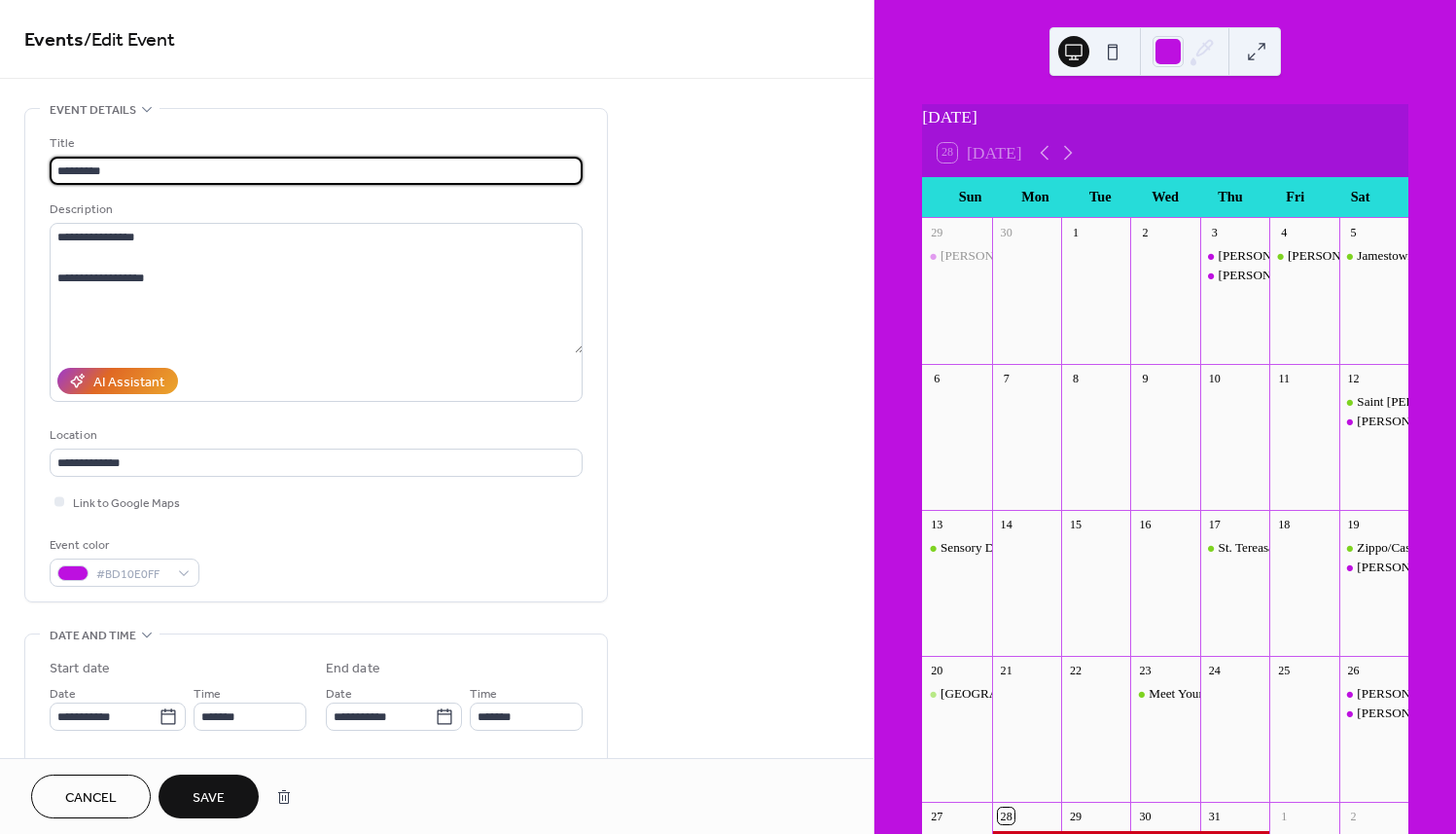 type on "********" 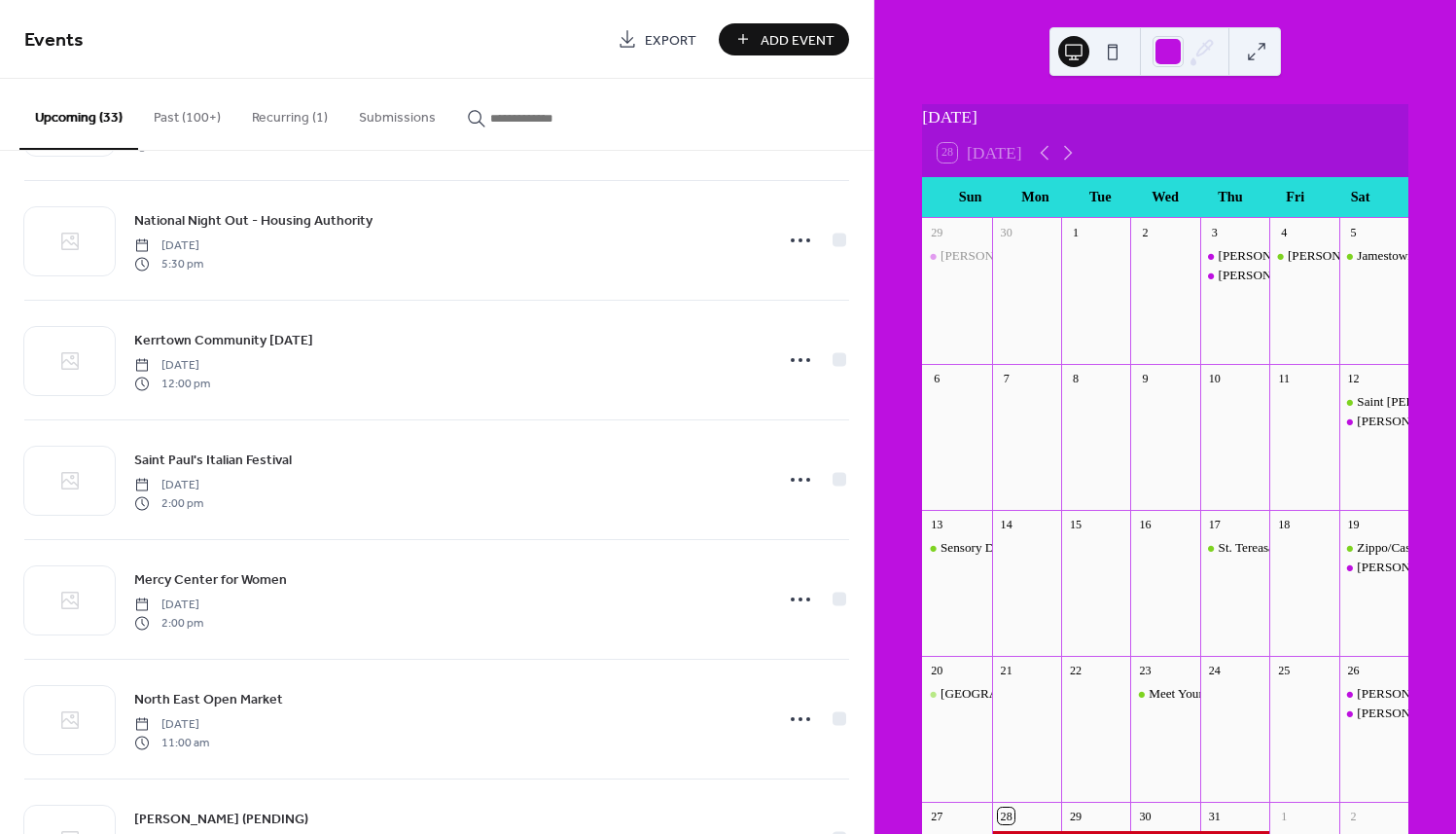 scroll, scrollTop: 1197, scrollLeft: 0, axis: vertical 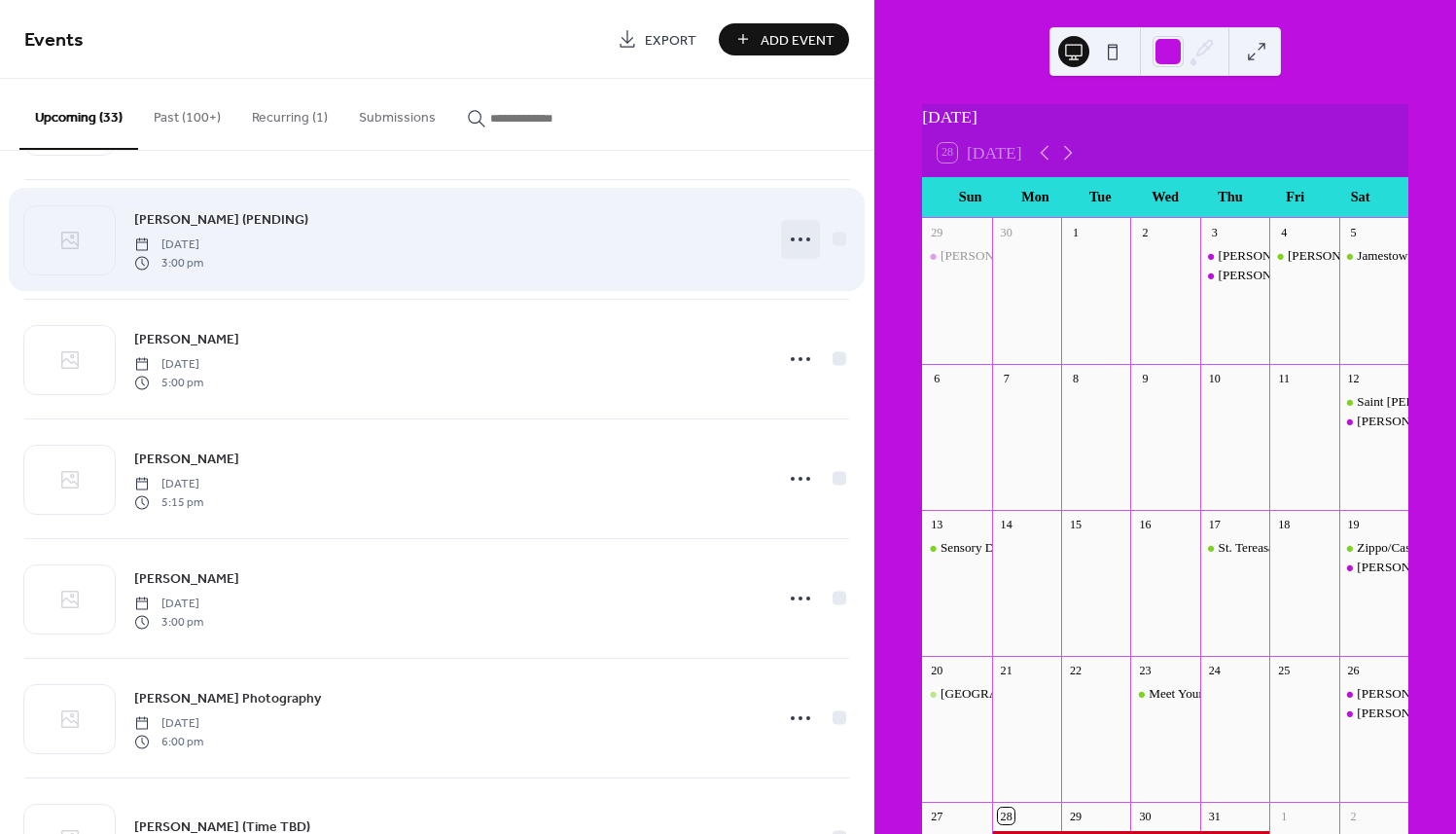 click 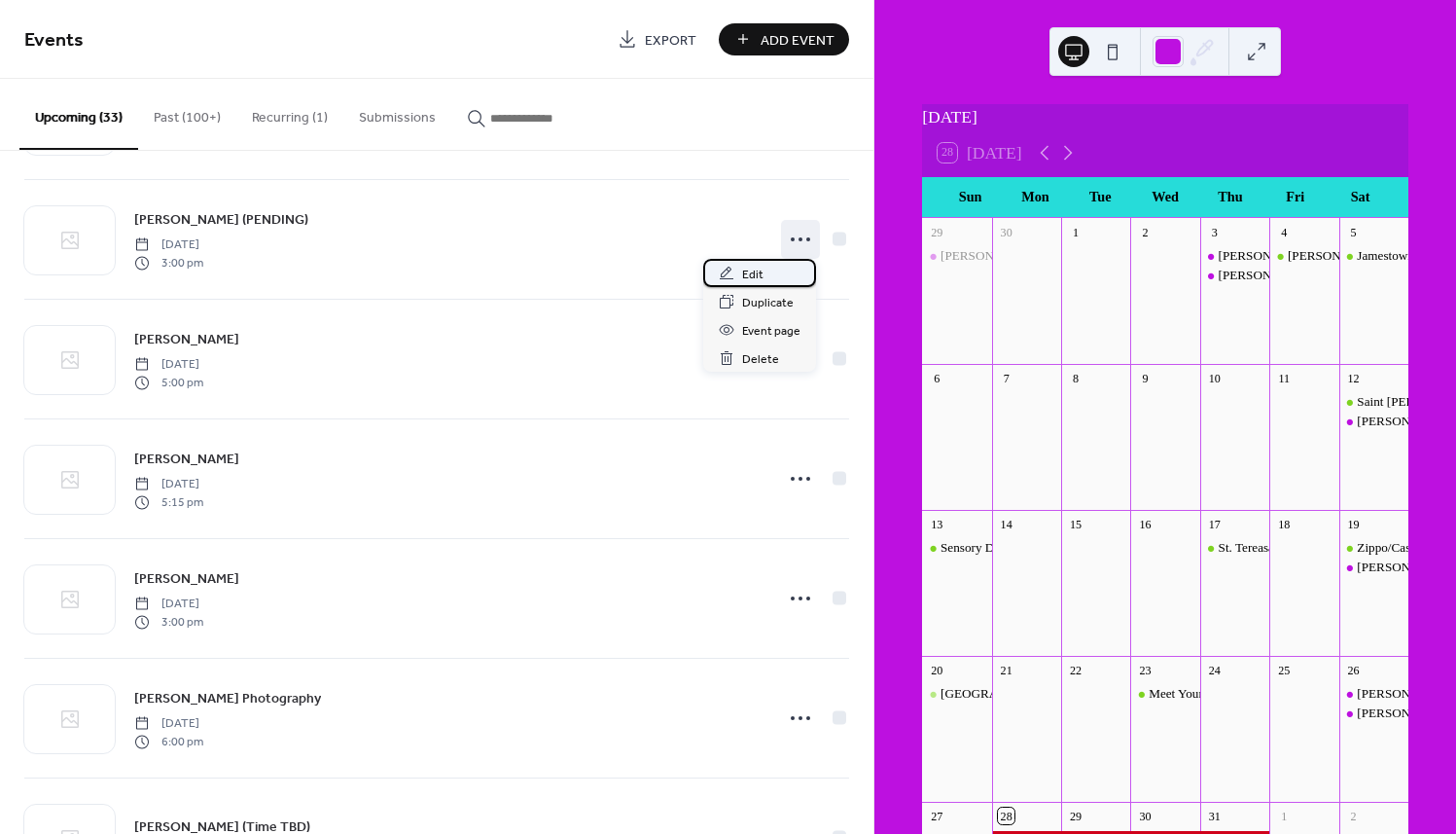 click on "Edit" at bounding box center (753, 274) 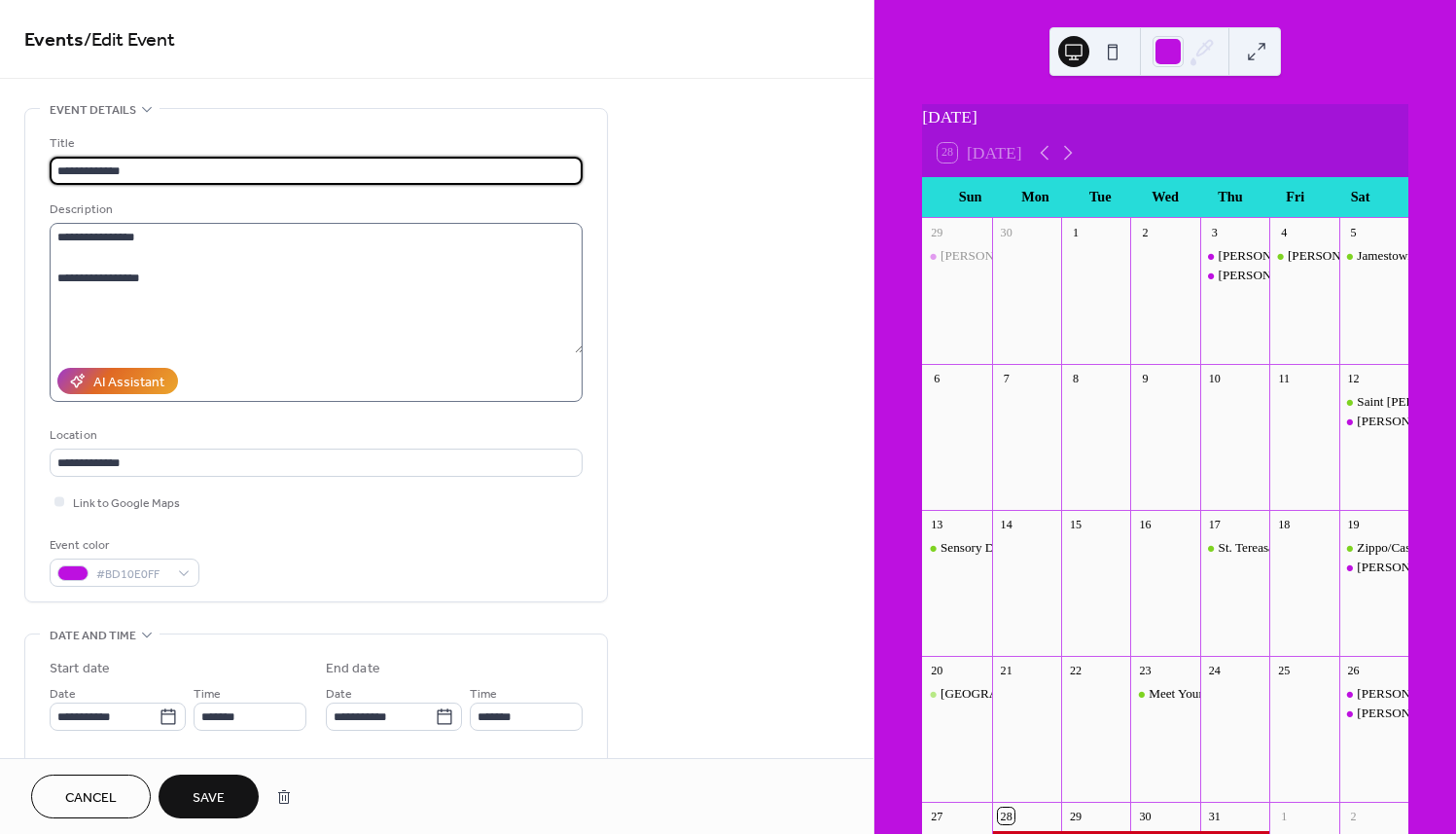 type on "**********" 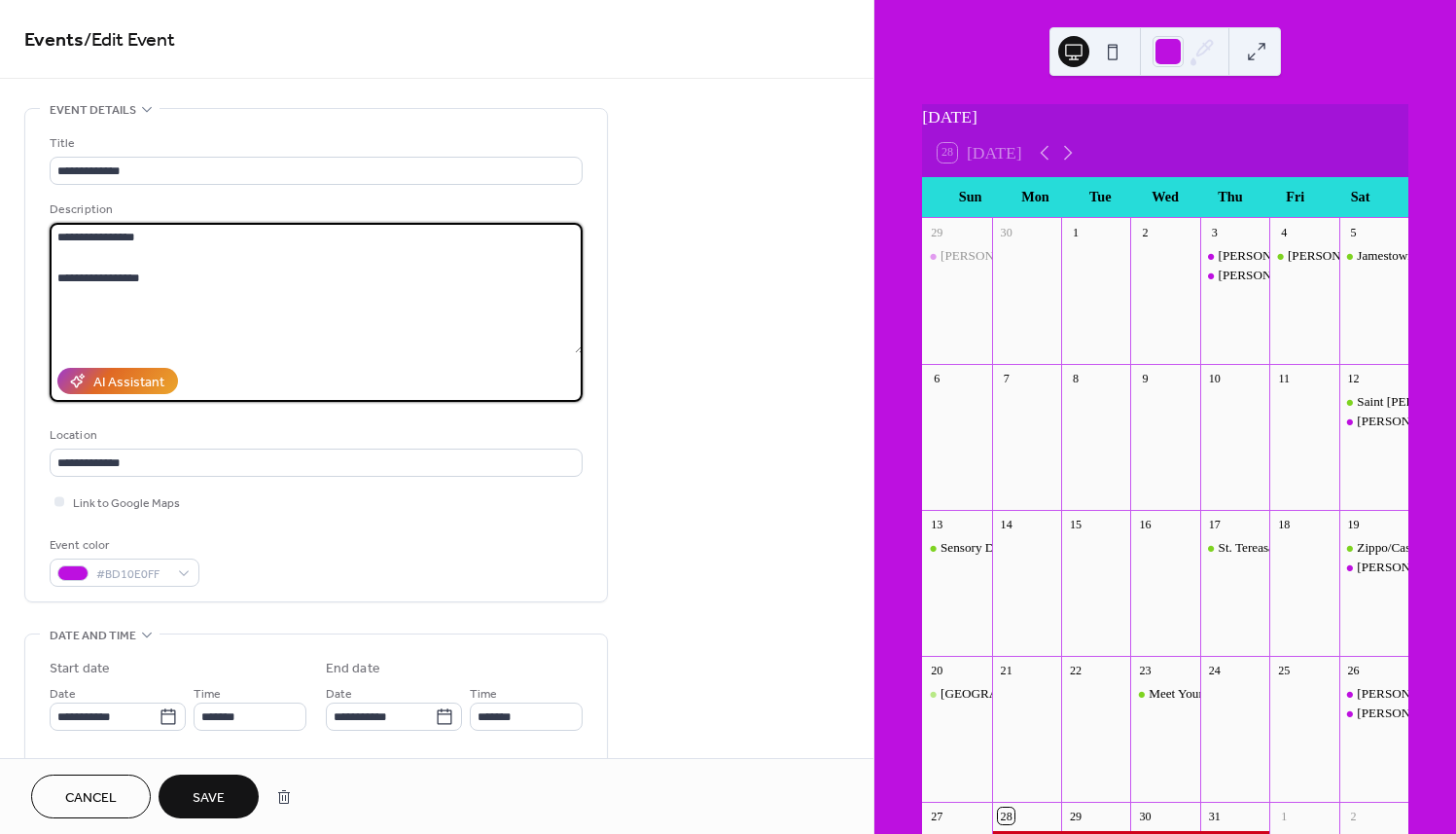 click on "**********" at bounding box center (316, 288) 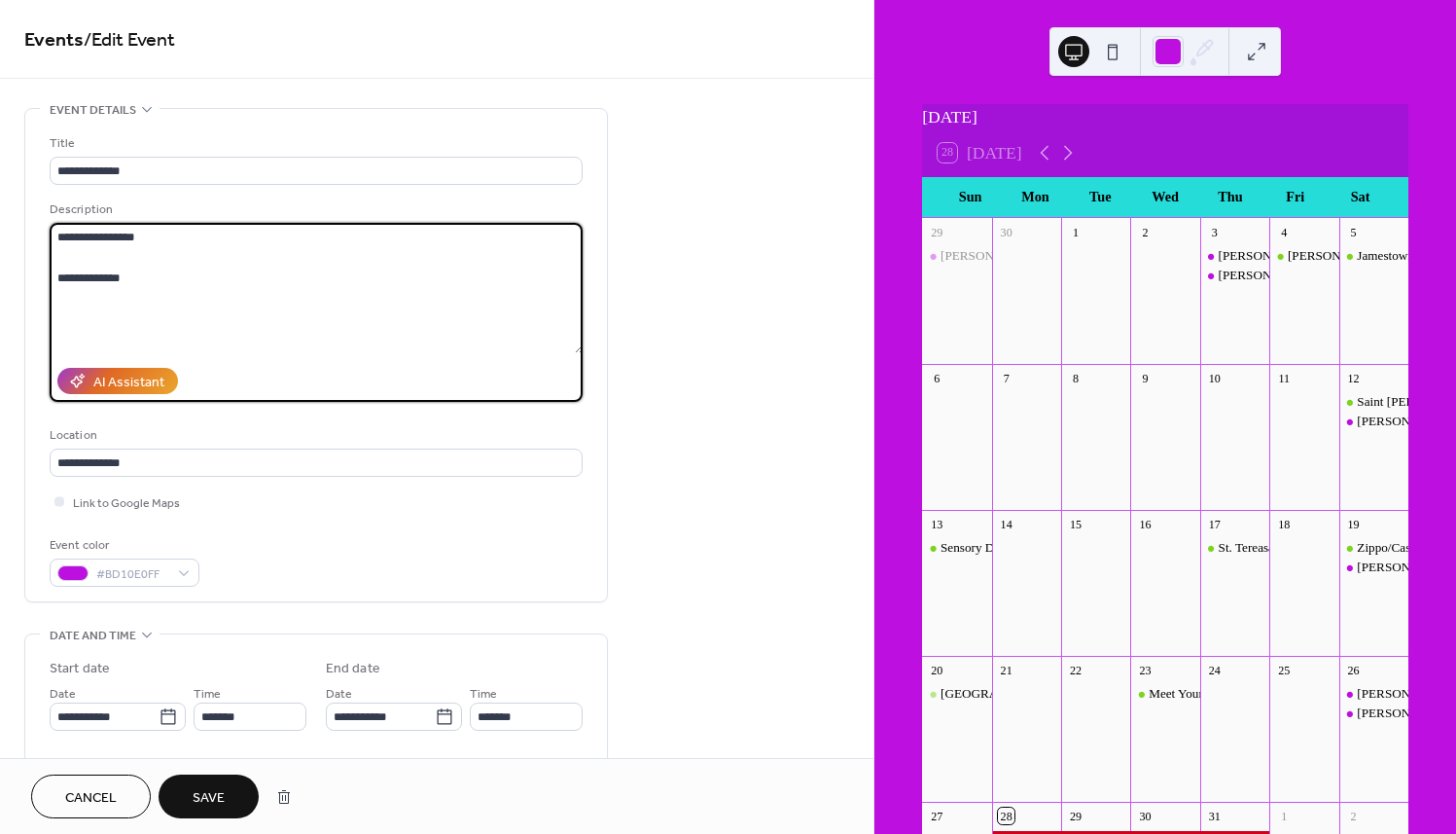 type on "**********" 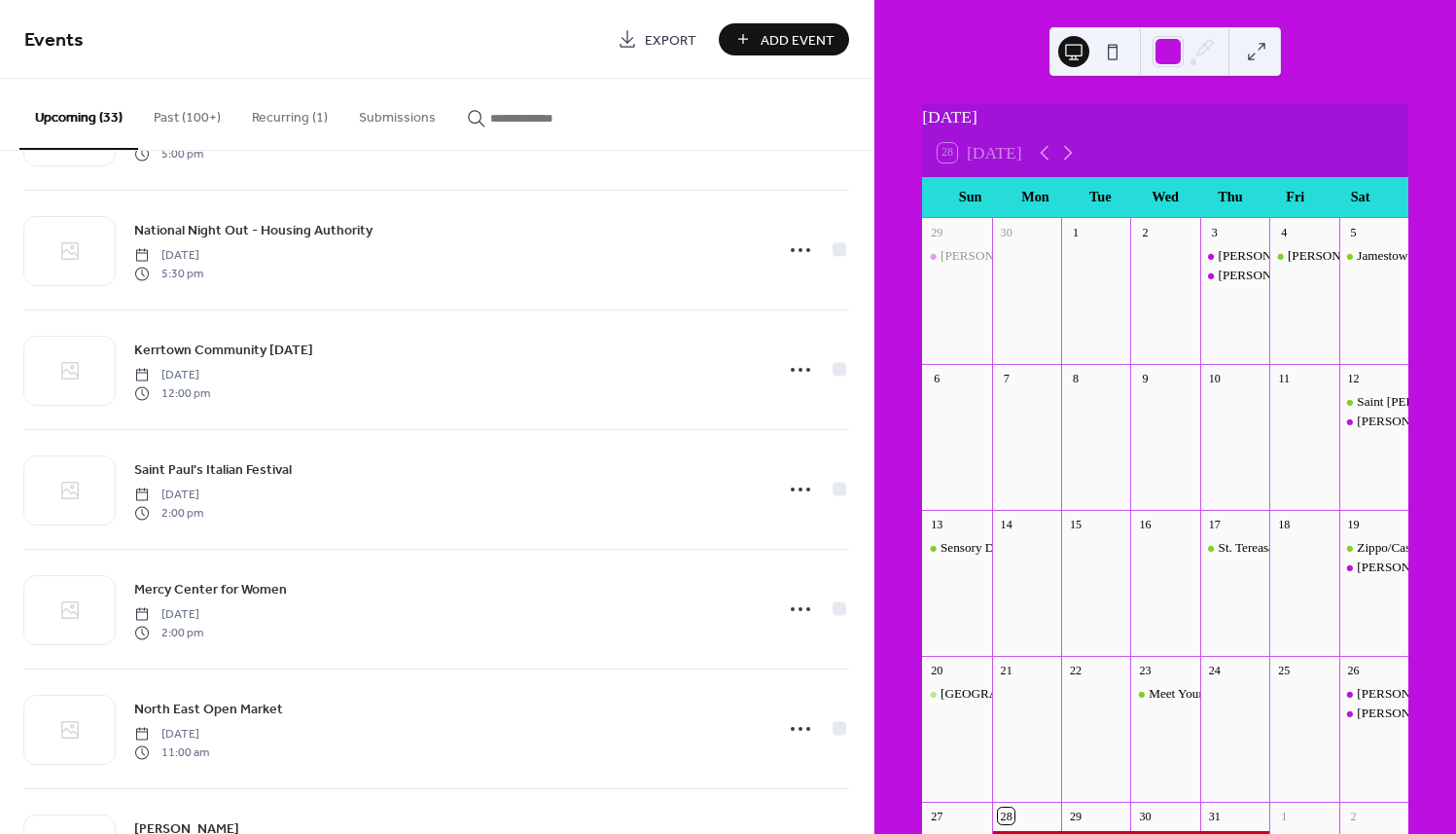 scroll, scrollTop: 598, scrollLeft: 0, axis: vertical 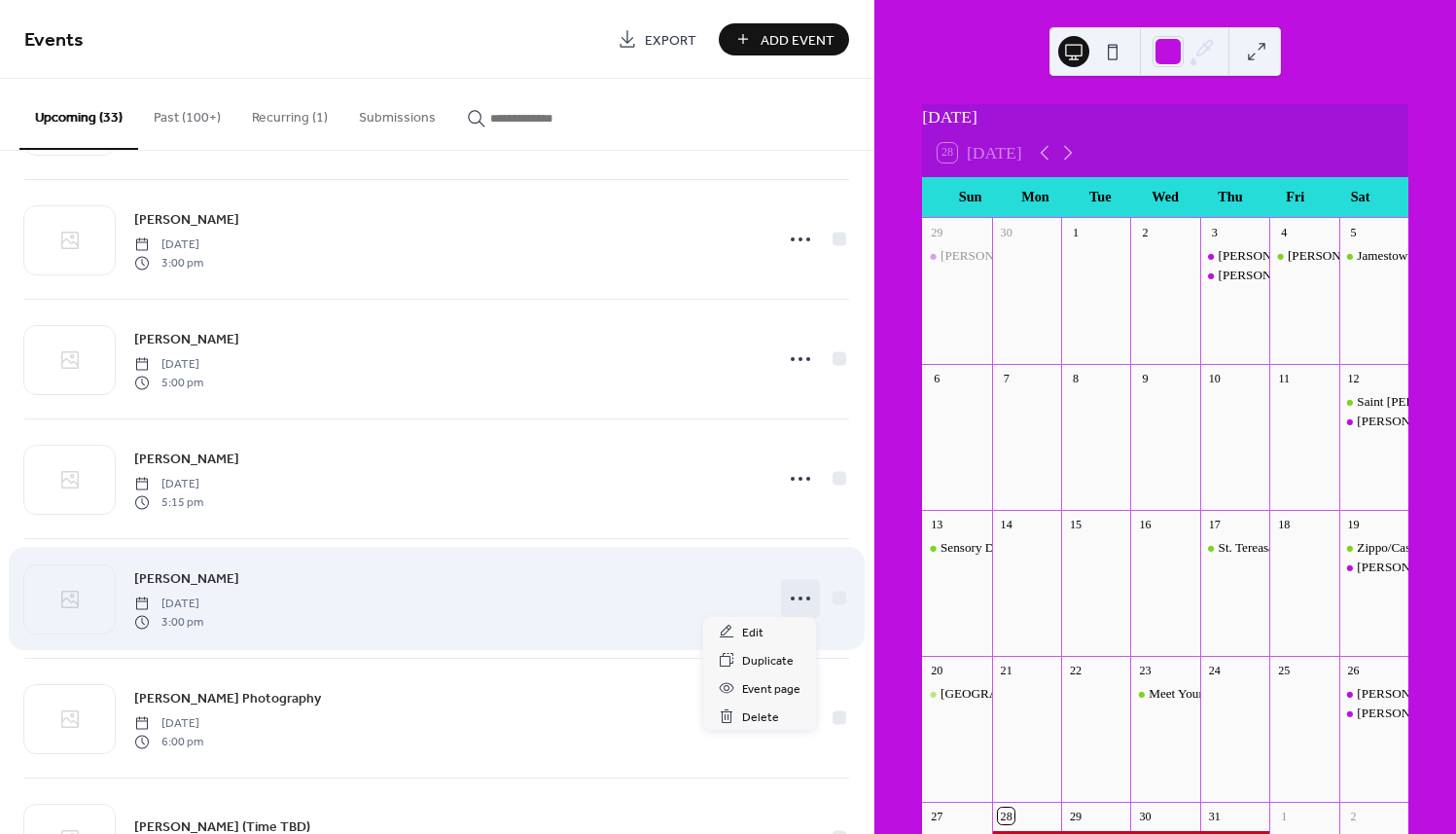 click 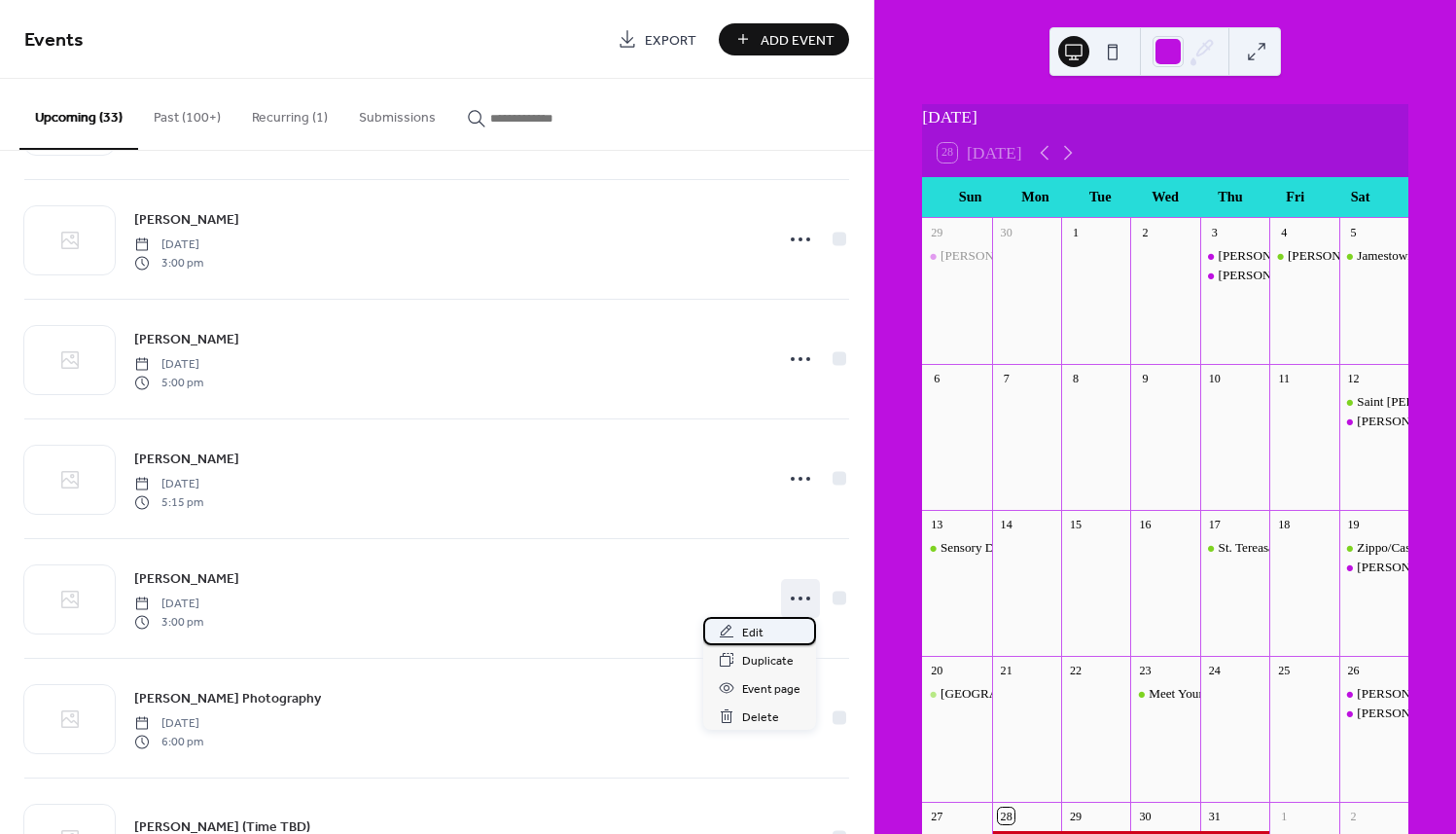 click on "Edit" at bounding box center [753, 633] 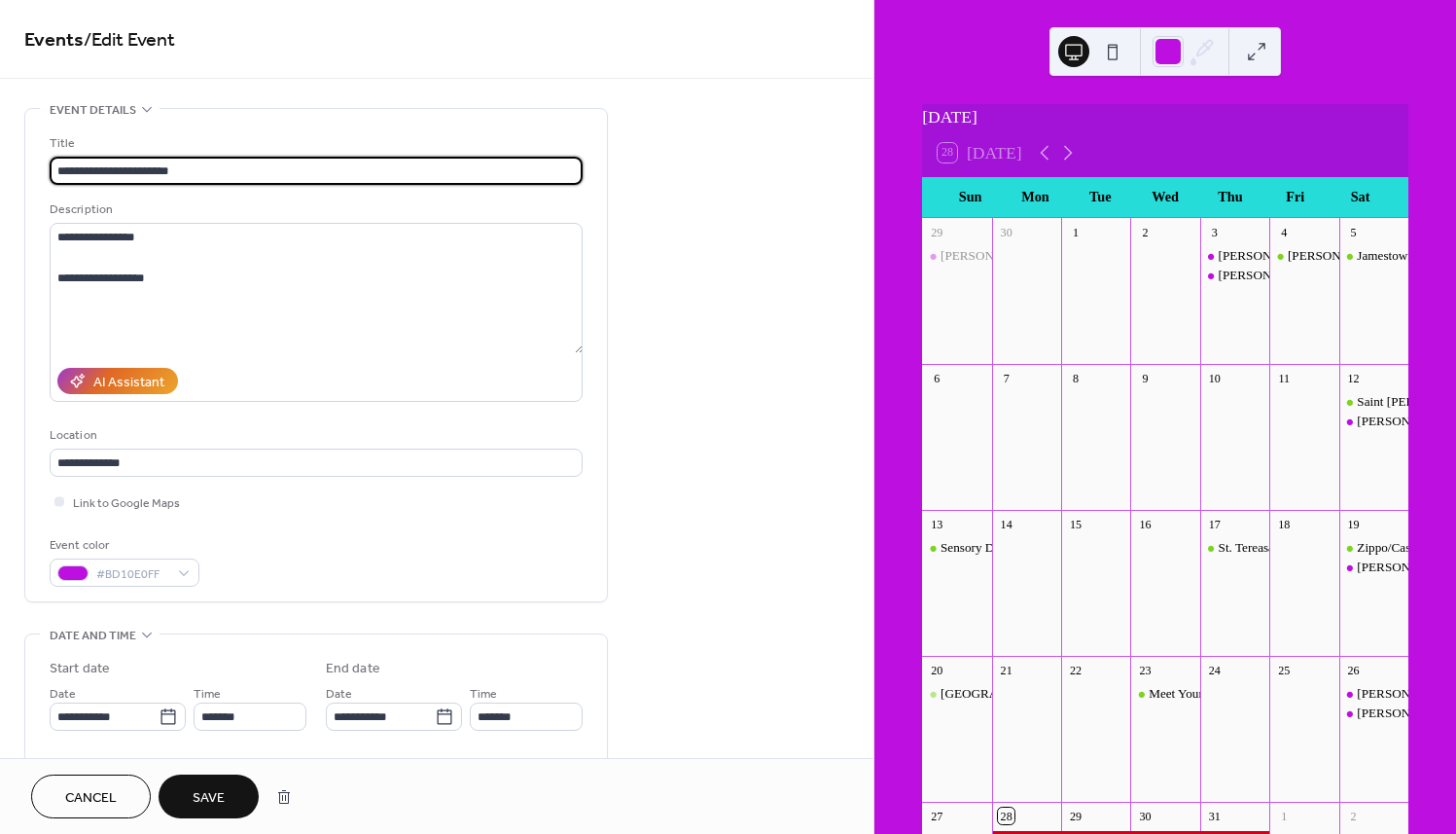 type on "**********" 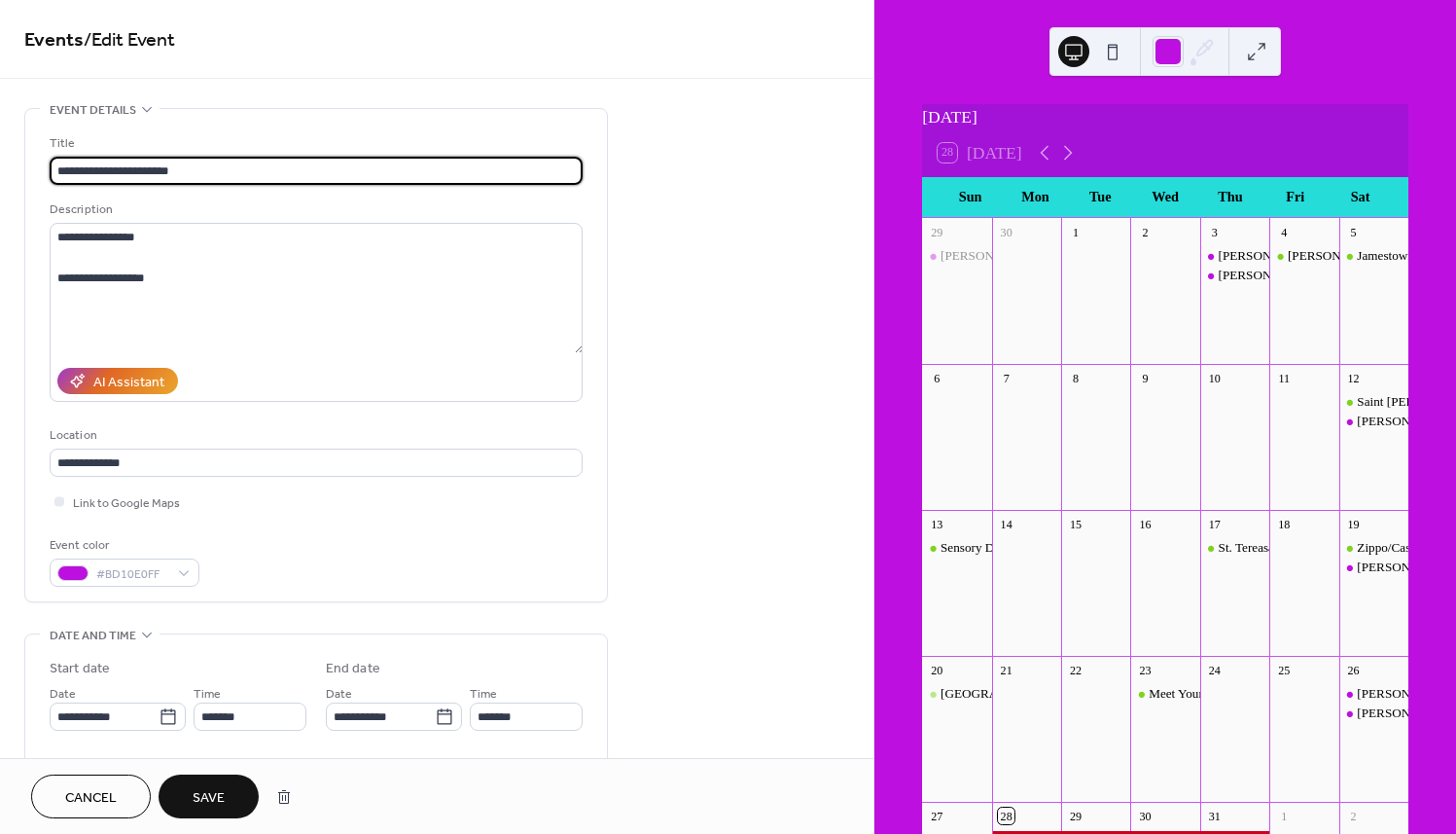 click on "Save" at bounding box center [208, 798] 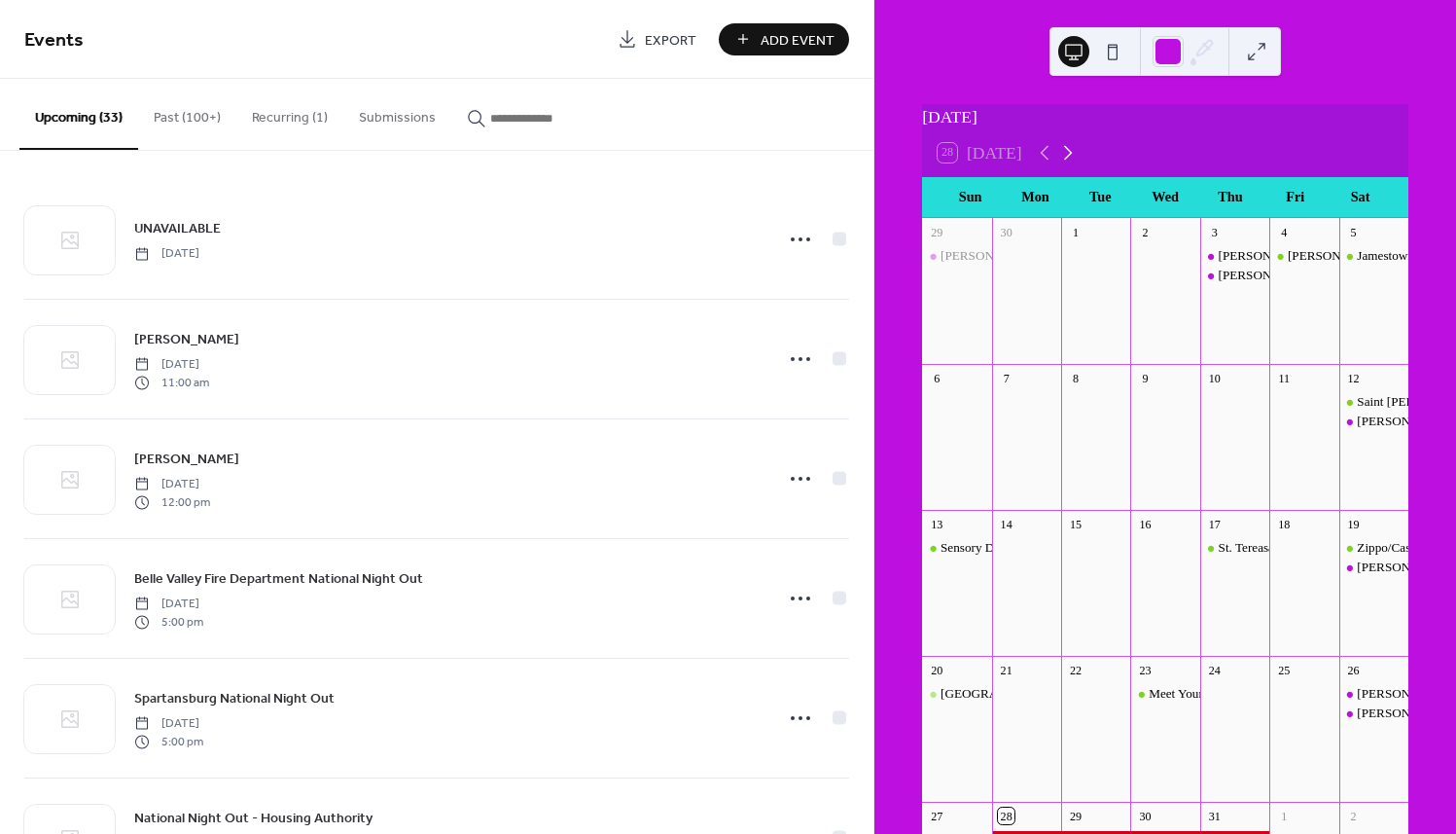 click 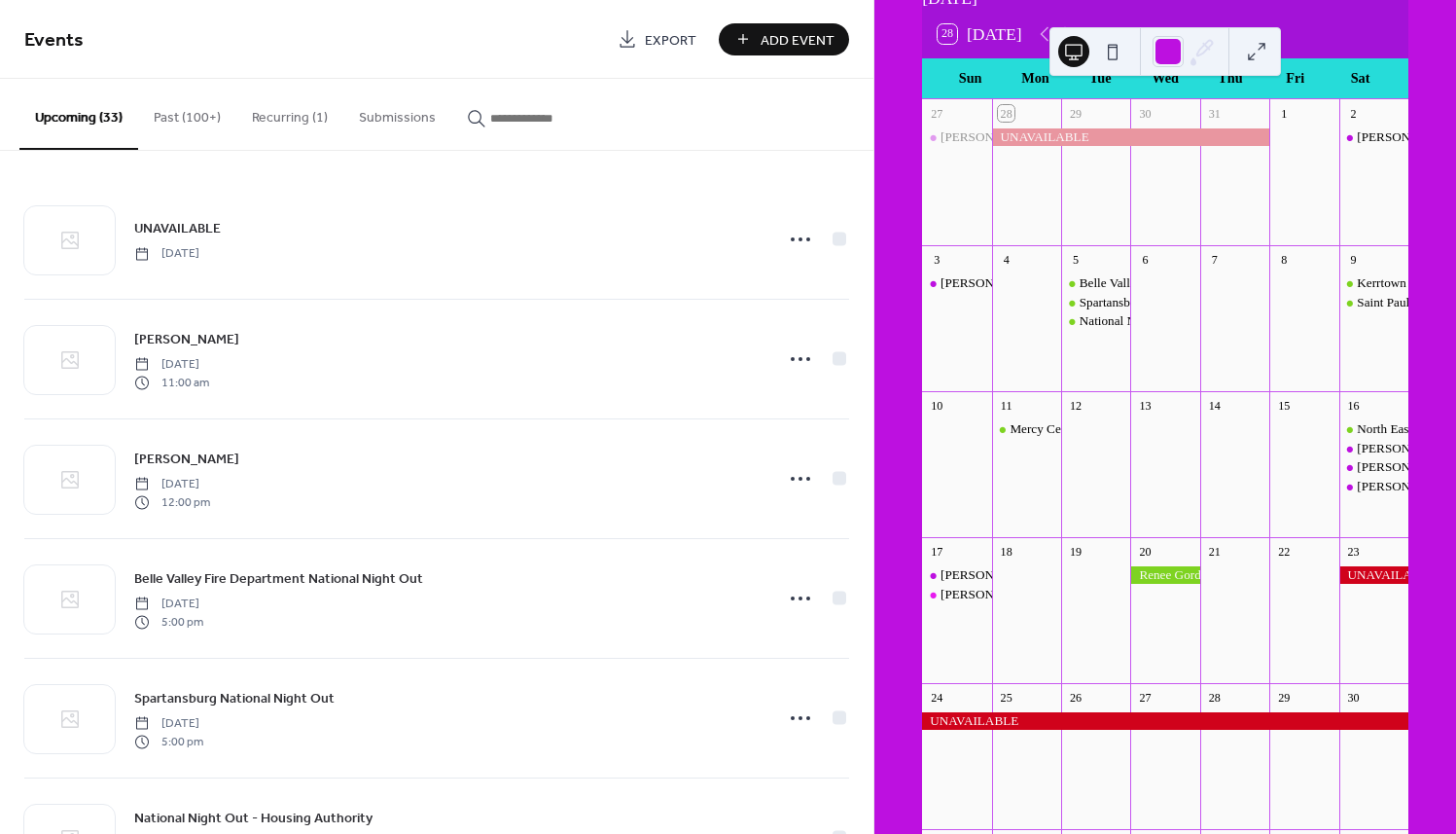 scroll, scrollTop: 121, scrollLeft: 0, axis: vertical 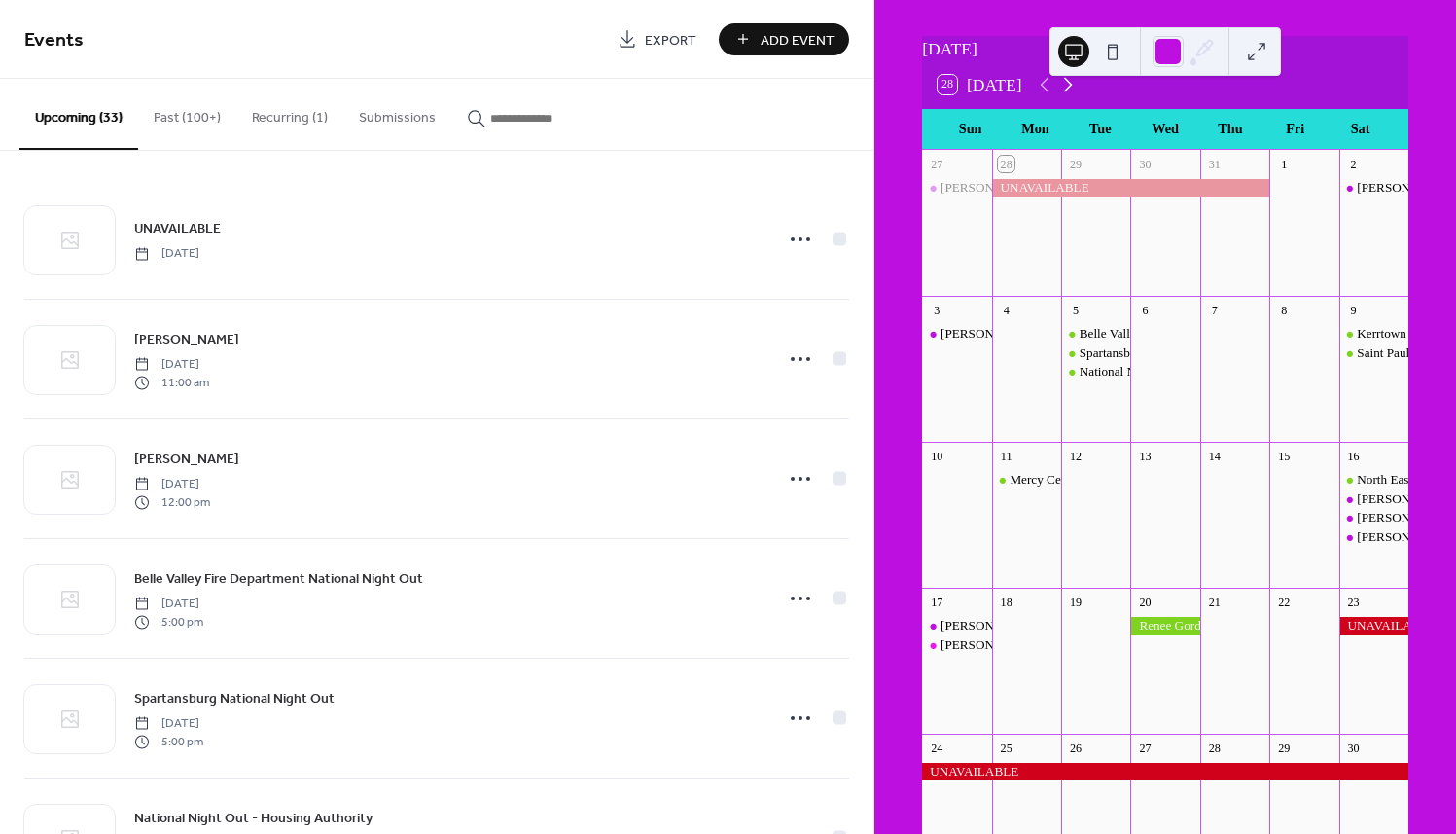 click 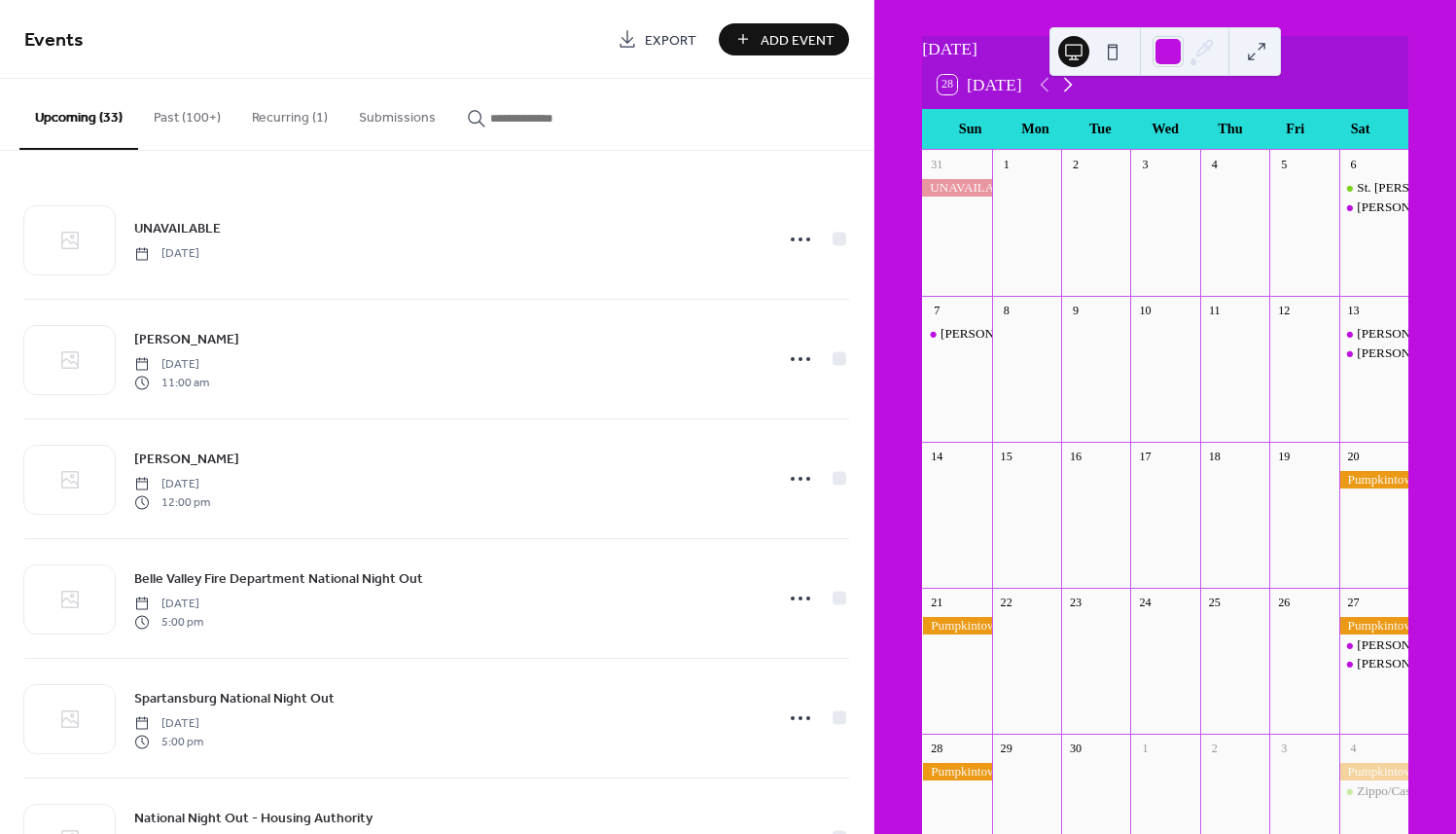 click 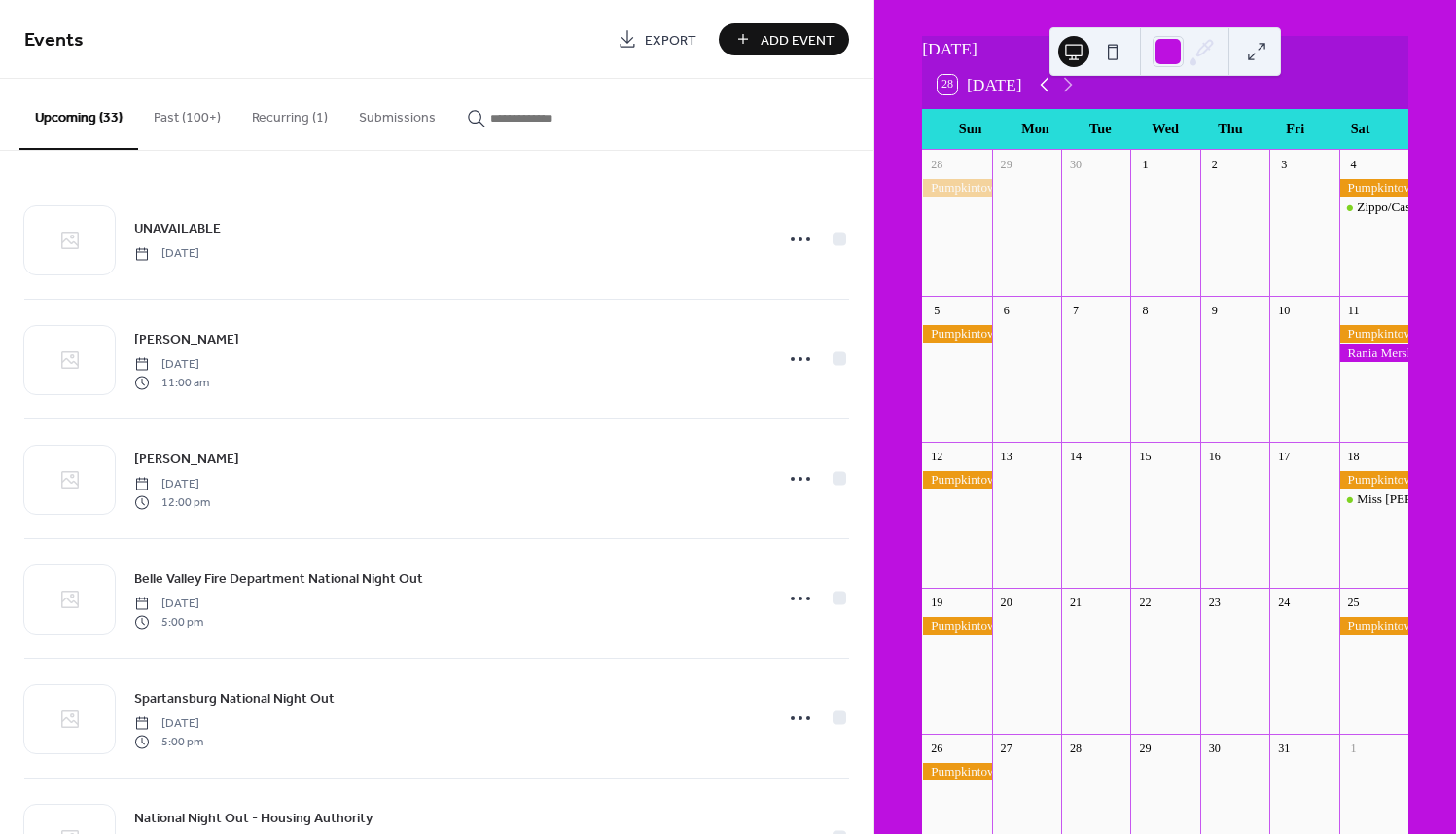 click 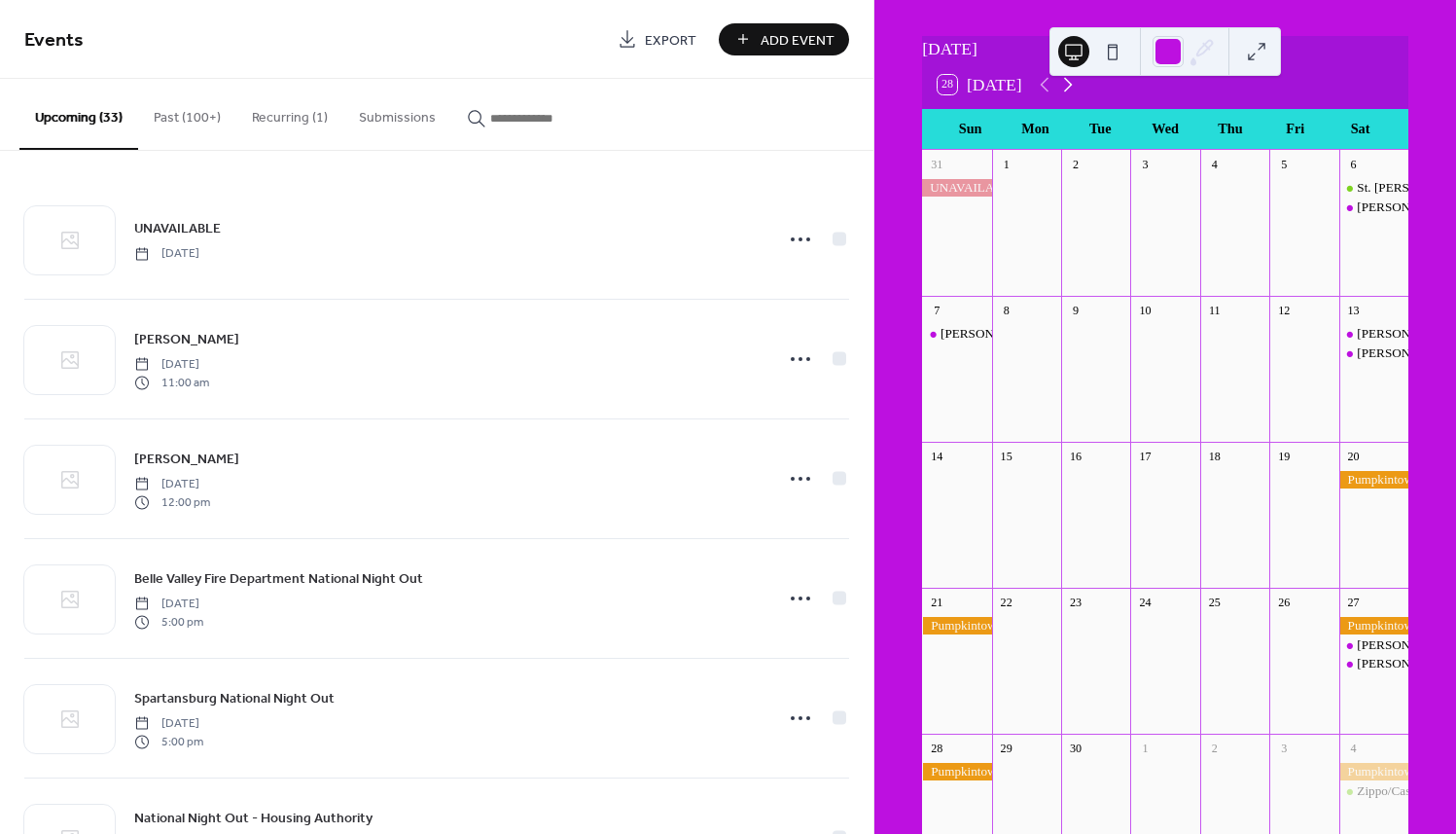 click 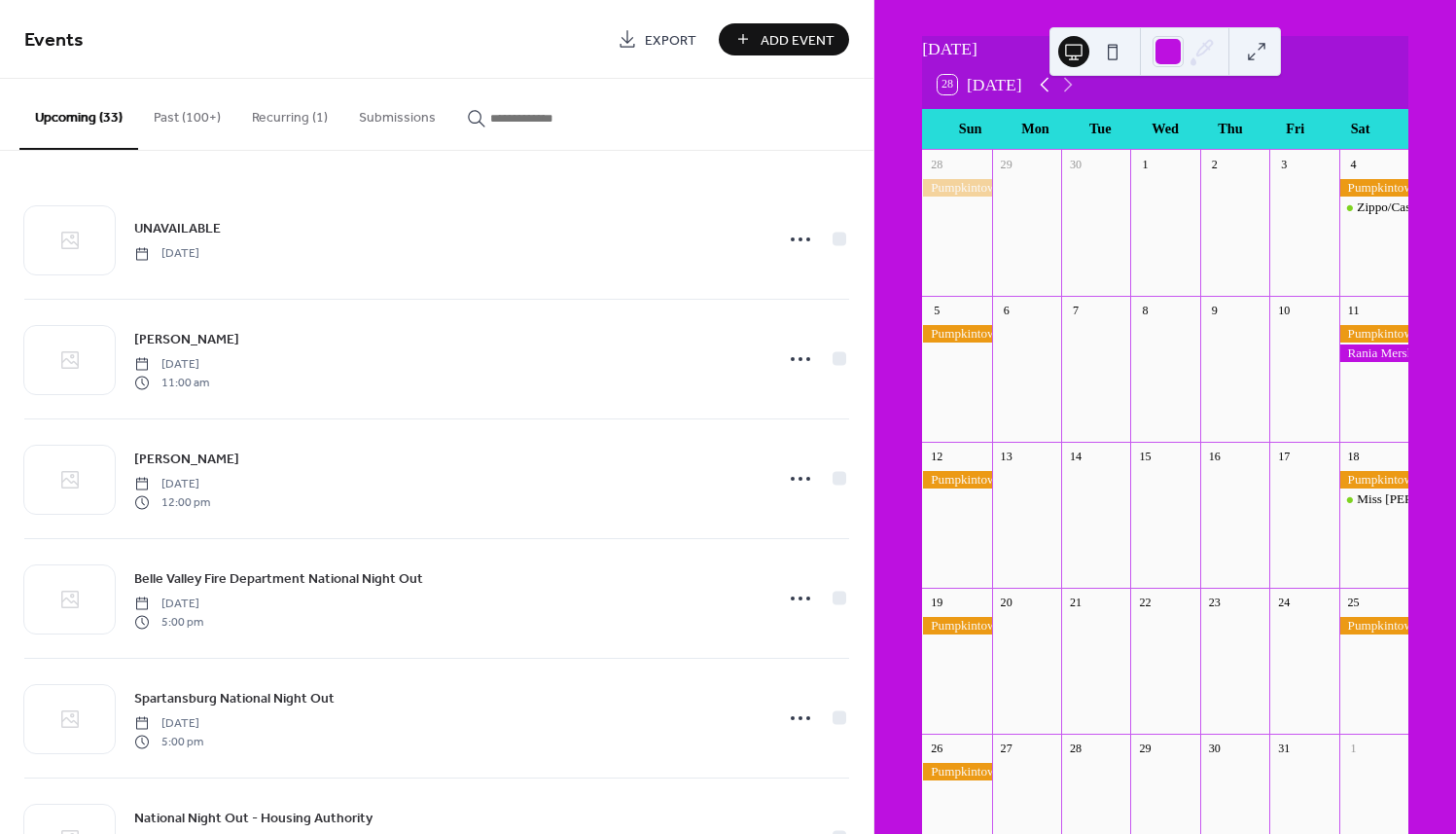 click 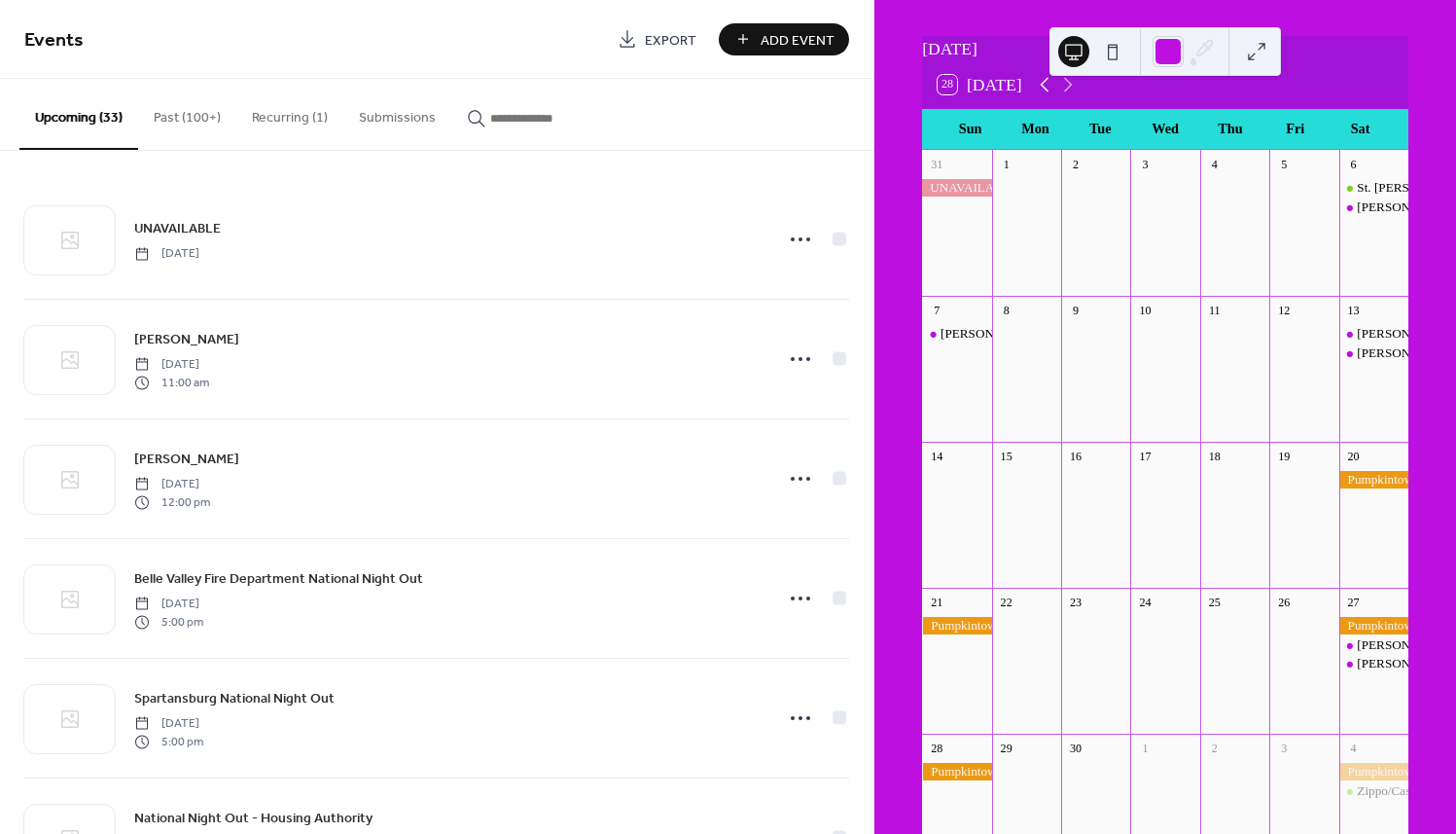 click 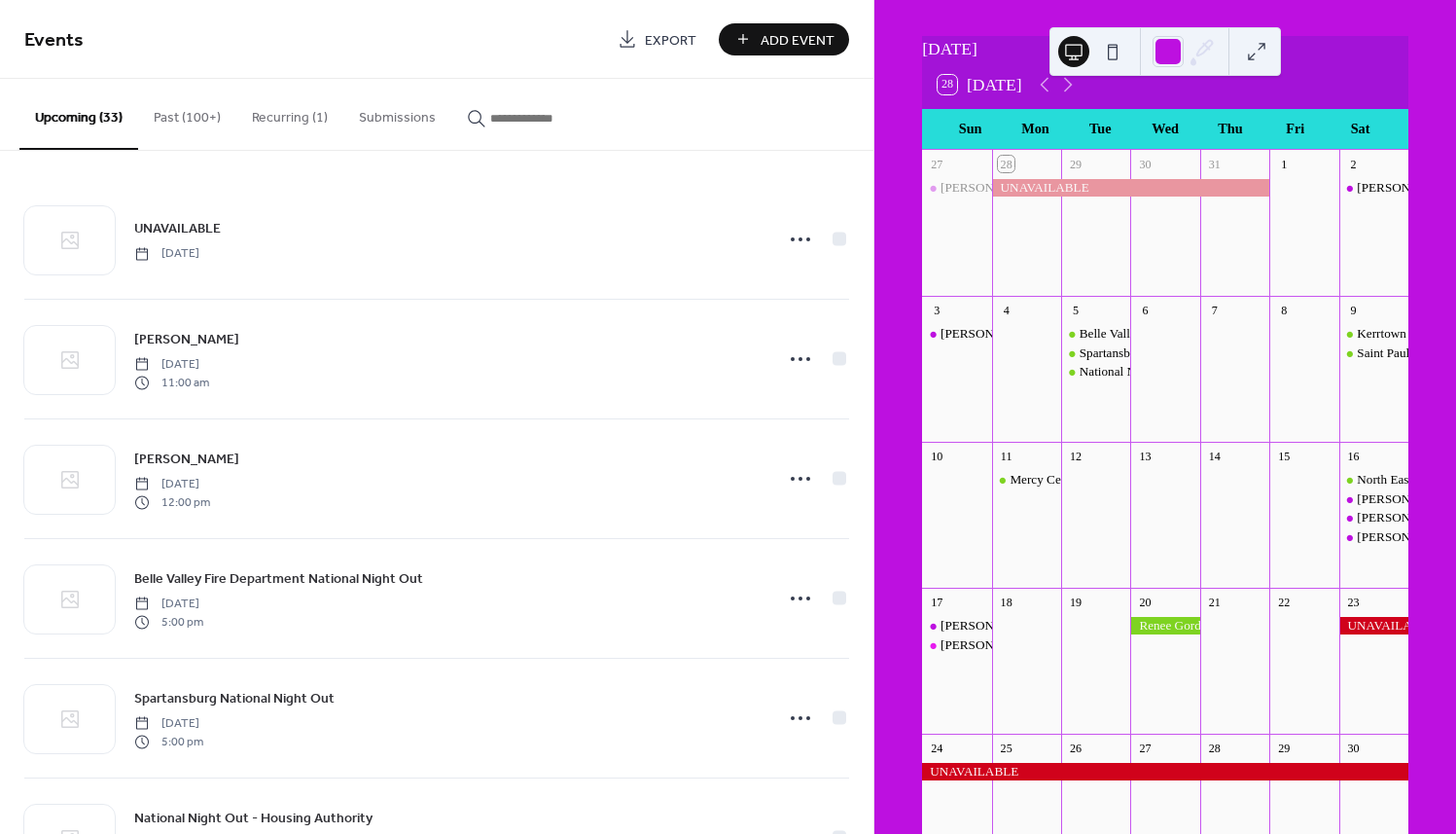 scroll, scrollTop: 598, scrollLeft: 0, axis: vertical 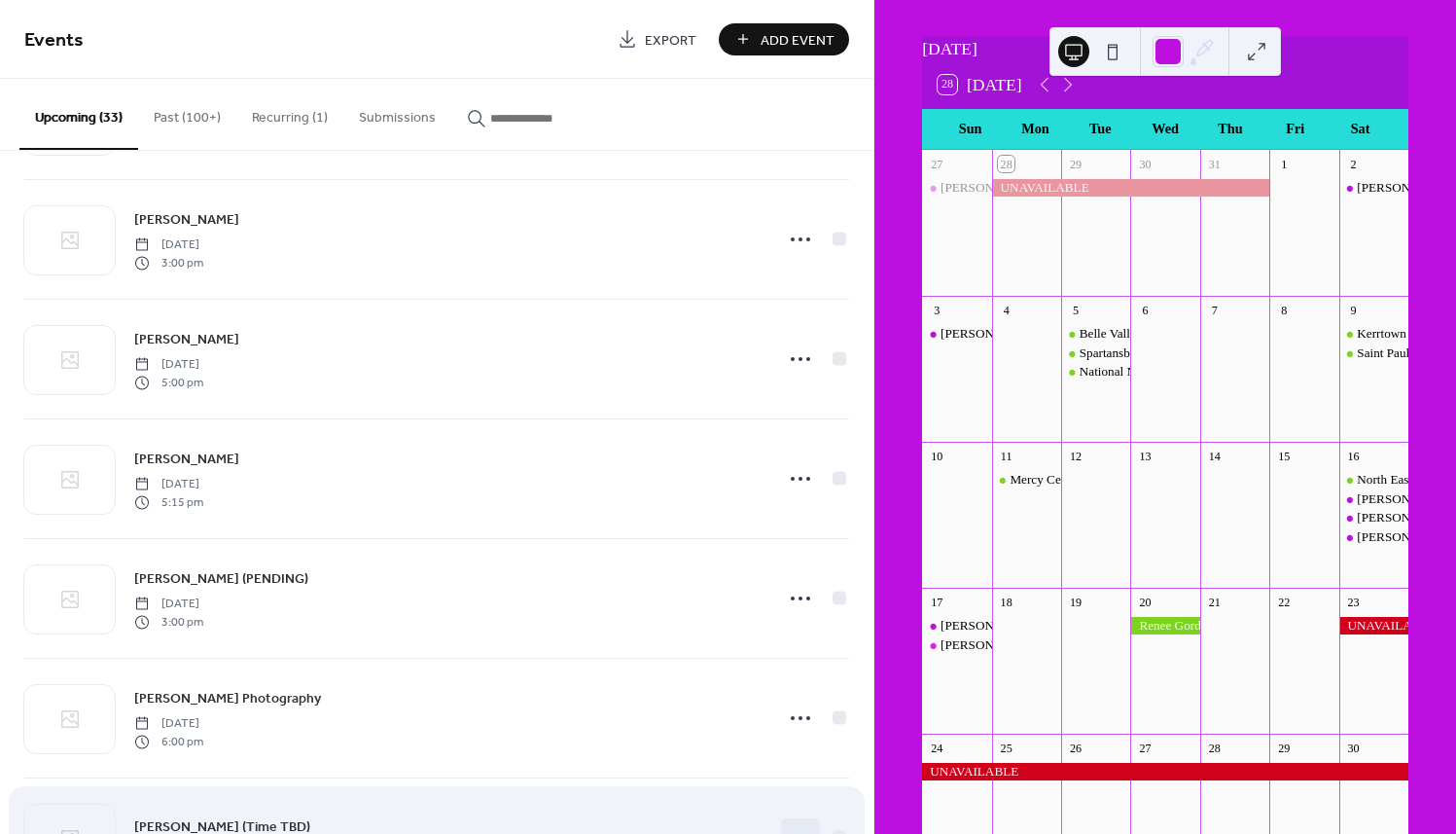 click 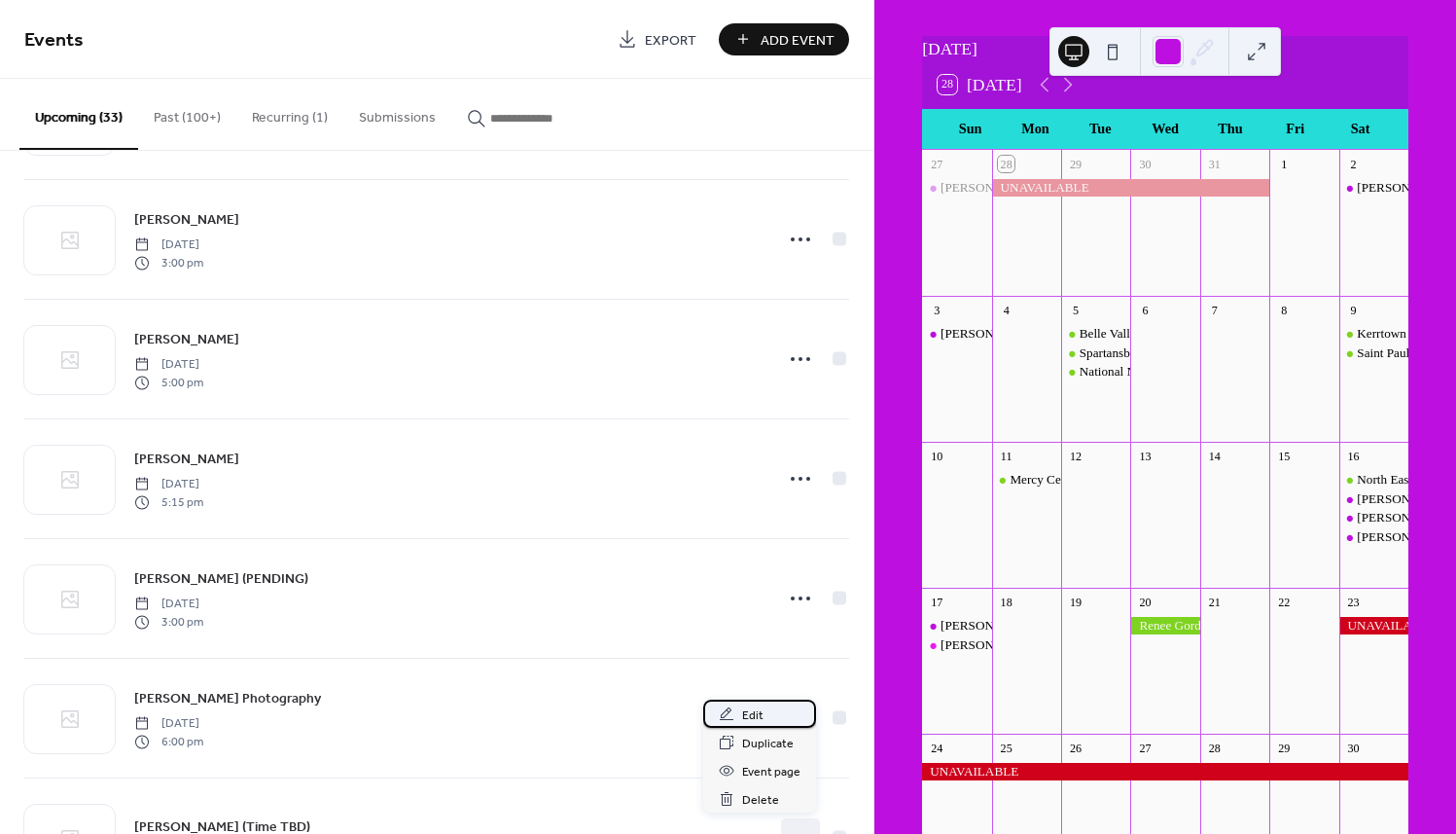 click on "Edit" at bounding box center [760, 713] 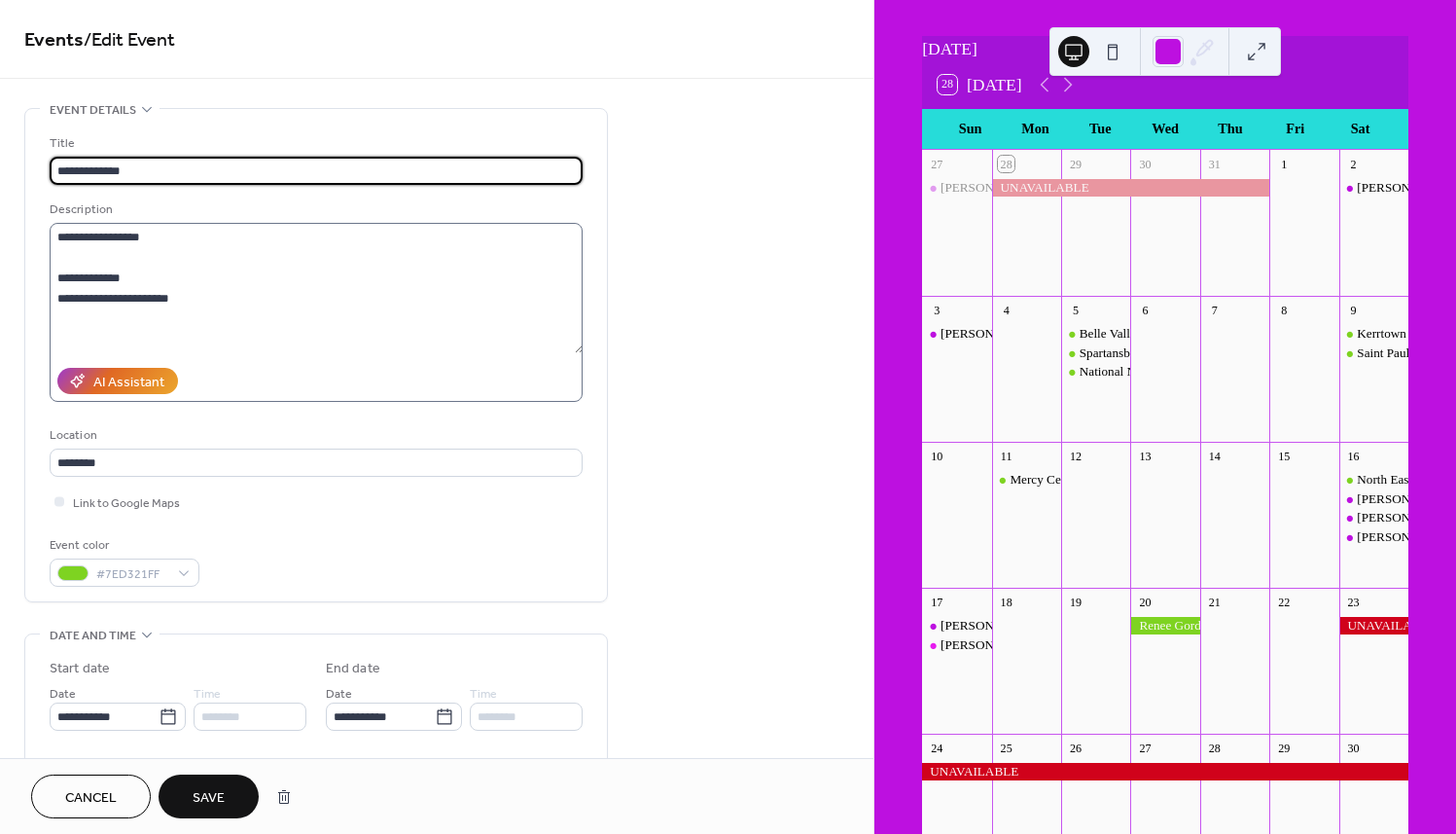 type on "**********" 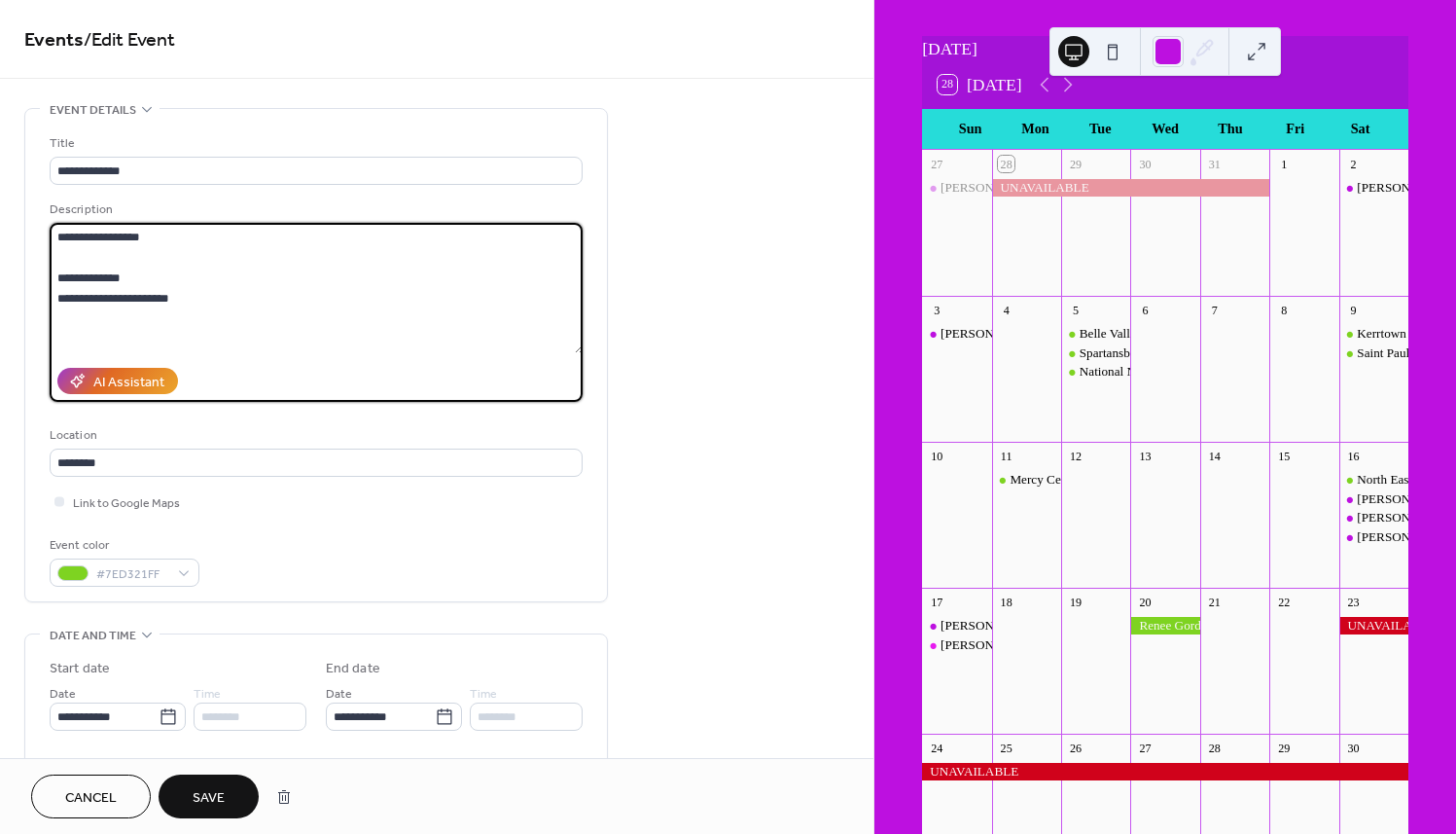 click on "**********" at bounding box center [316, 288] 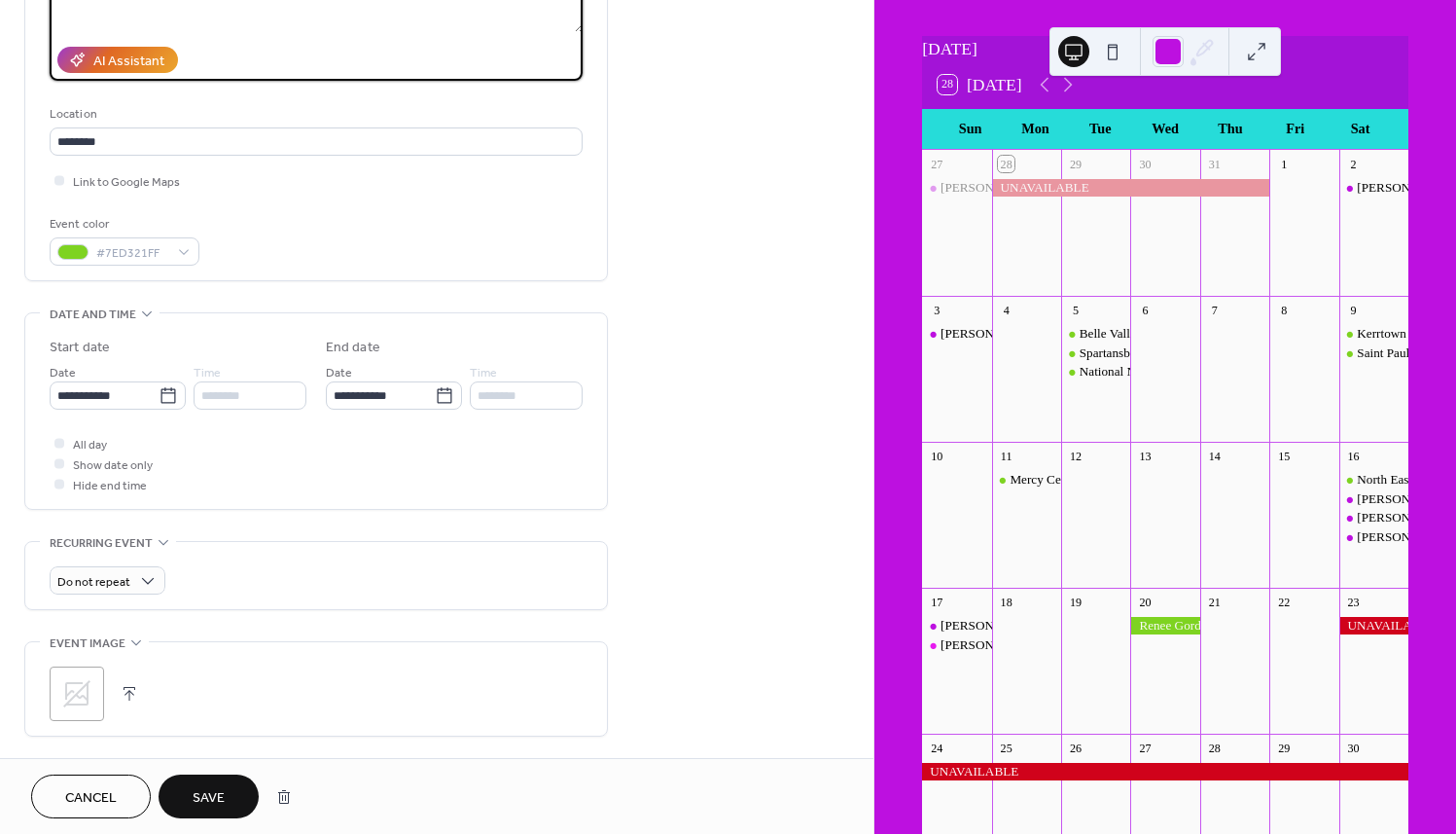 scroll, scrollTop: 329, scrollLeft: 0, axis: vertical 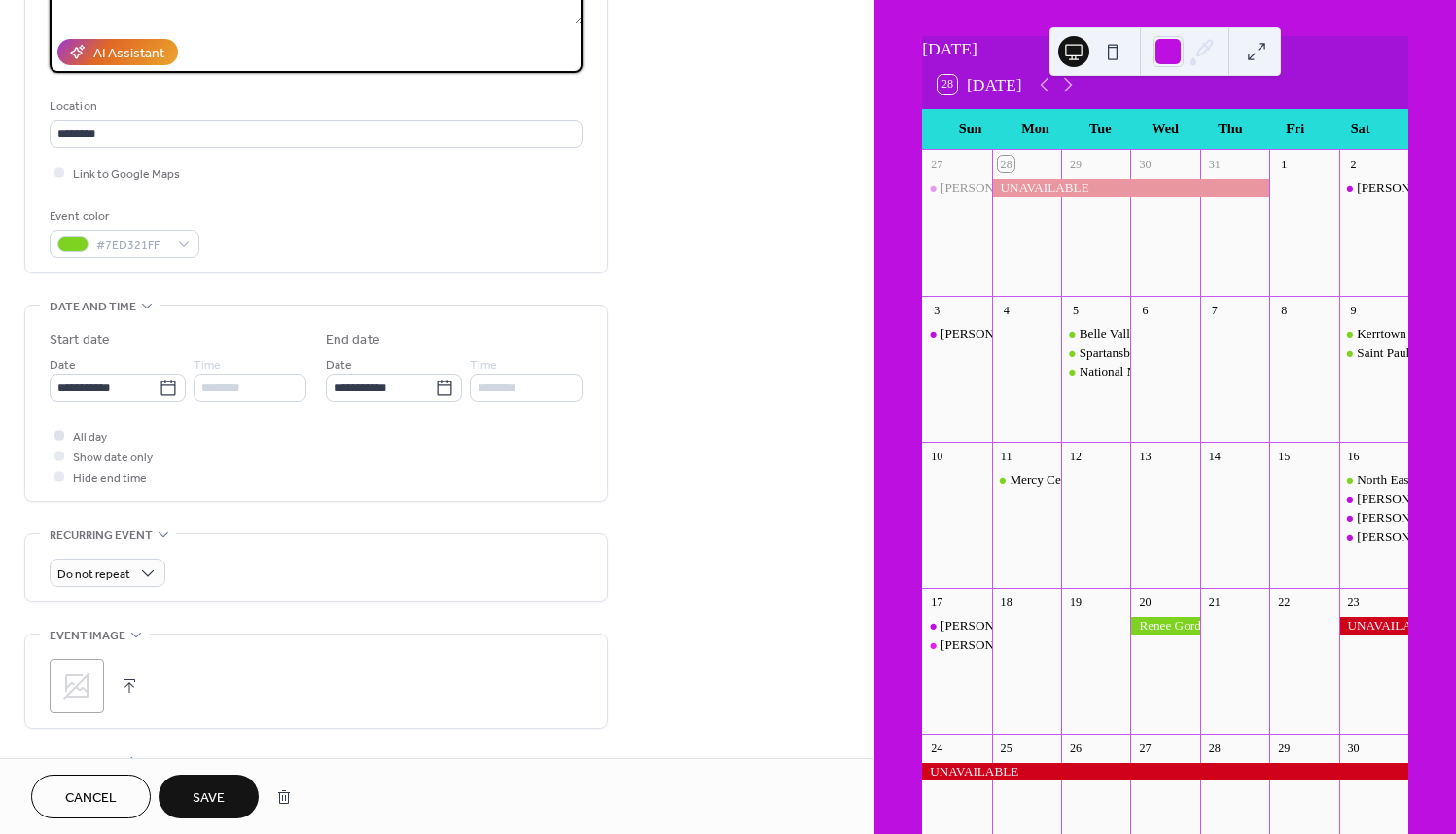 type on "**********" 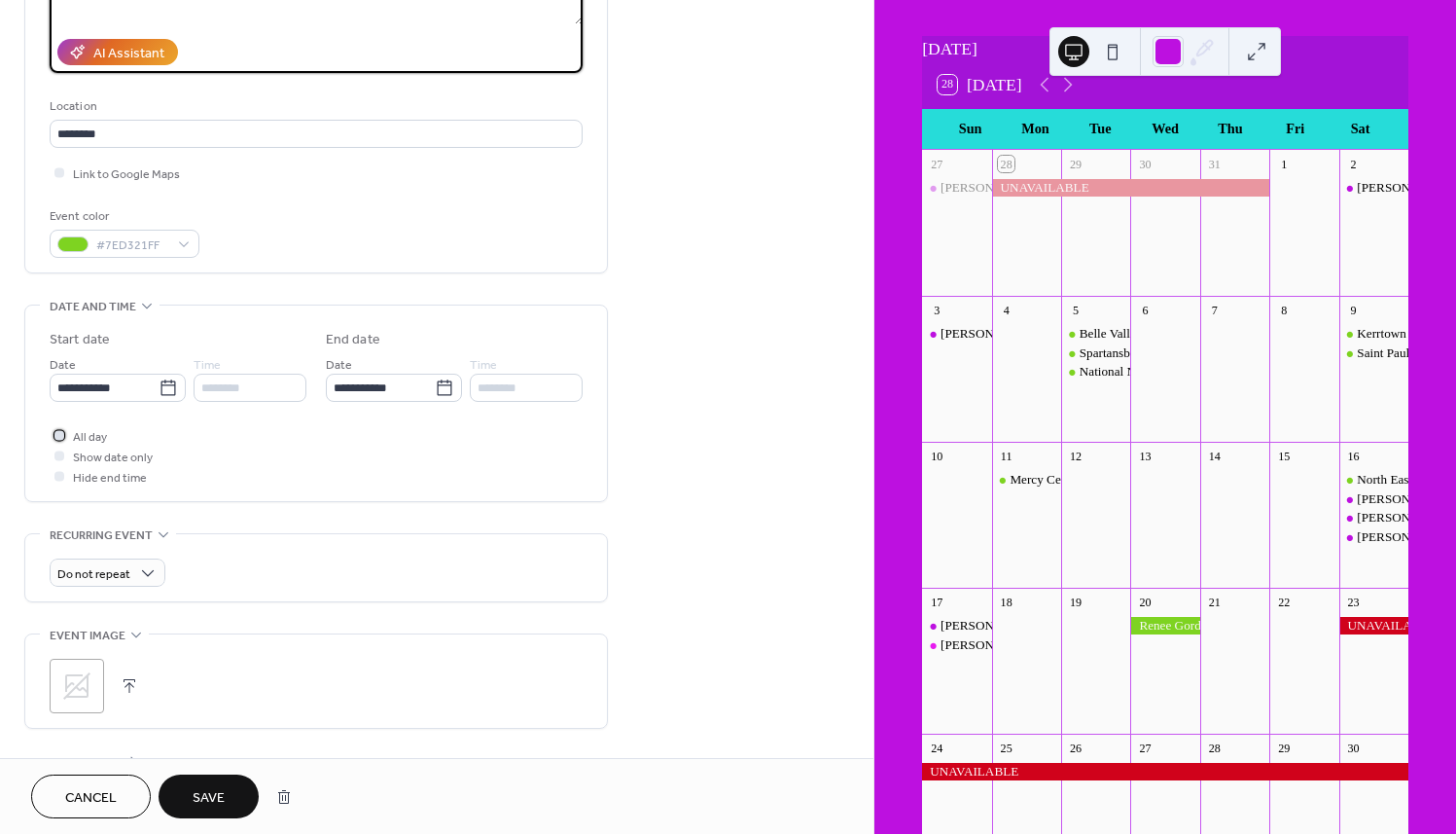 click 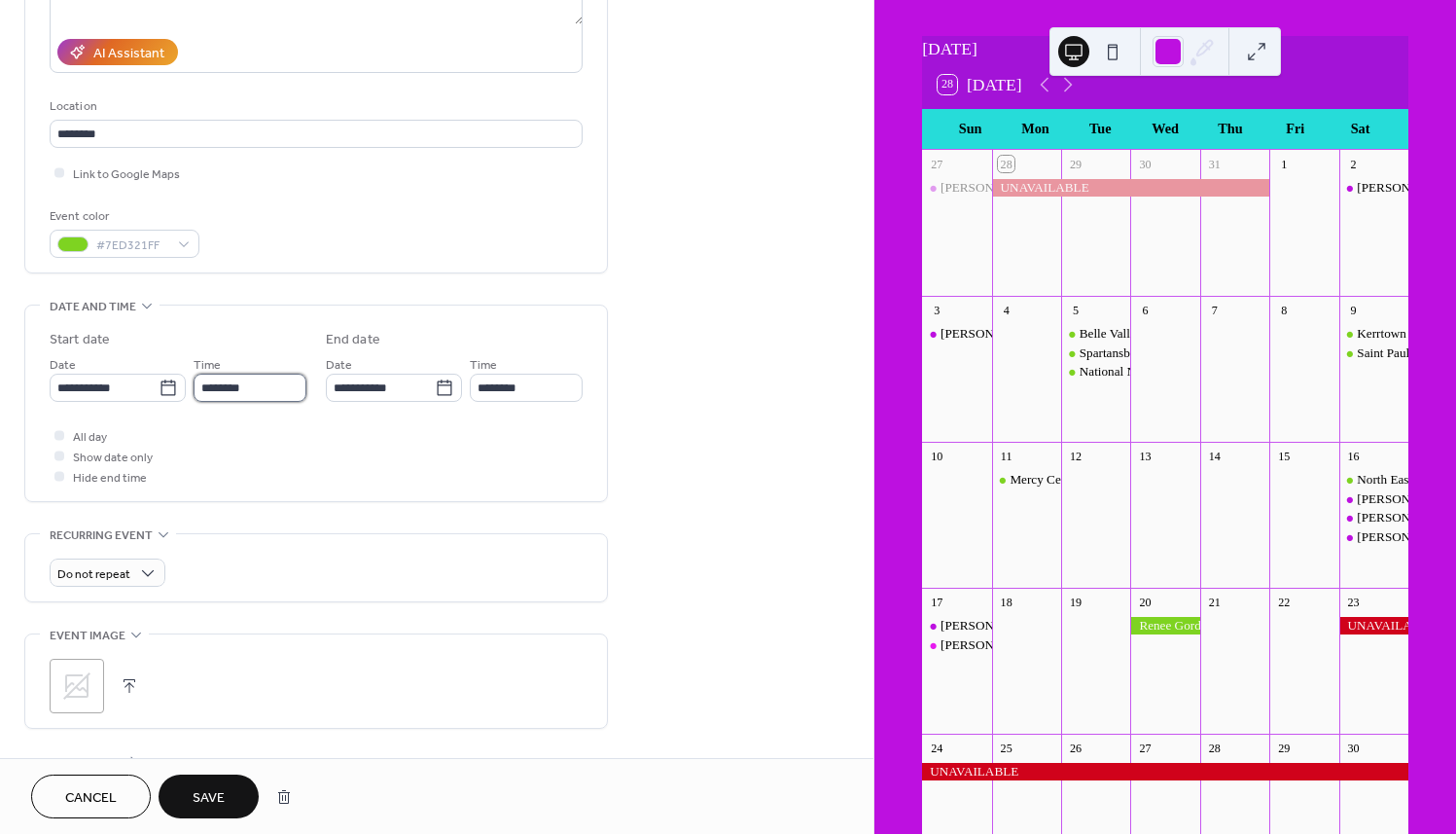 click on "********" at bounding box center (250, 387) 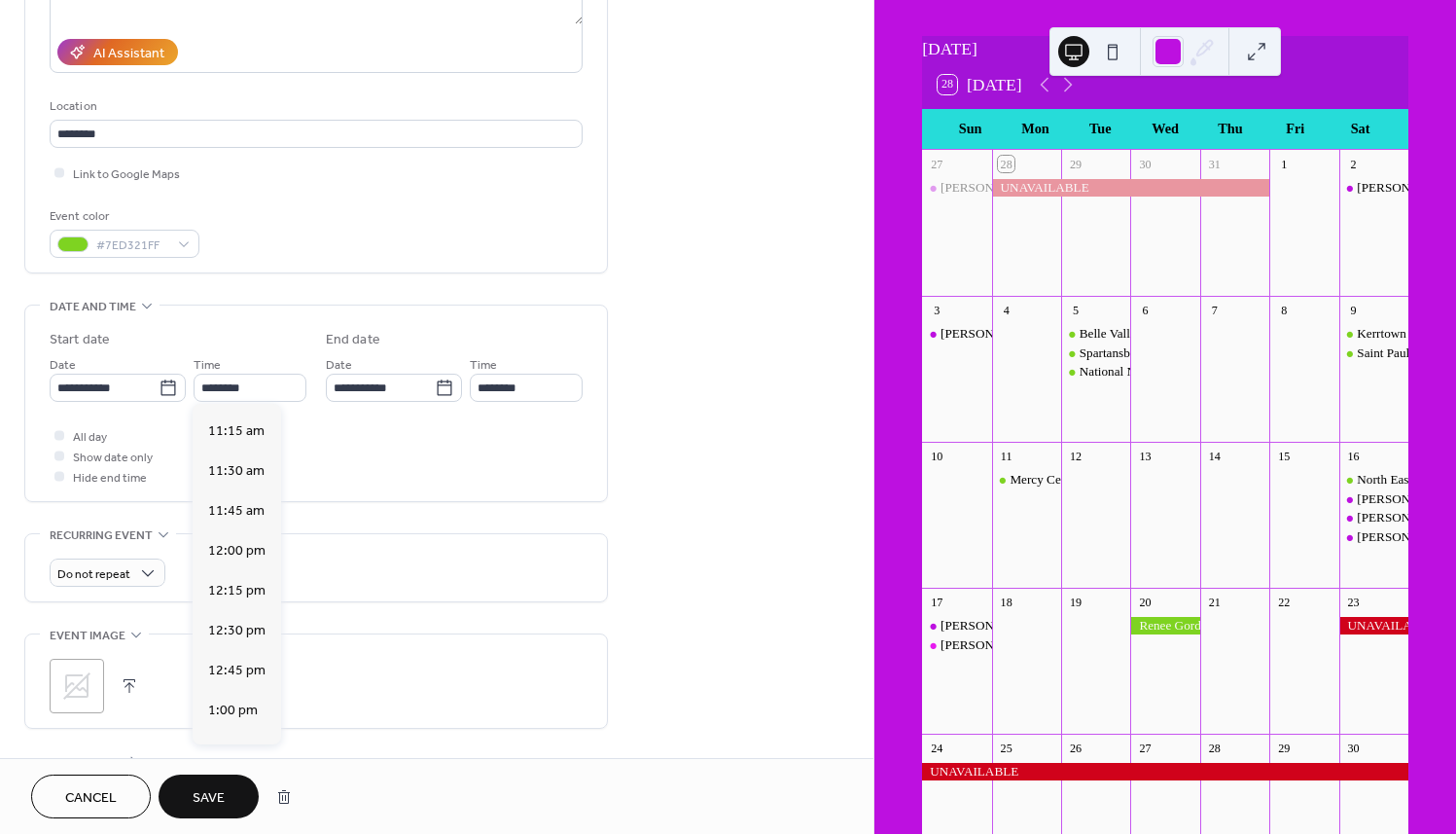 scroll, scrollTop: 2086, scrollLeft: 0, axis: vertical 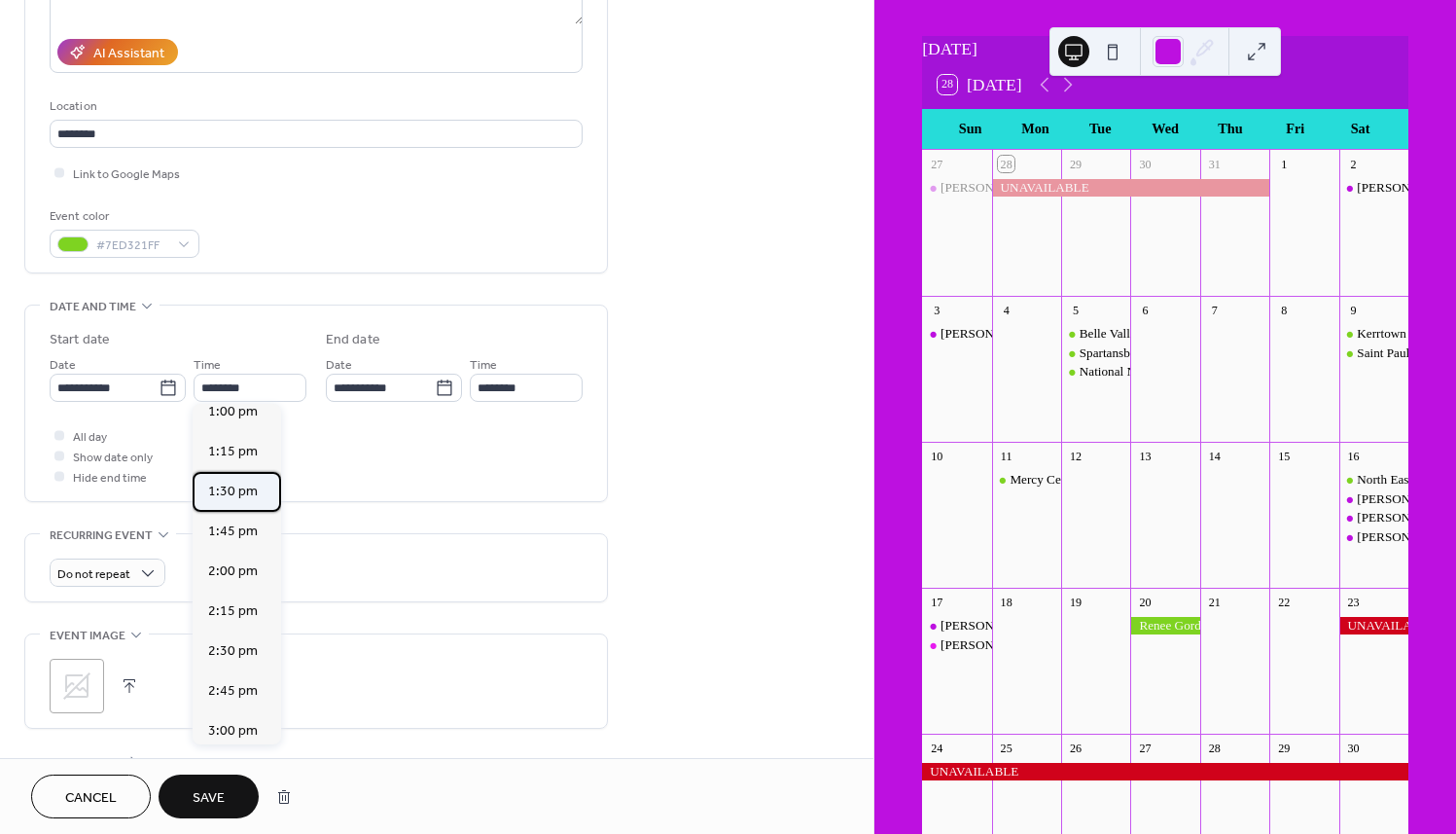 click on "1:30 pm" at bounding box center [232, 491] 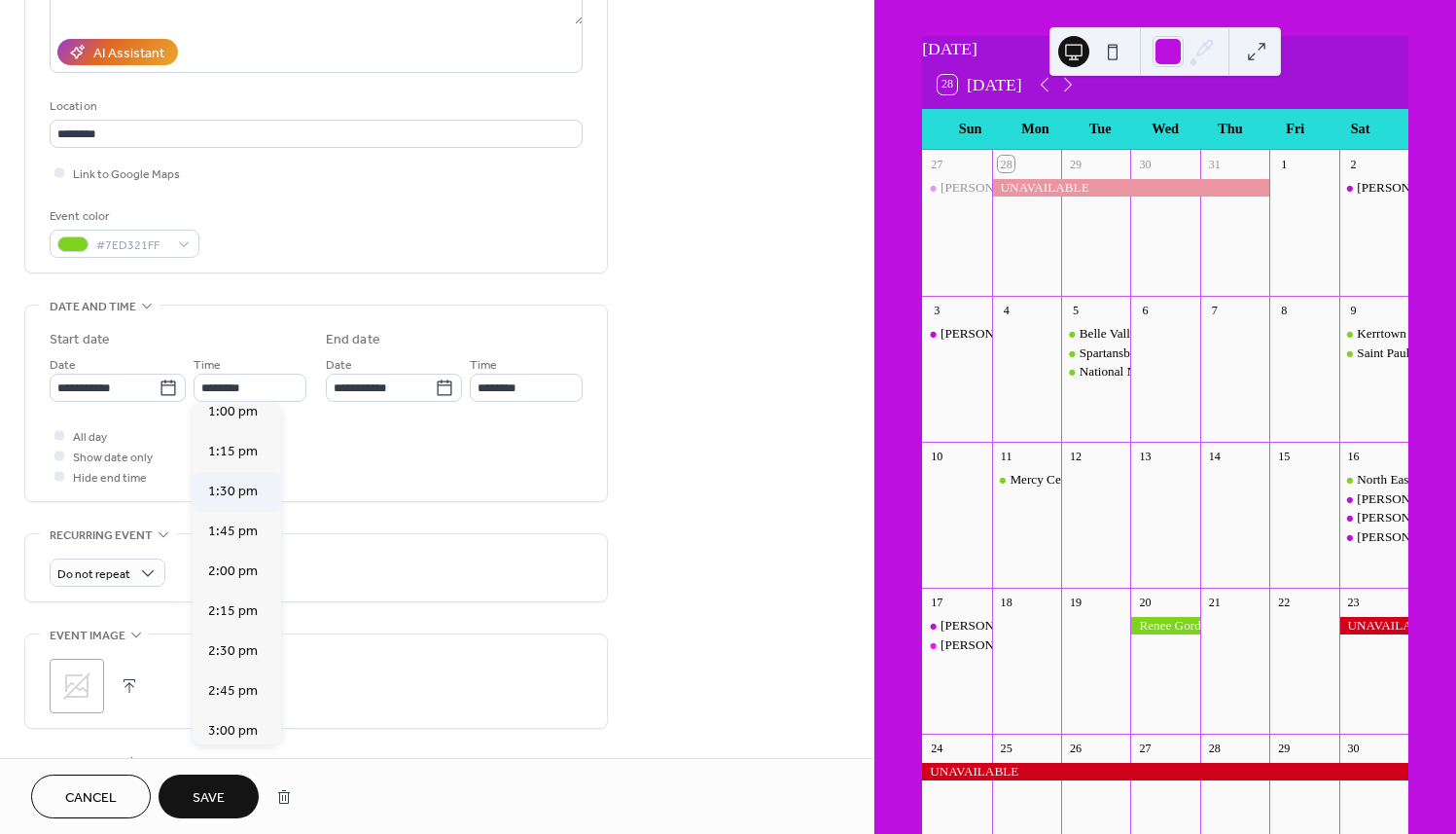 type on "*******" 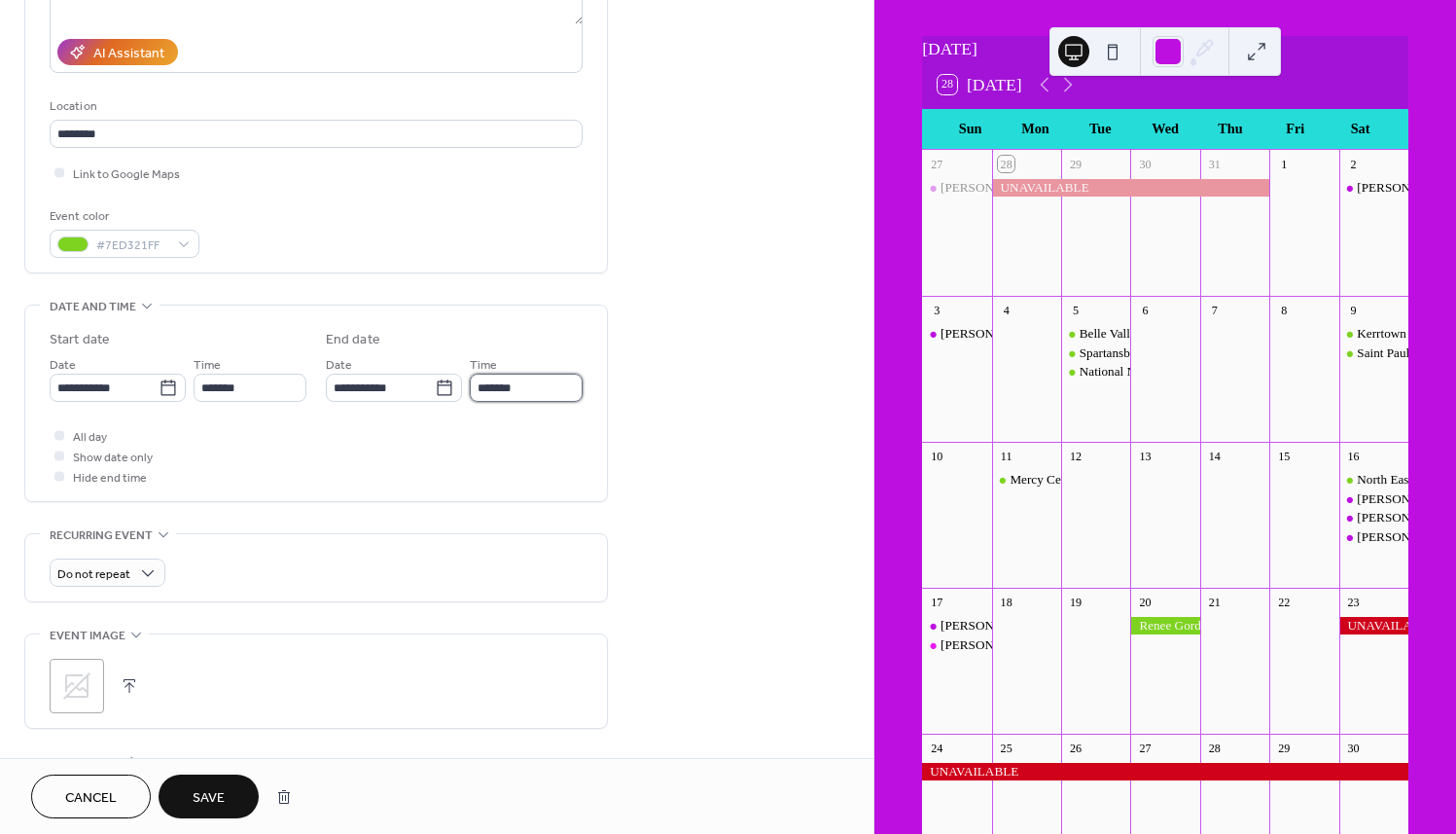 click on "*******" at bounding box center (526, 387) 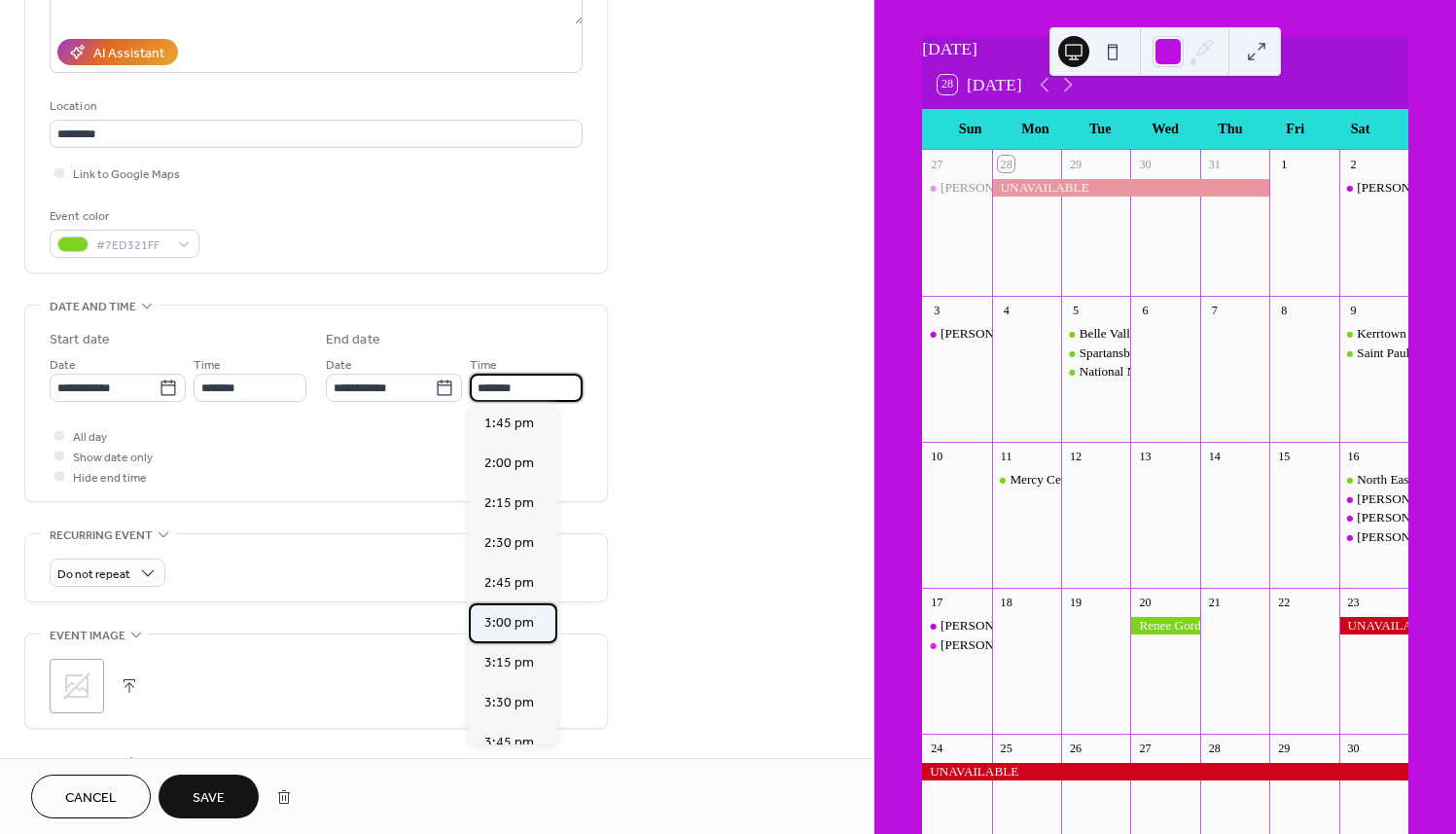 click on "3:00 pm" at bounding box center [509, 623] 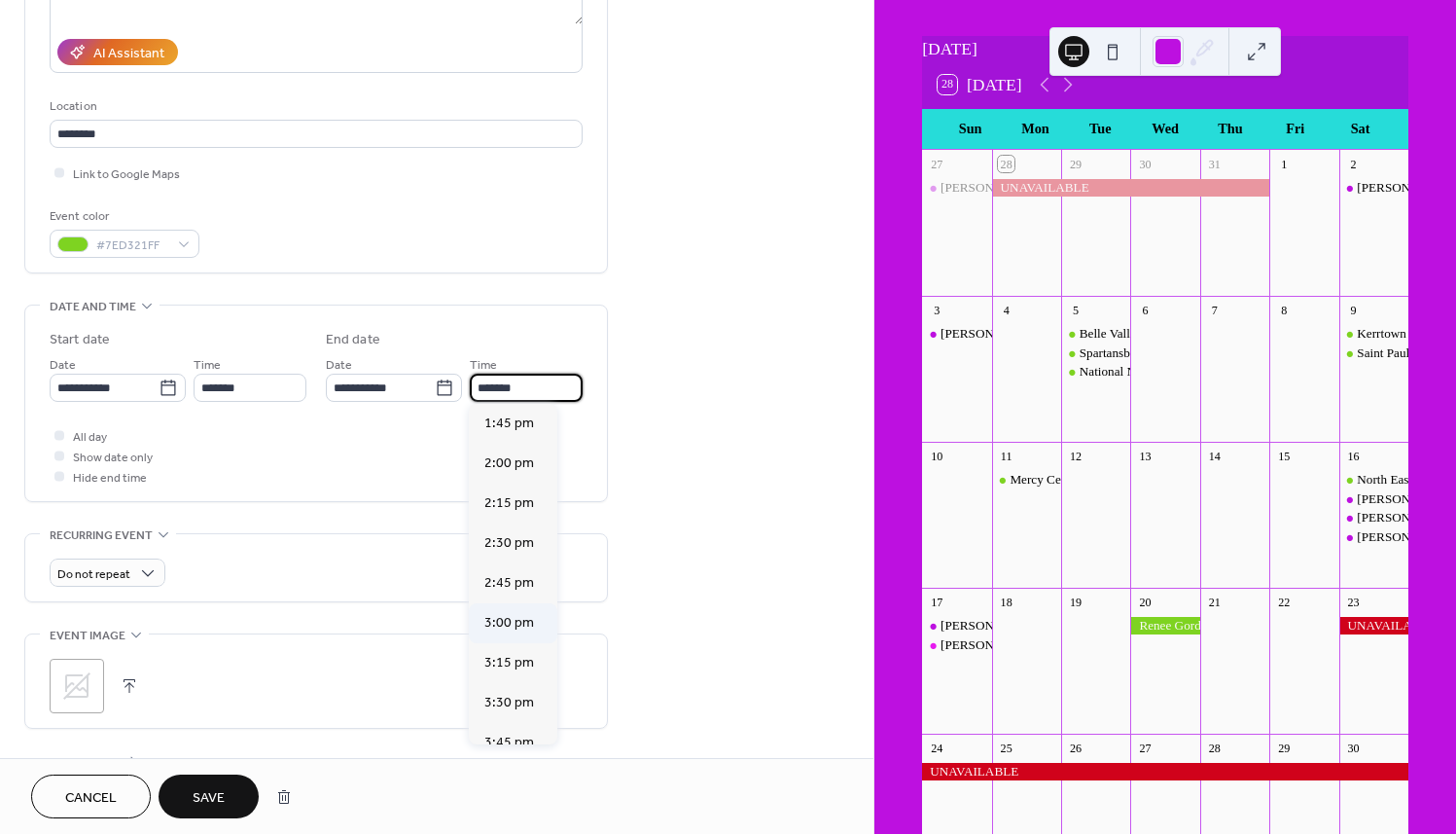 type on "*******" 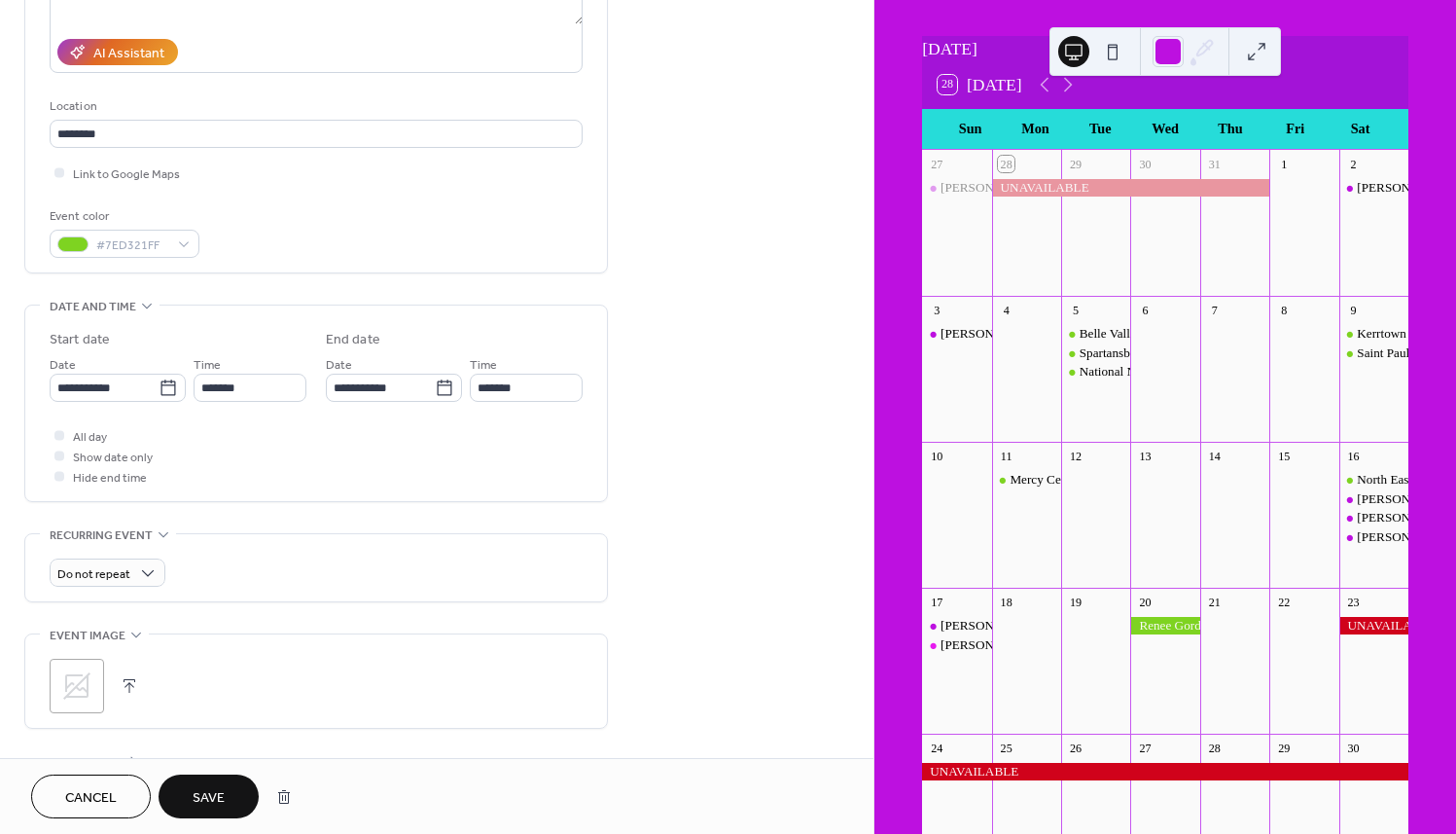 click on "Save" at bounding box center (208, 798) 